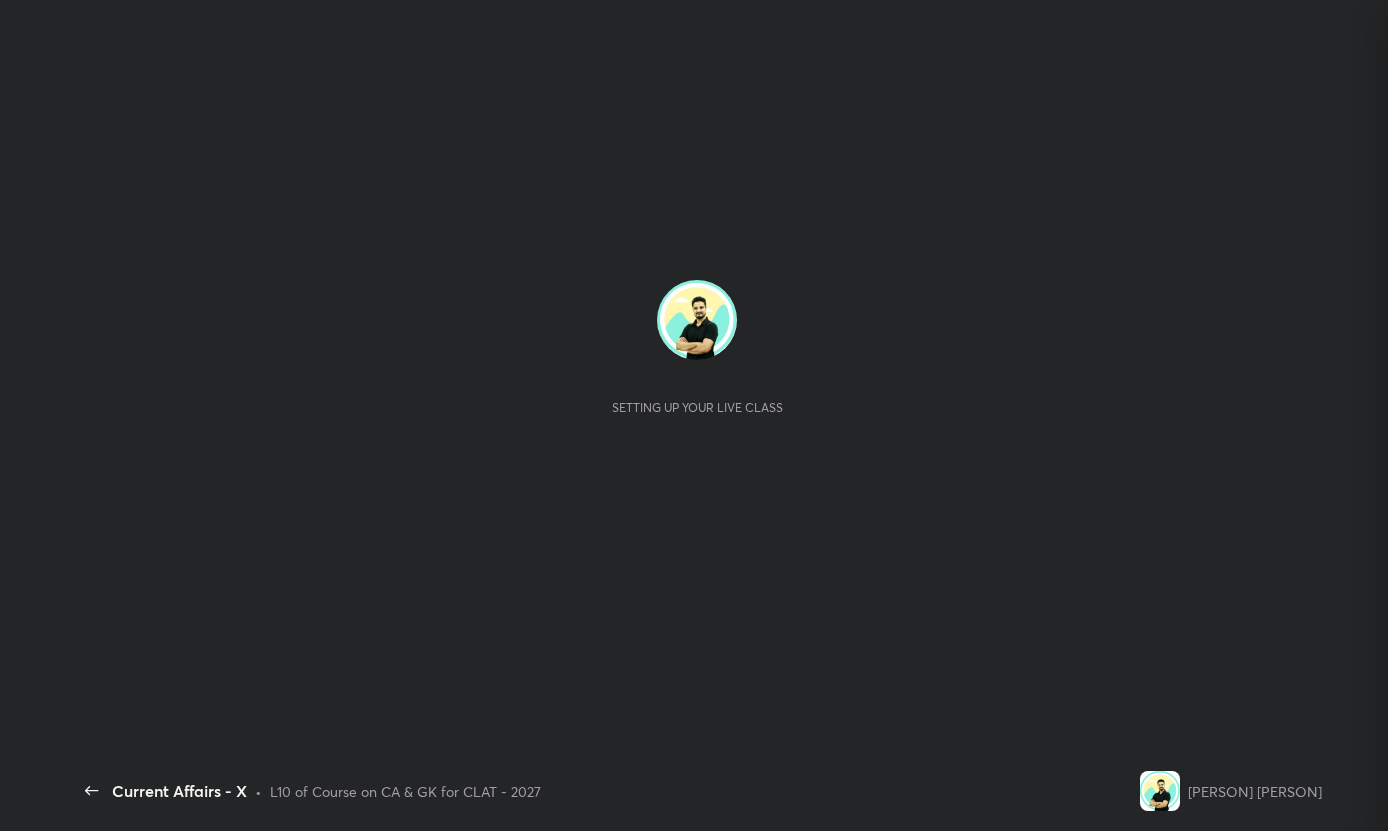 scroll, scrollTop: 0, scrollLeft: 0, axis: both 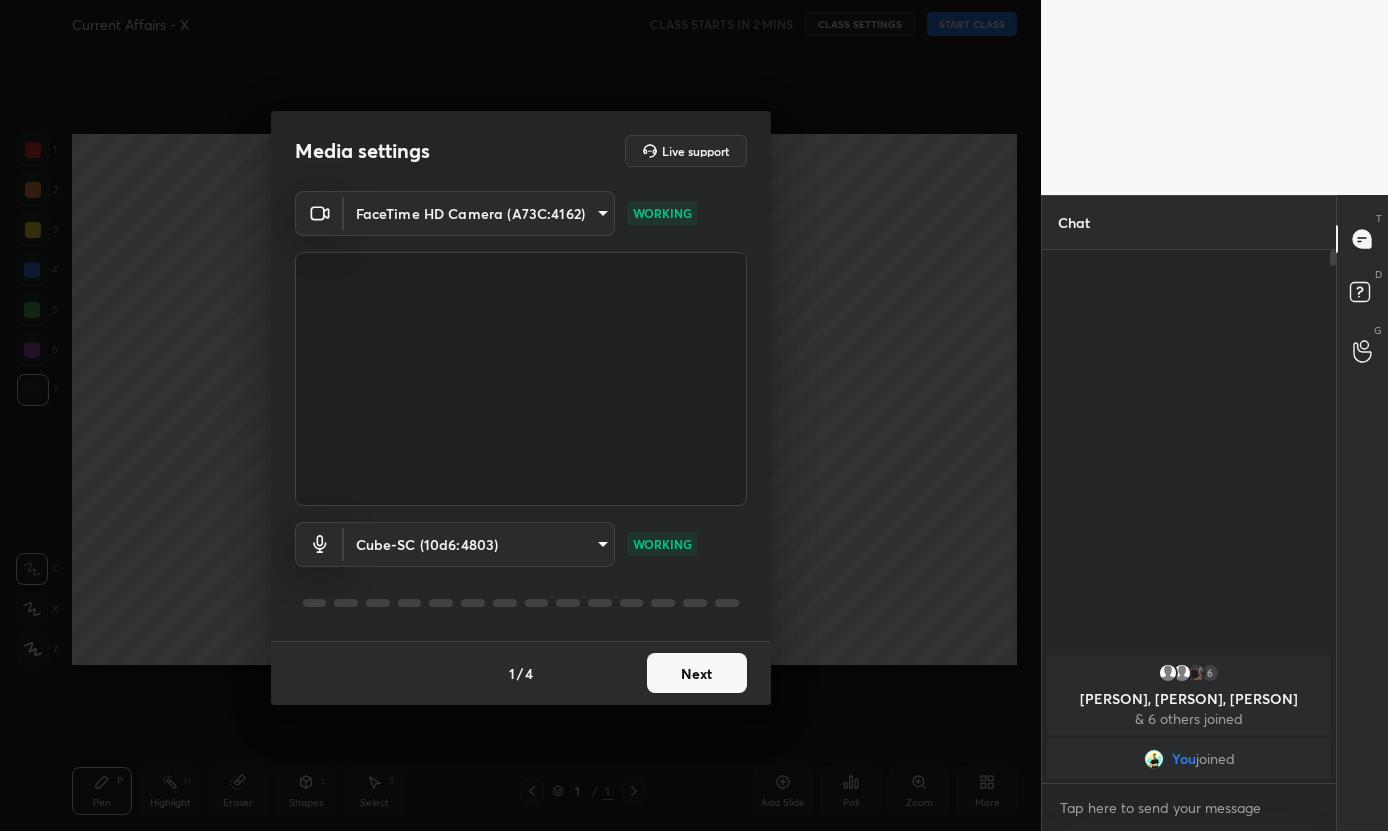 click on "Next" at bounding box center [697, 673] 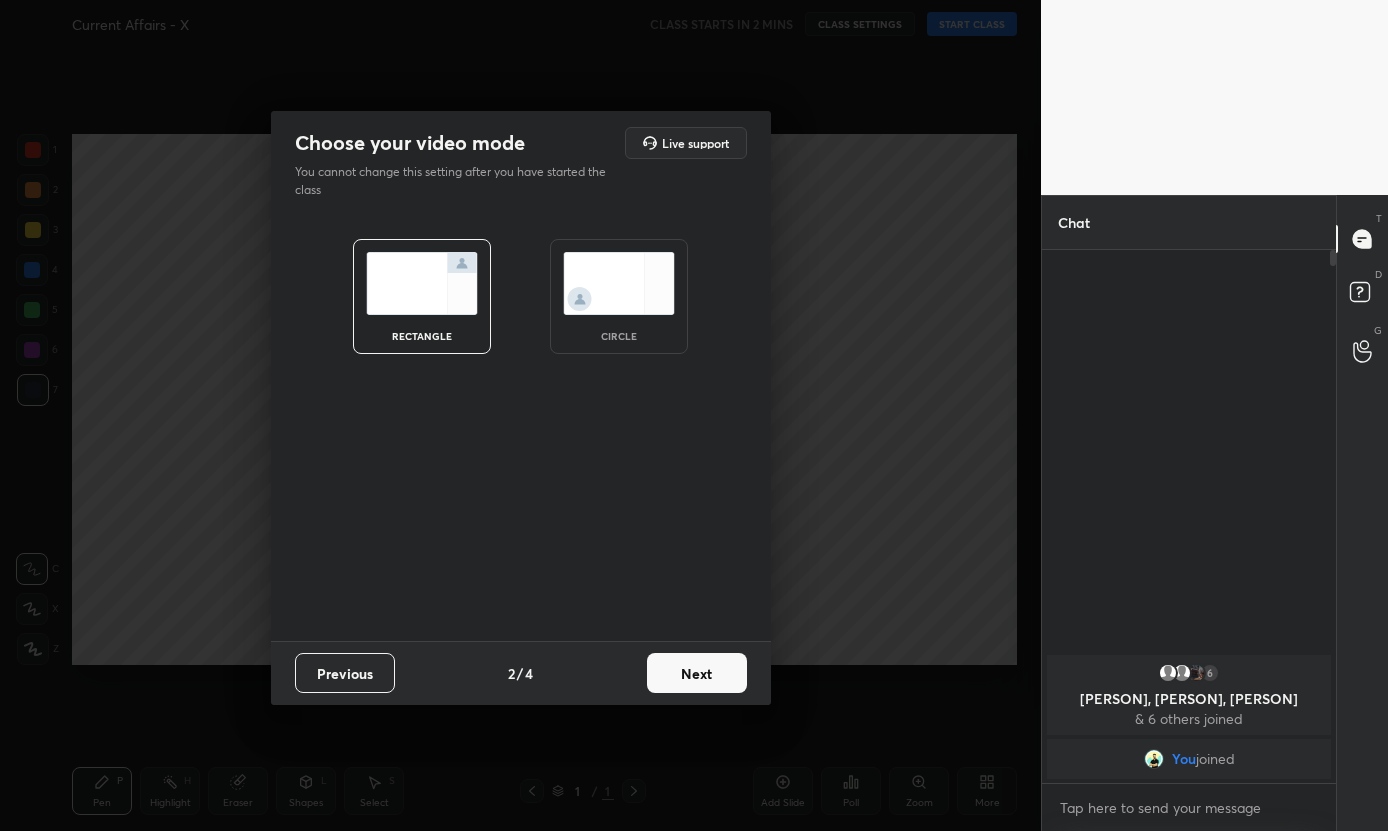 click on "Next" at bounding box center [697, 673] 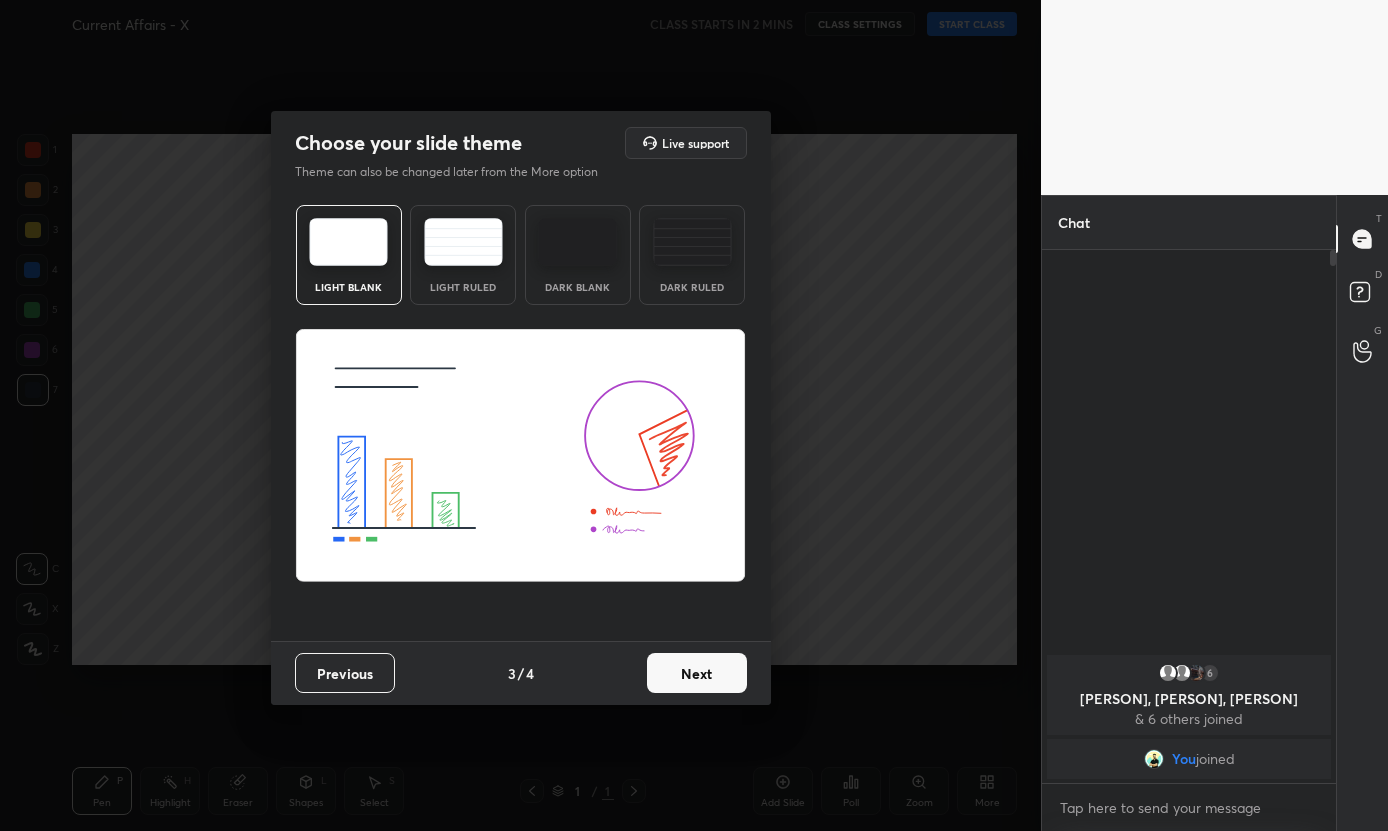 click on "Next" at bounding box center [697, 673] 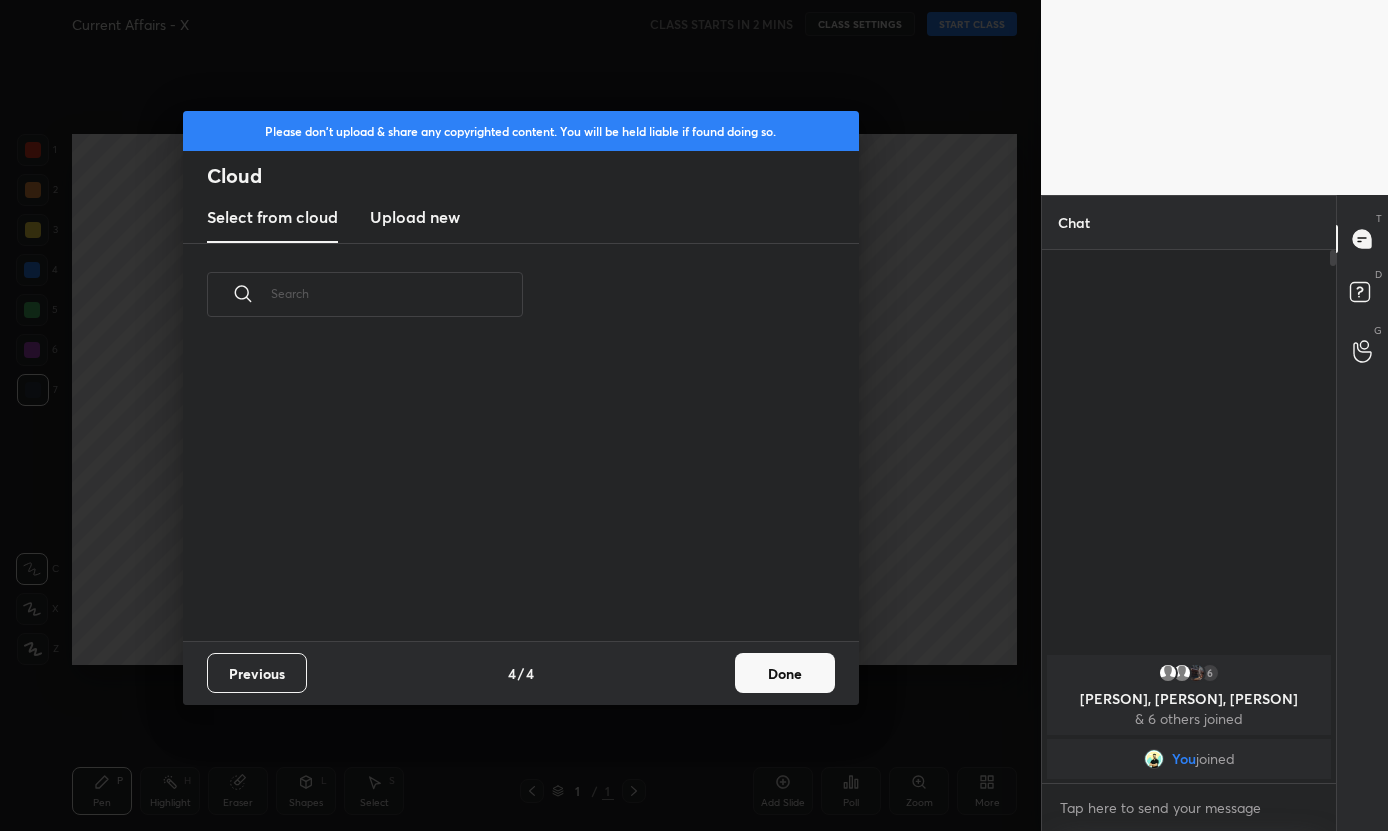 scroll, scrollTop: 295, scrollLeft: 642, axis: both 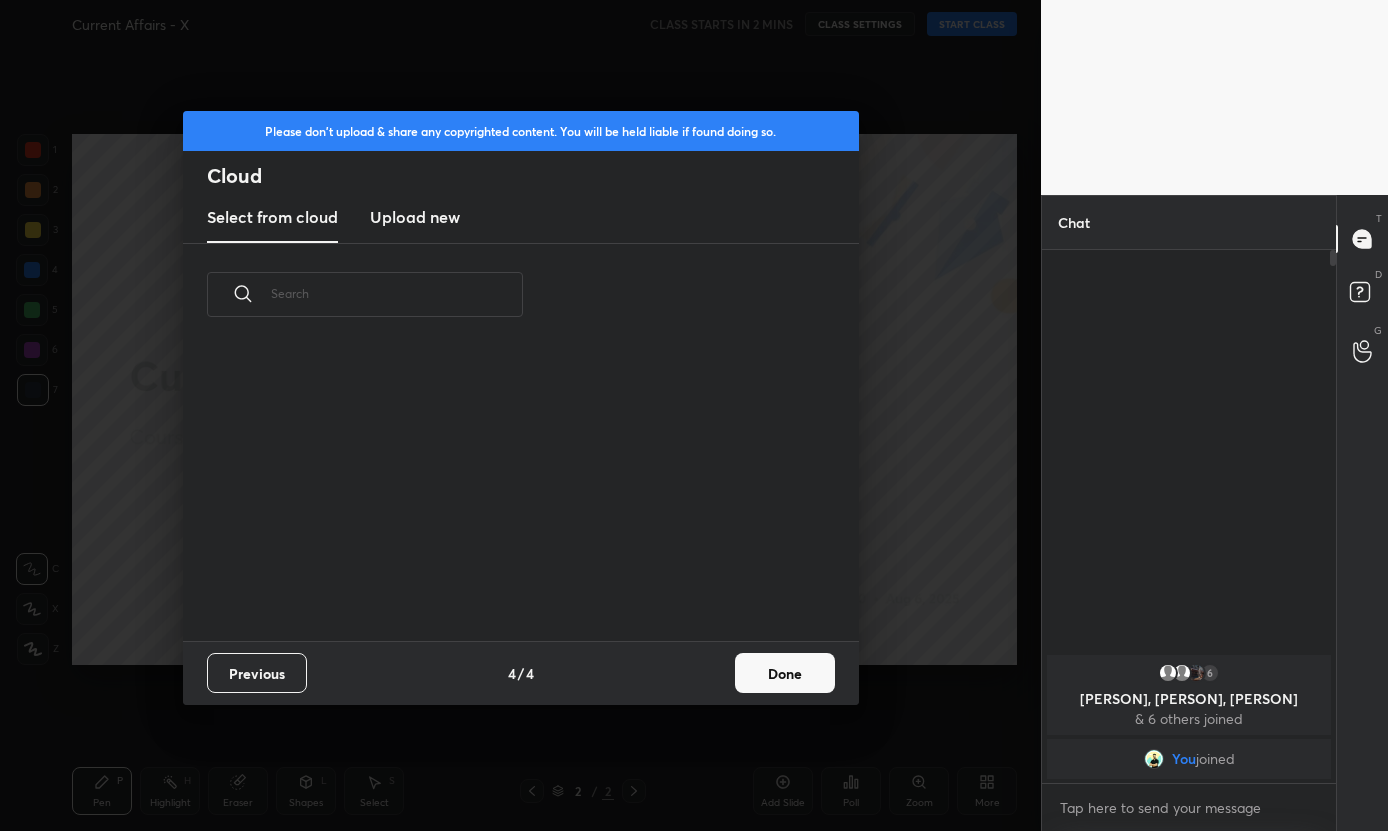 click on "Done" at bounding box center [785, 673] 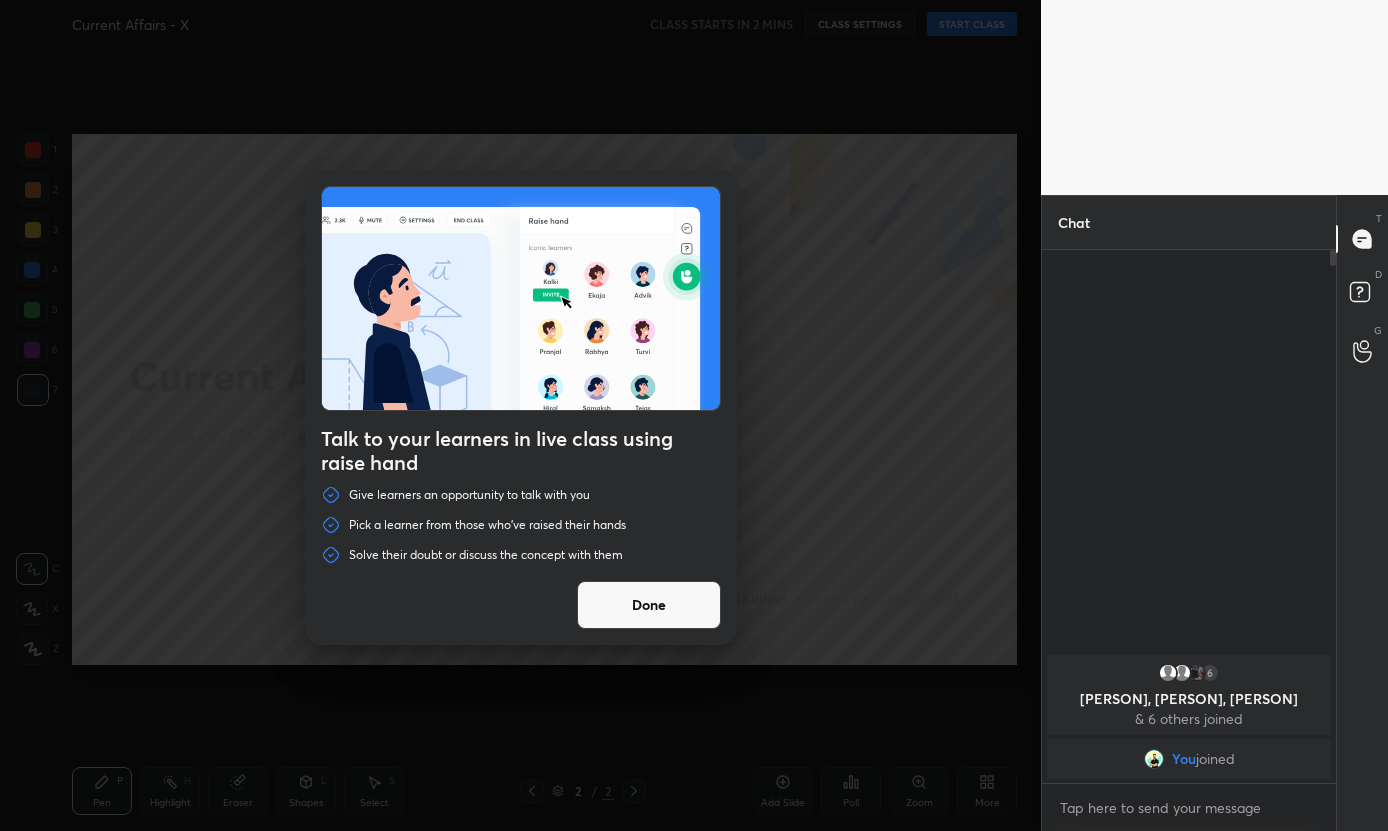 click on "Done" at bounding box center (649, 605) 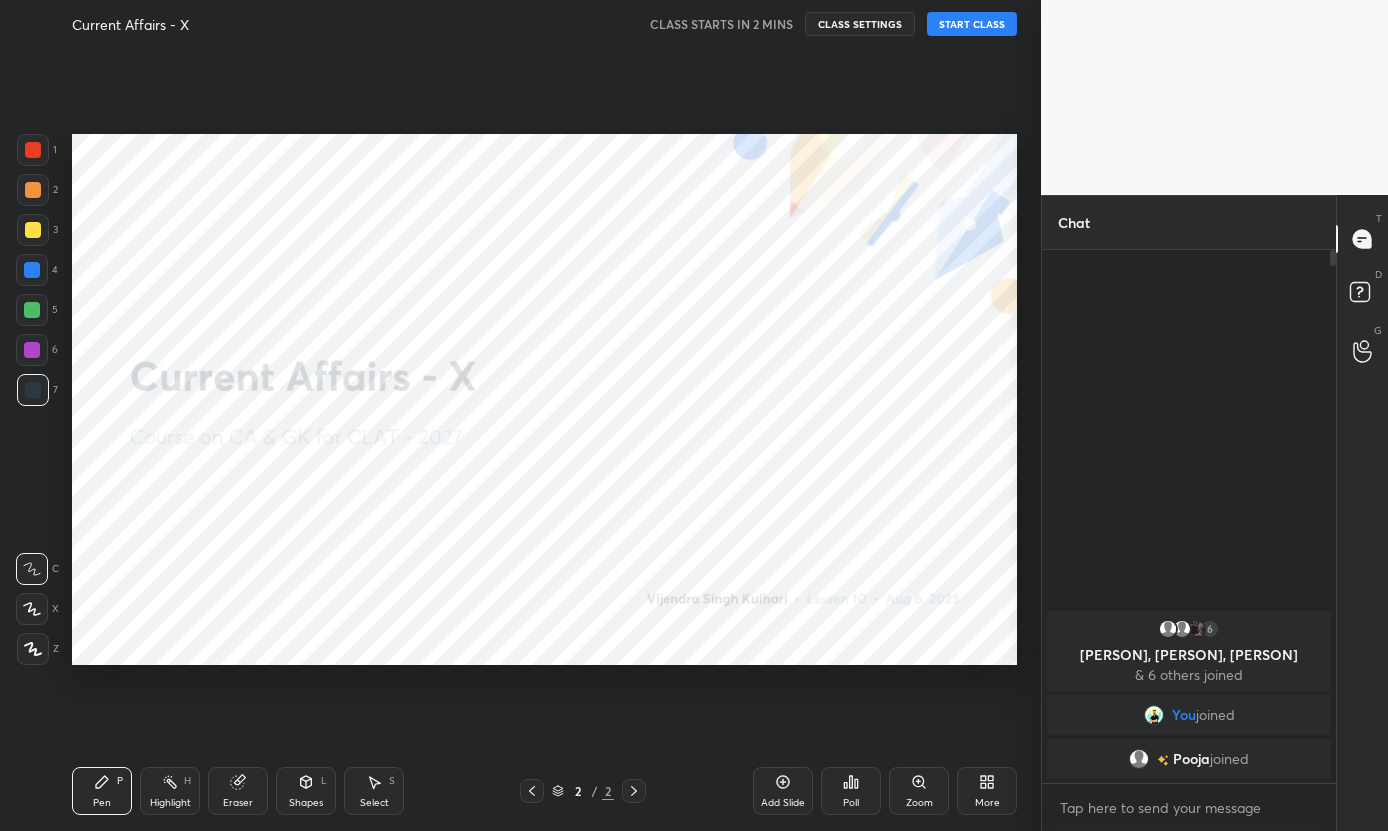 click on "START CLASS" at bounding box center (972, 24) 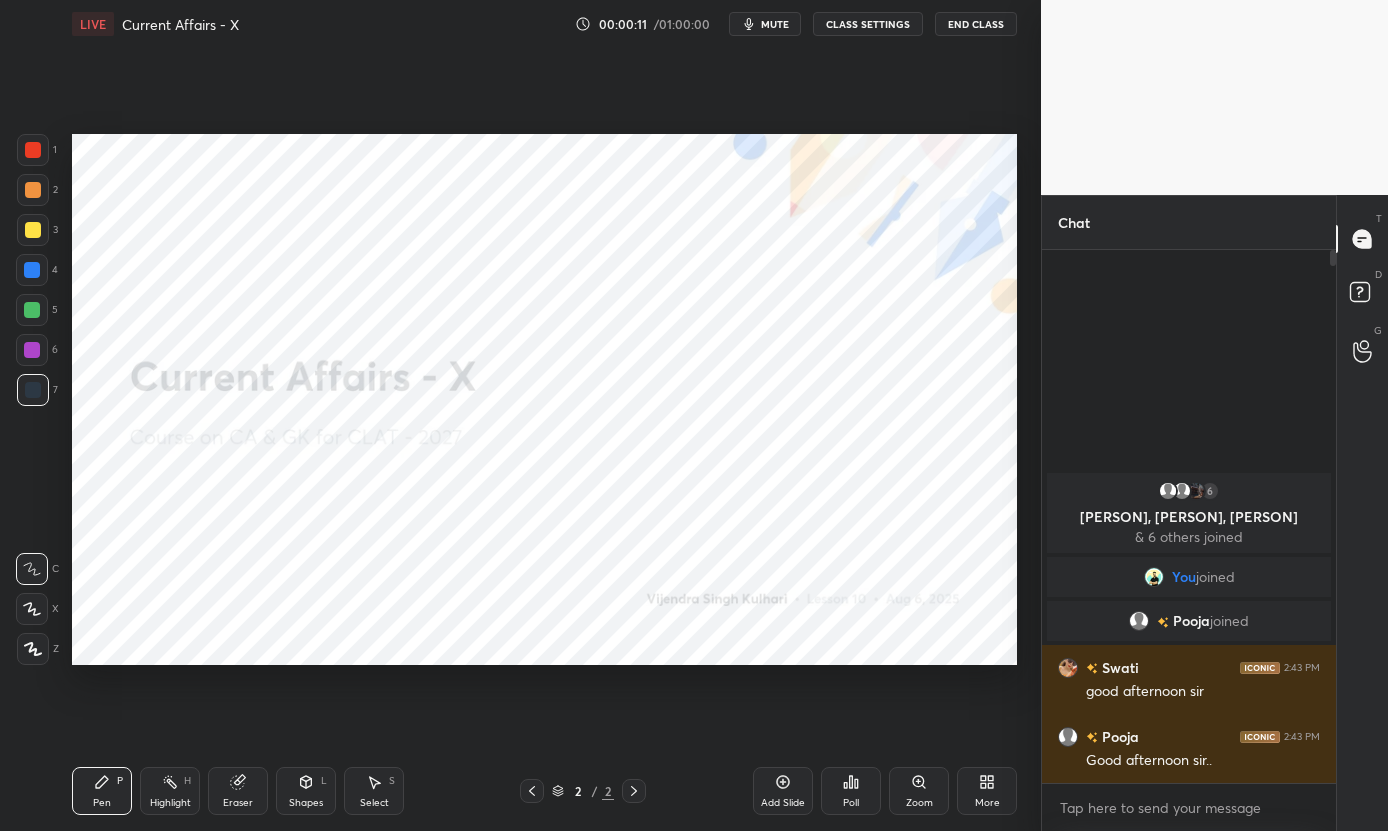 click on "mute" at bounding box center (775, 24) 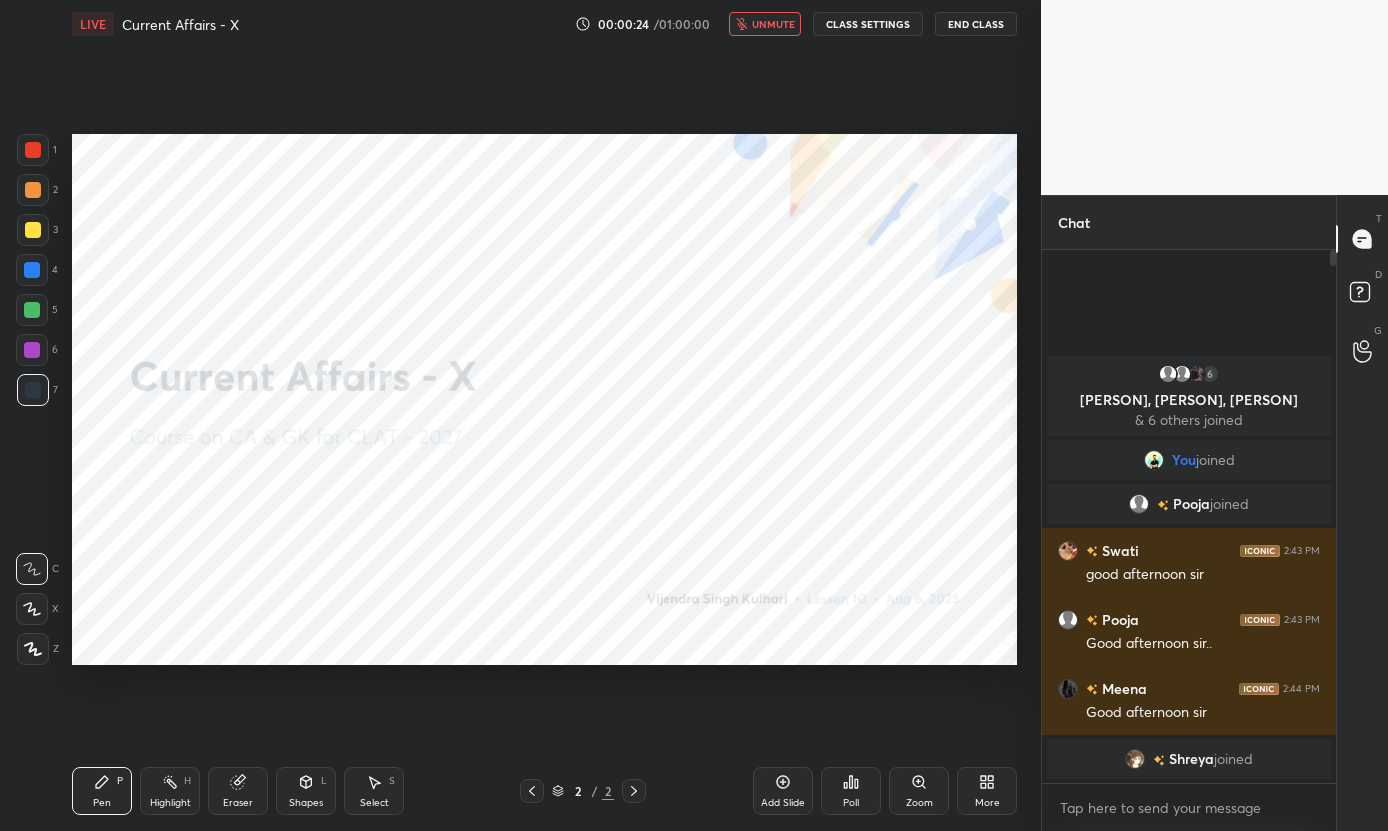 click on "unmute" at bounding box center (773, 24) 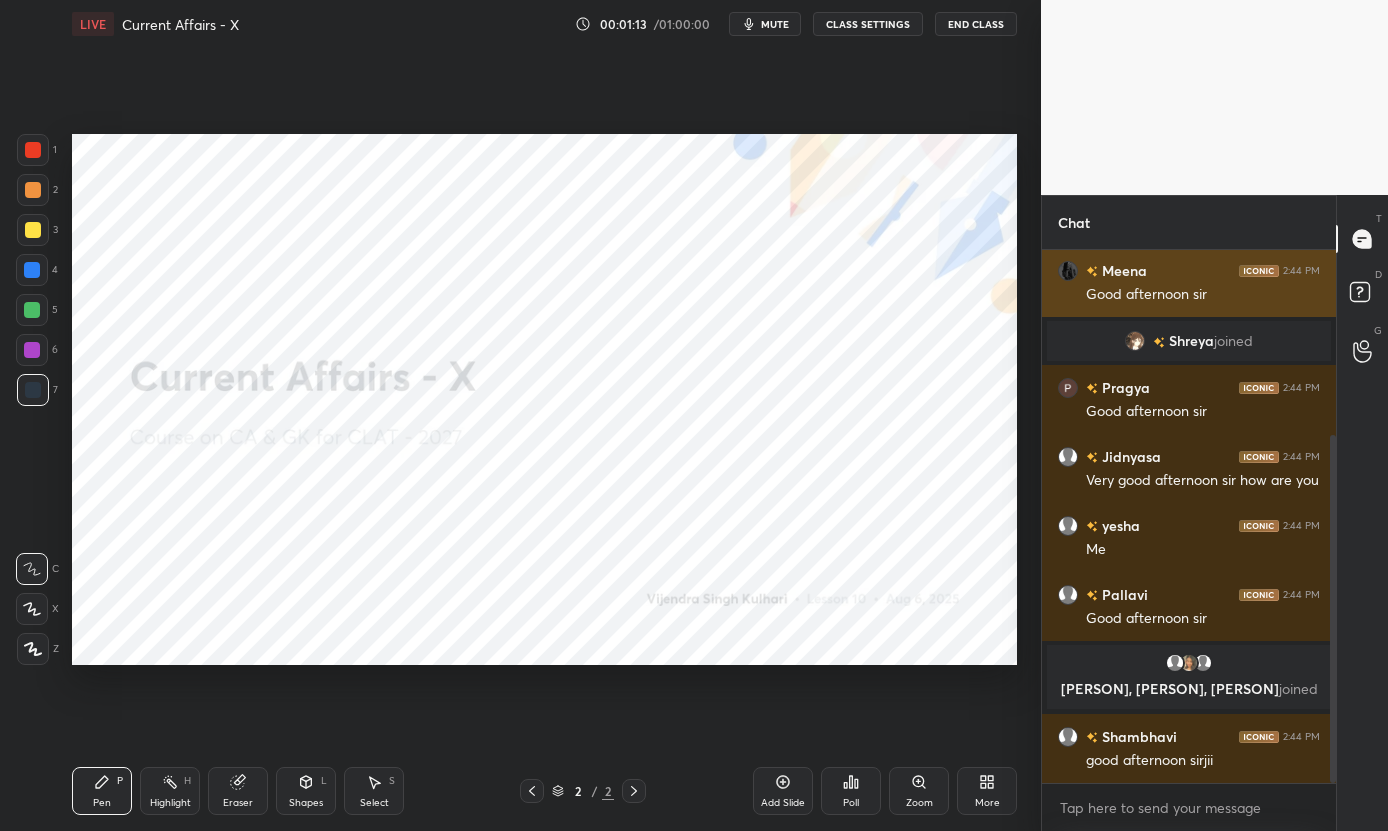 scroll, scrollTop: 353, scrollLeft: 0, axis: vertical 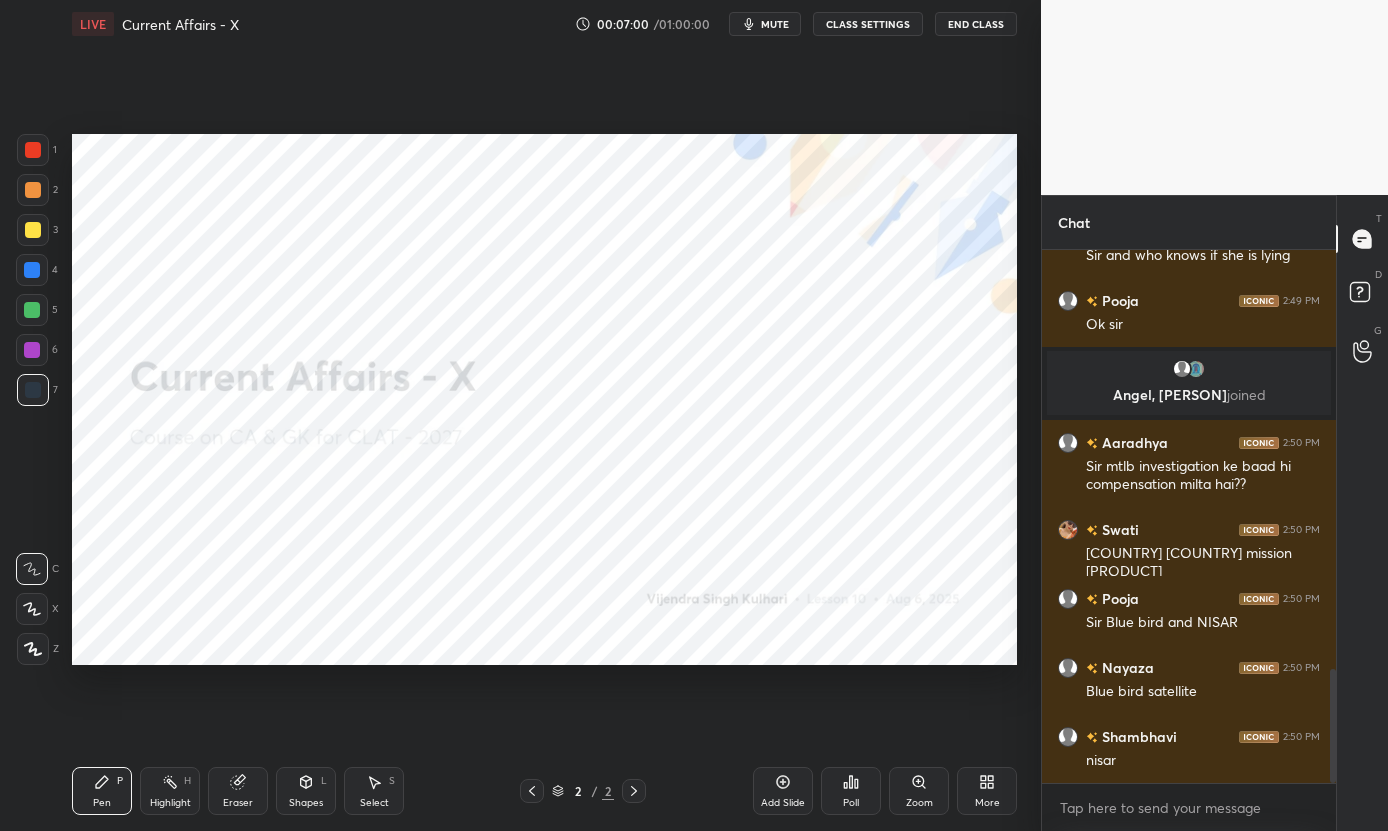 click on "More" at bounding box center [987, 791] 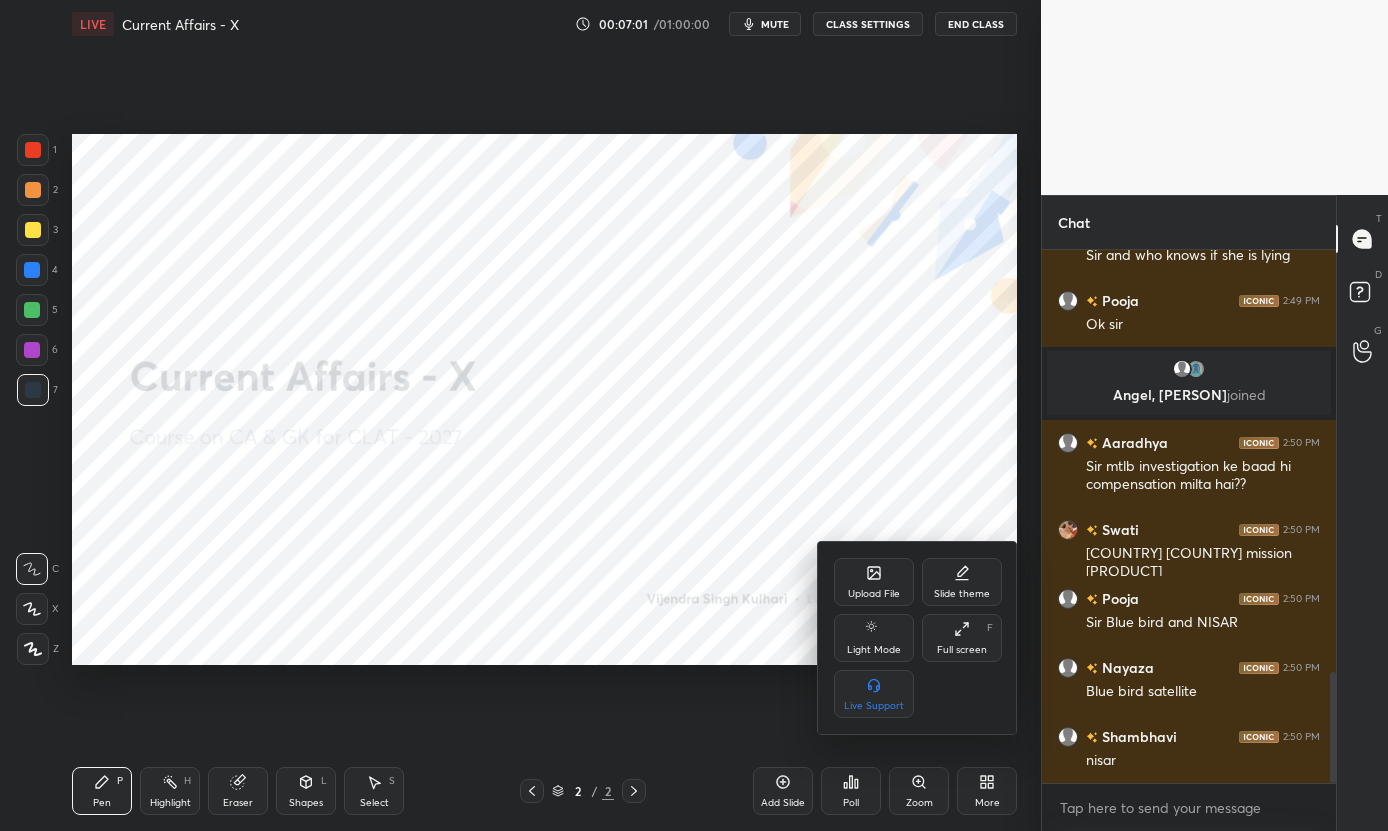scroll, scrollTop: 2033, scrollLeft: 0, axis: vertical 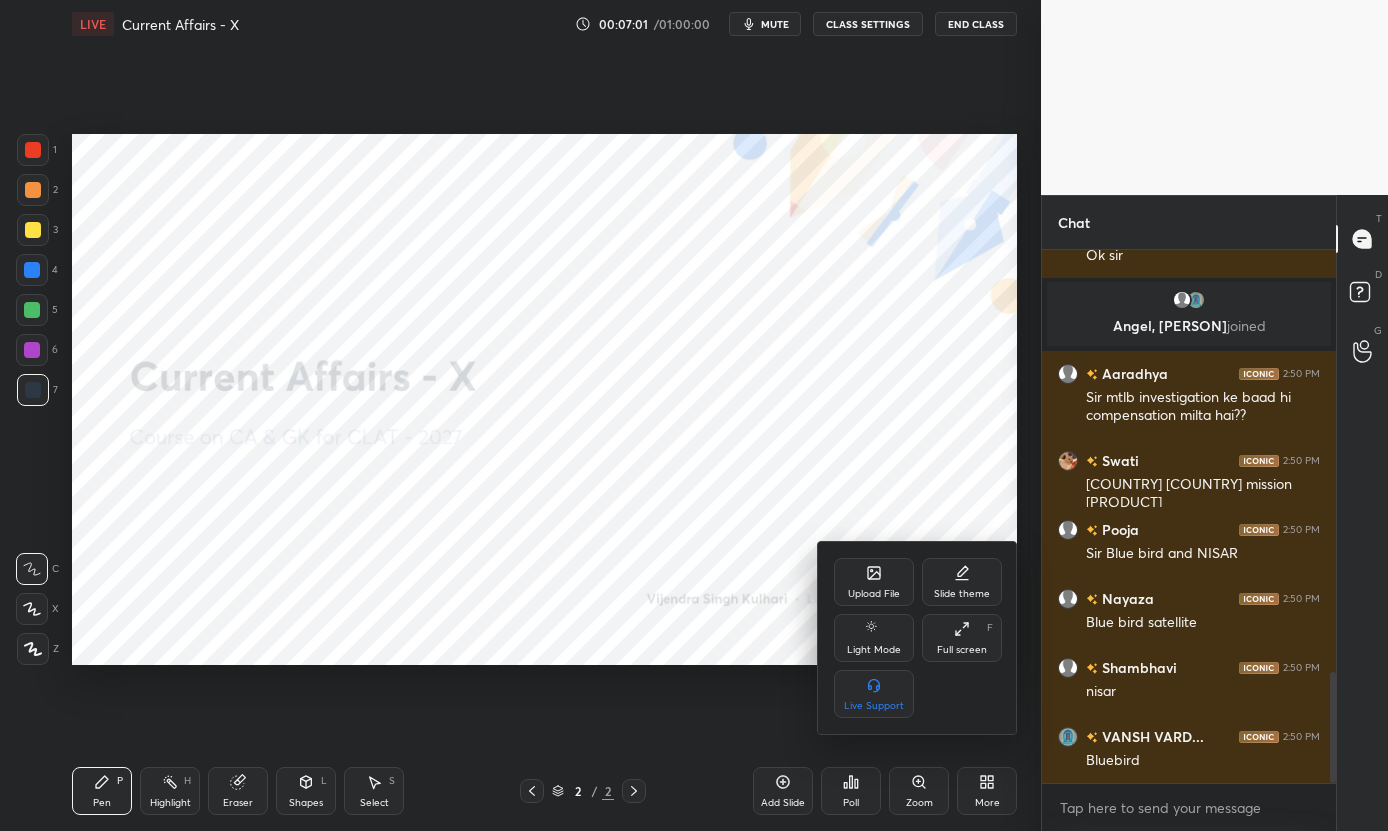 click on "Upload File" at bounding box center (874, 582) 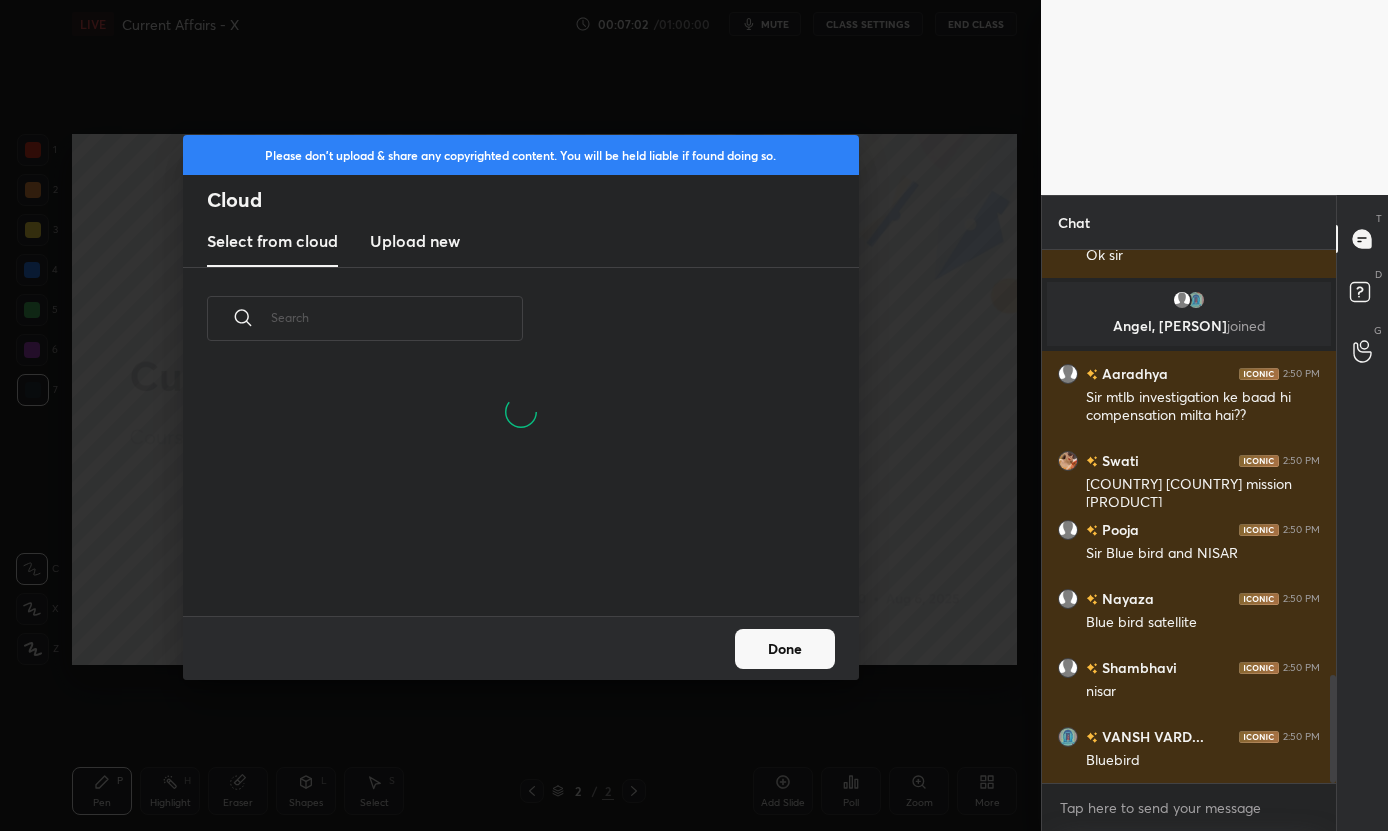 scroll, scrollTop: 2102, scrollLeft: 0, axis: vertical 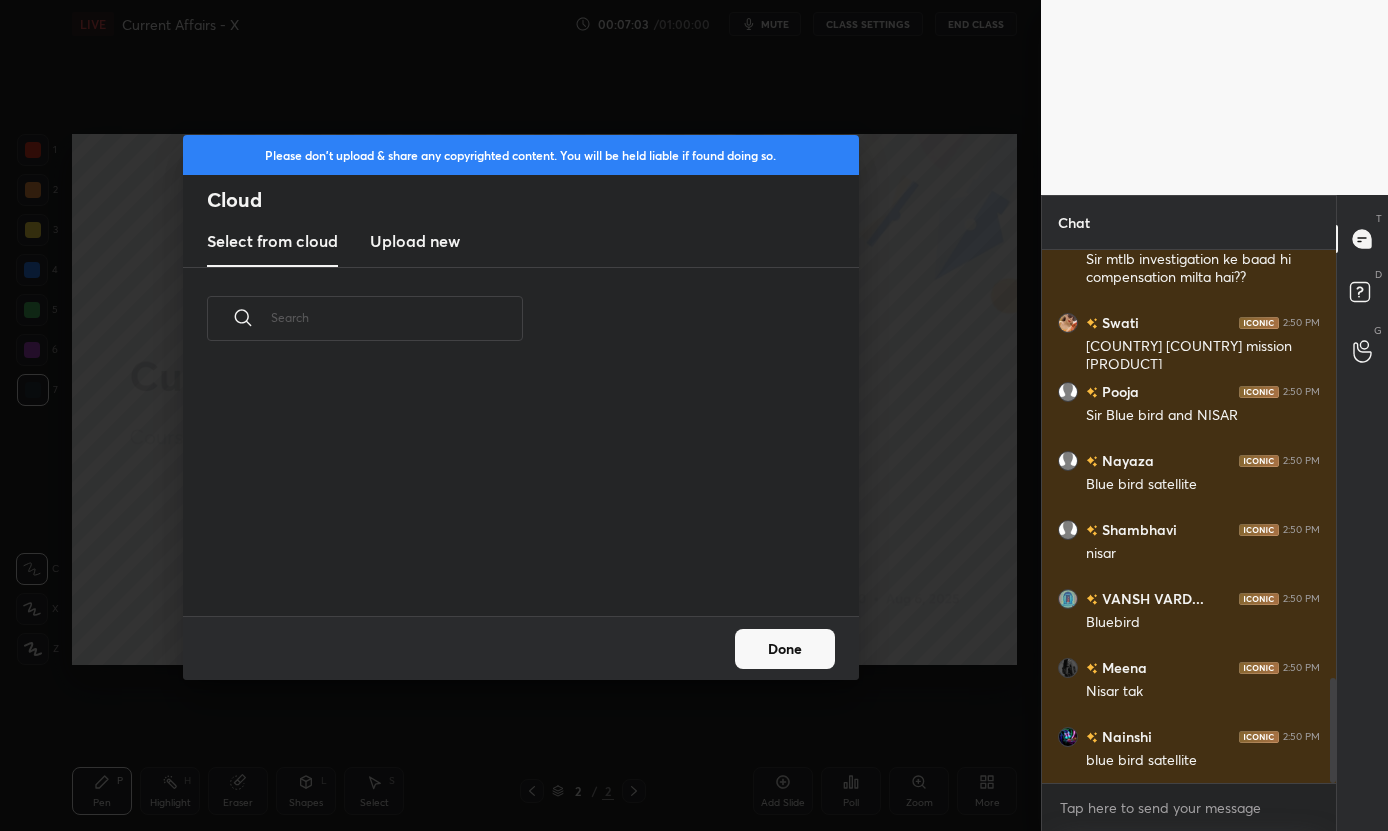 click on "Upload new" at bounding box center [415, 241] 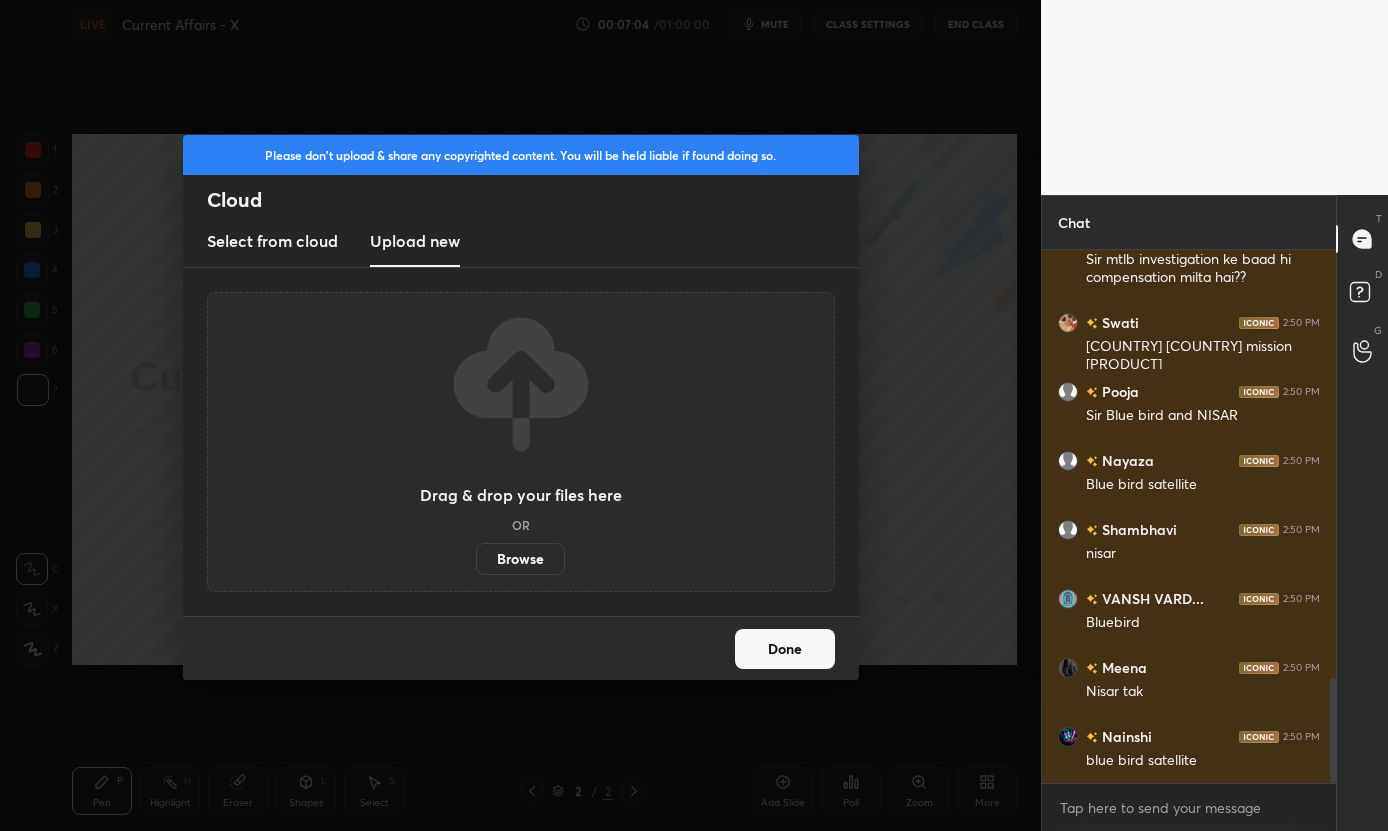 click on "Browse" at bounding box center [520, 559] 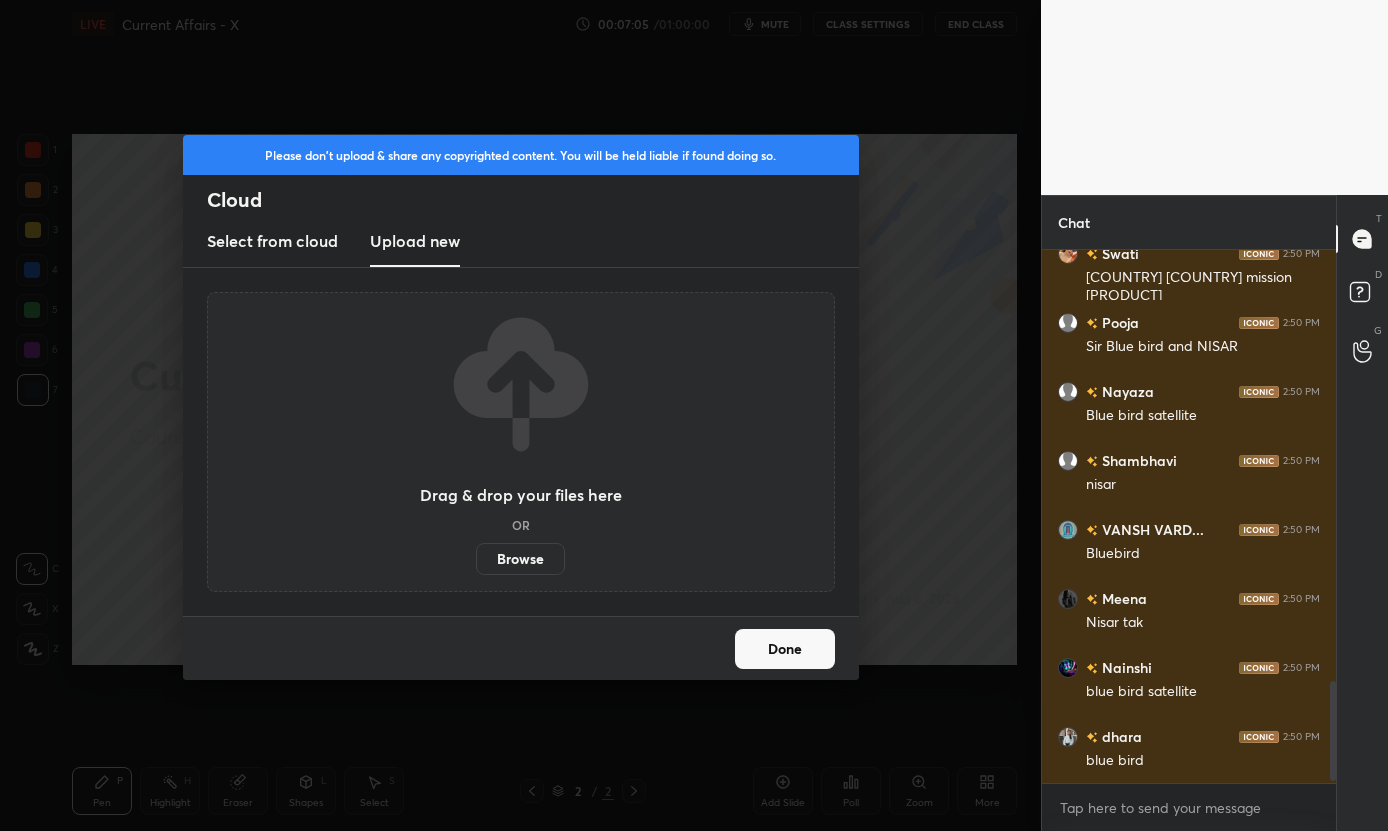 scroll, scrollTop: 2309, scrollLeft: 0, axis: vertical 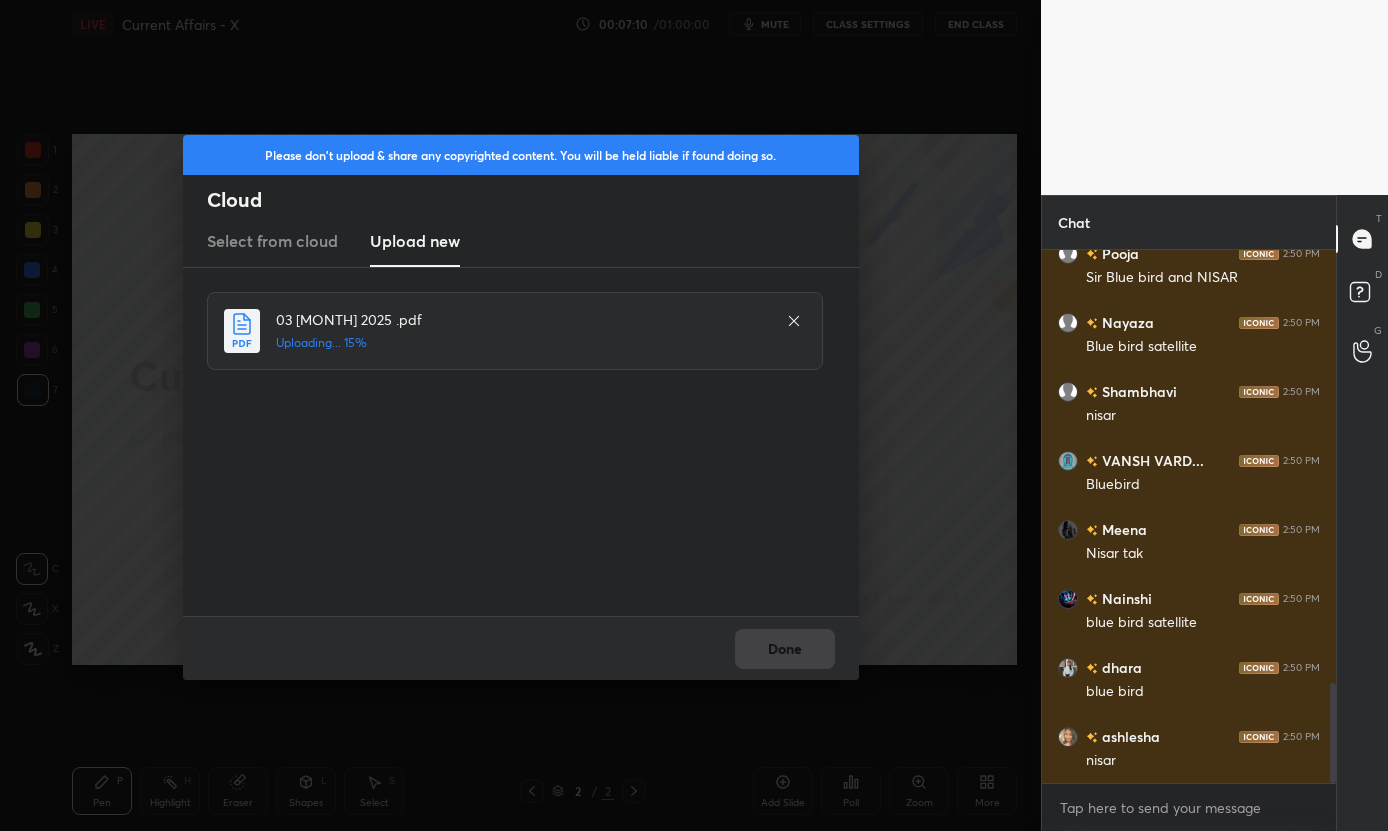 click on "Done" at bounding box center [521, 648] 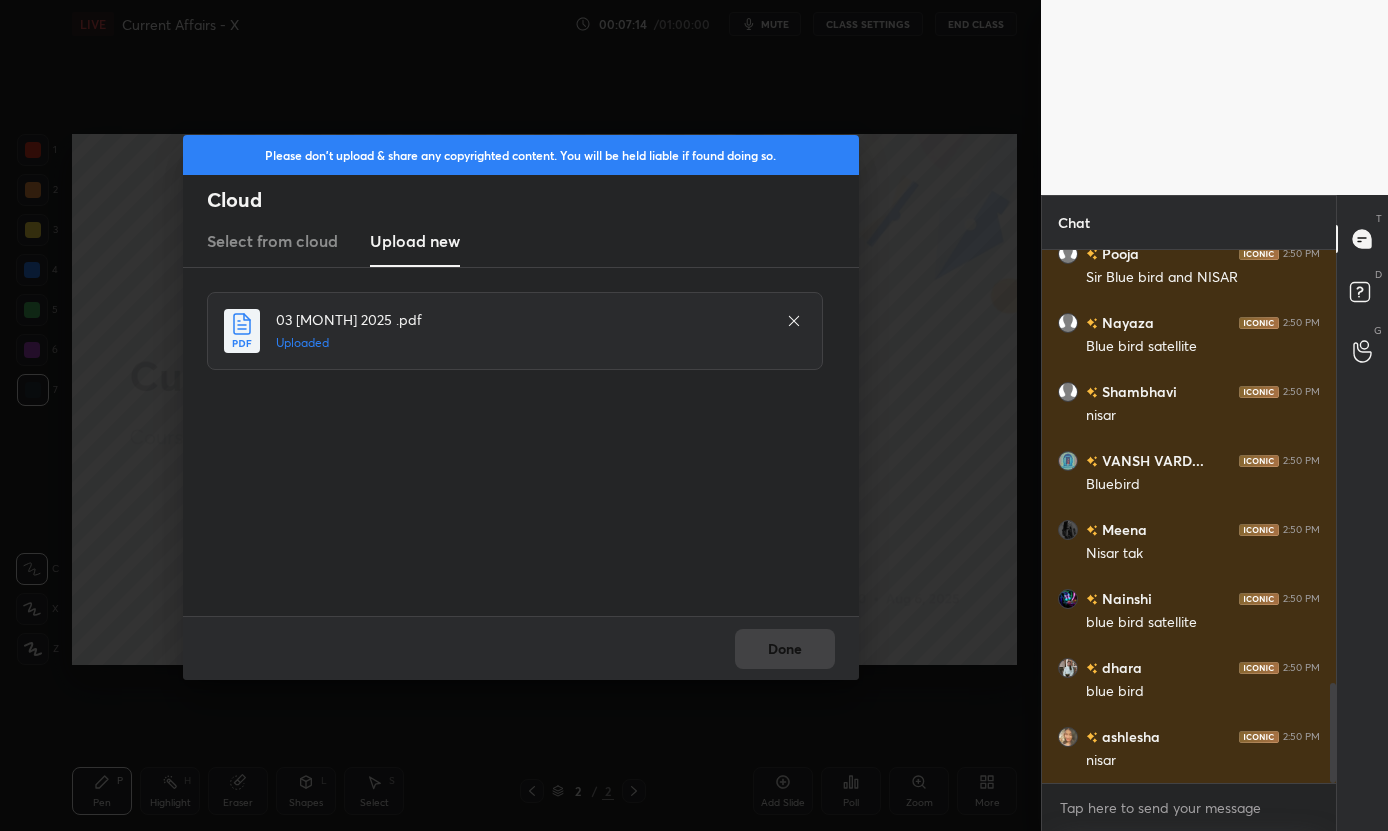 scroll, scrollTop: 2396, scrollLeft: 0, axis: vertical 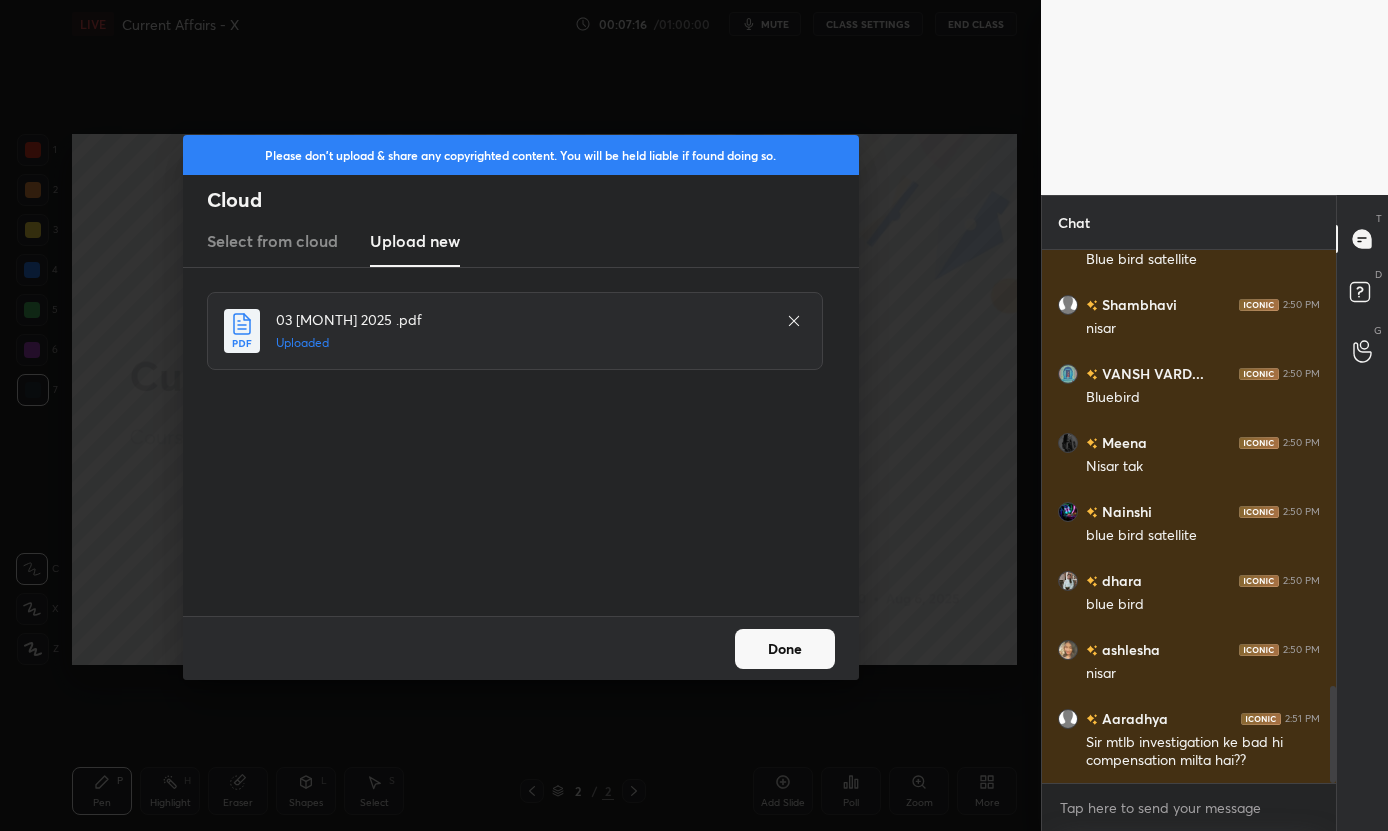 click on "Done" at bounding box center [785, 649] 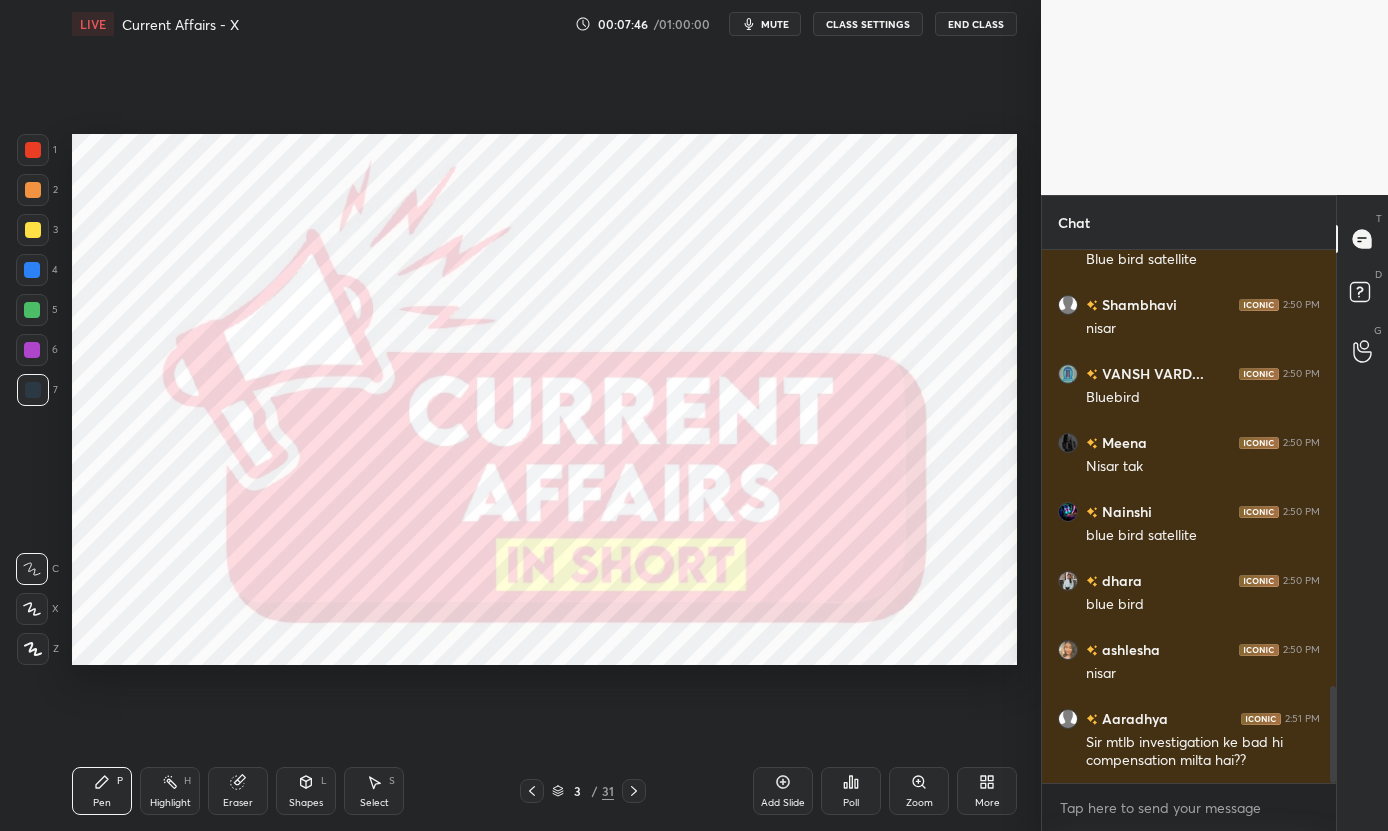 click at bounding box center [634, 791] 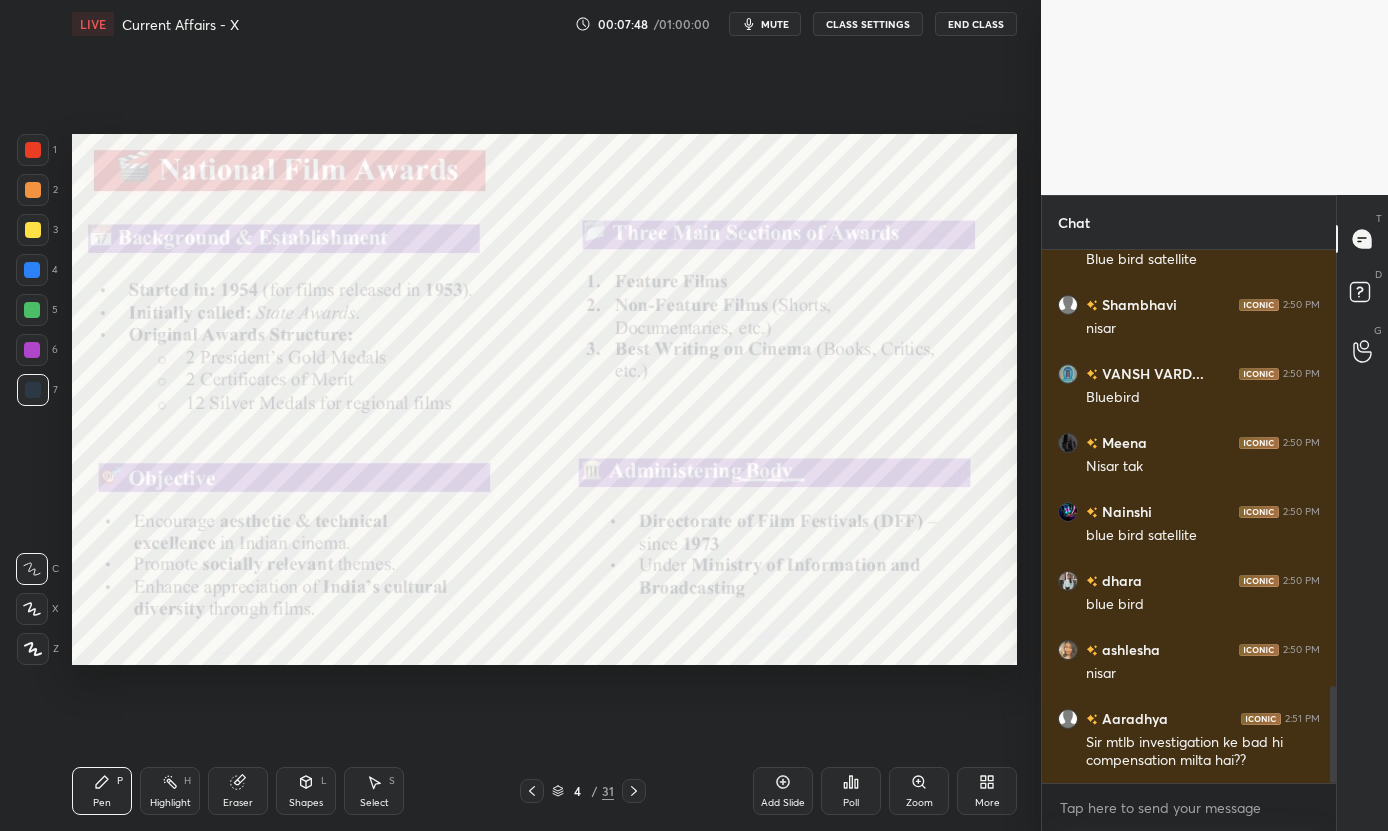 click on "4 / 31" at bounding box center [583, 791] 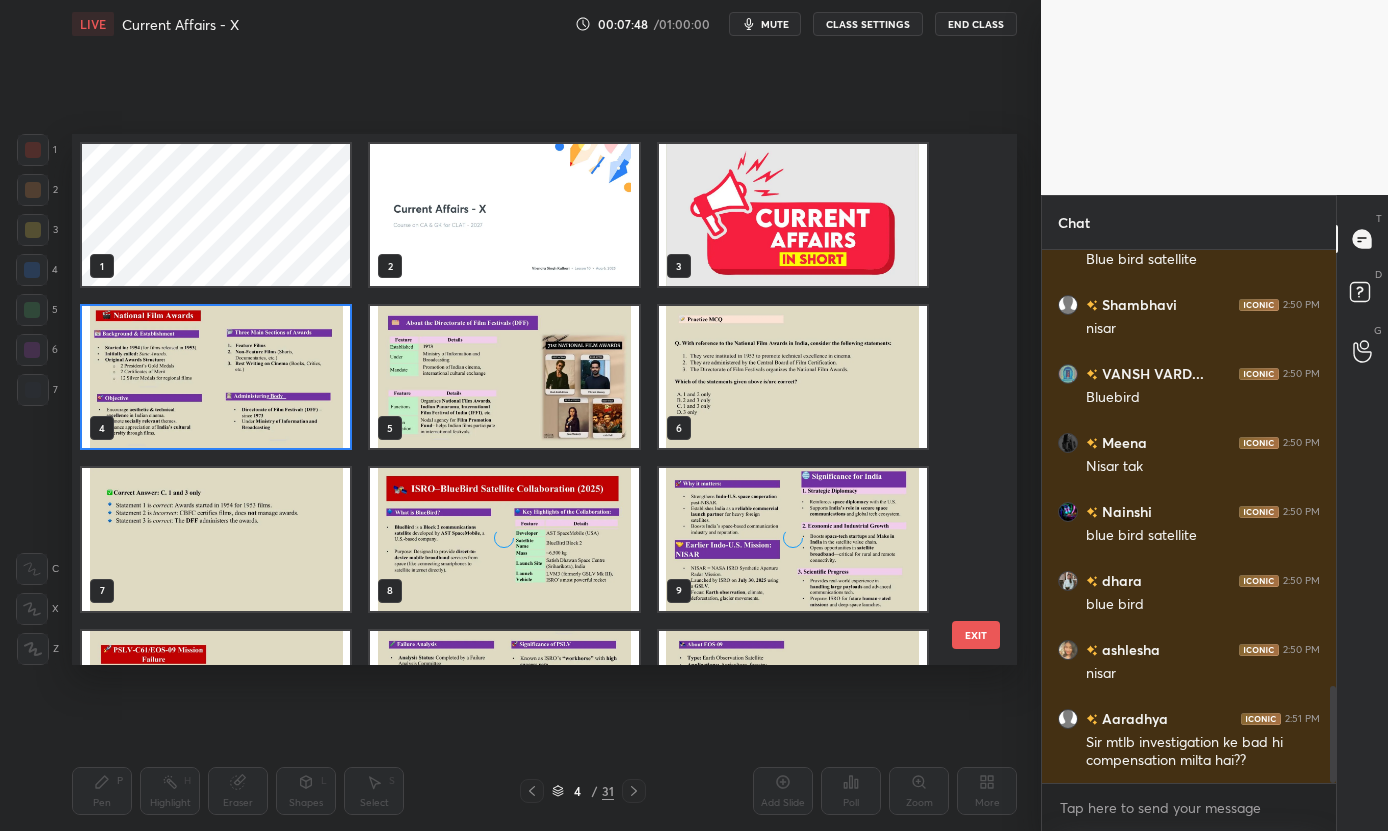 scroll, scrollTop: 7, scrollLeft: 11, axis: both 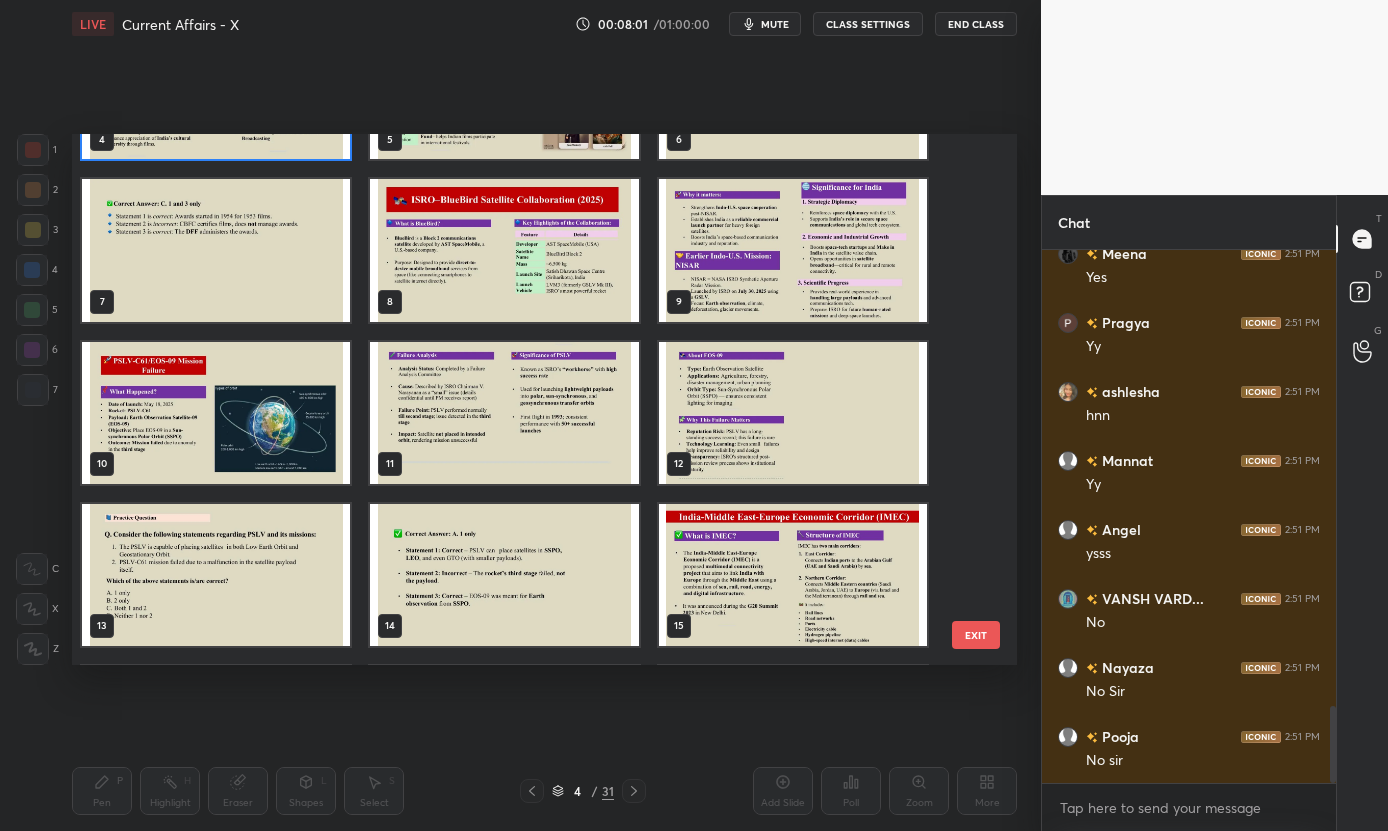 click at bounding box center (504, 412) 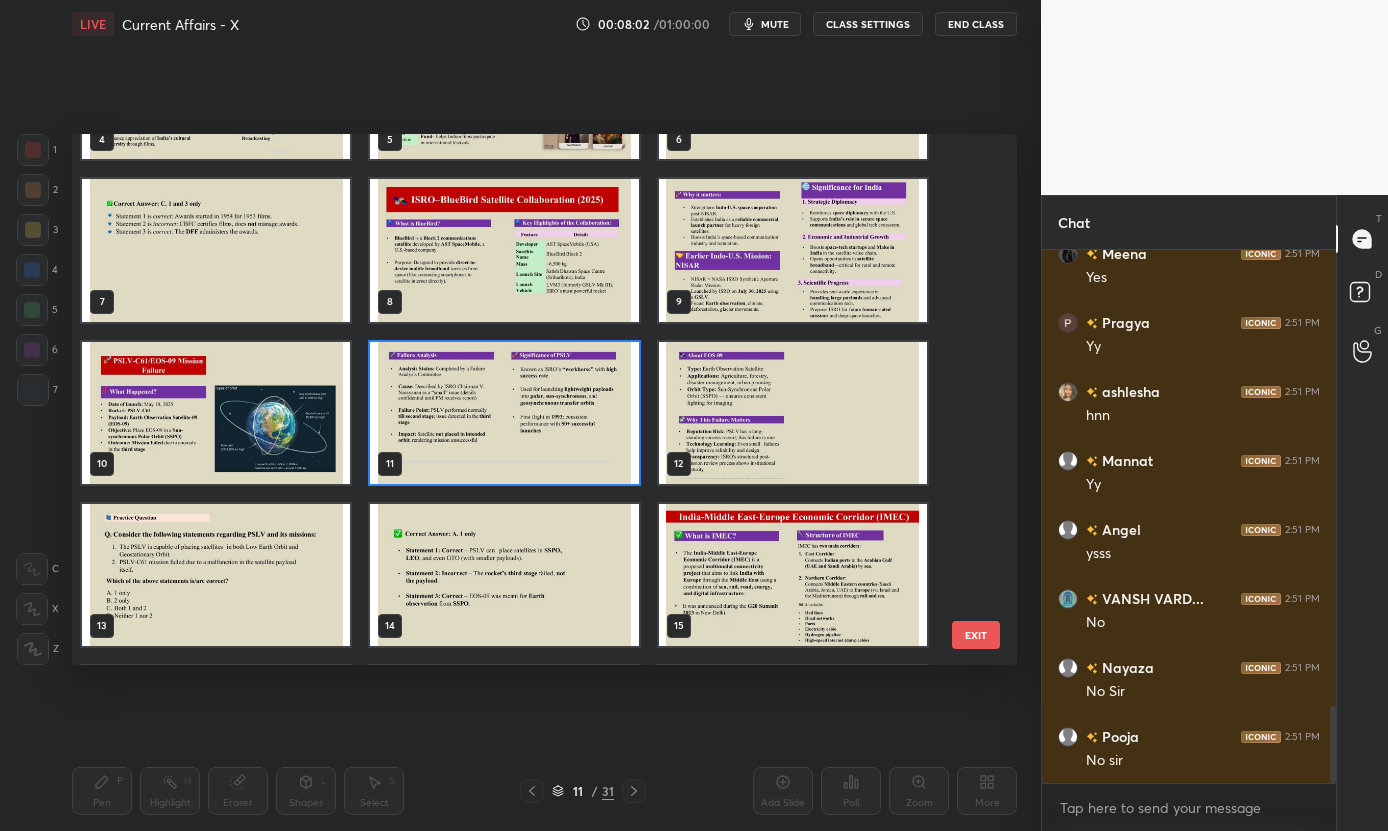click at bounding box center [216, 412] 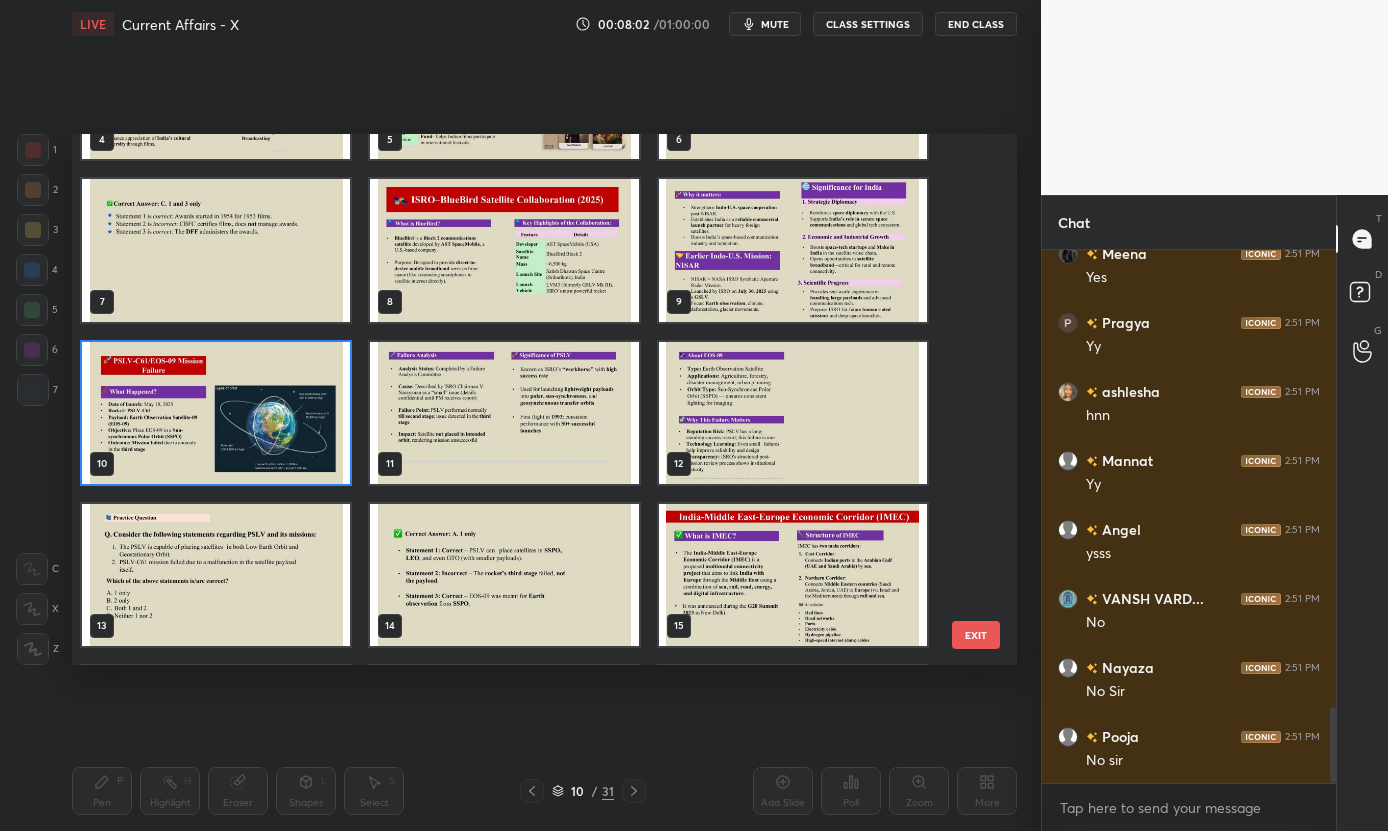scroll, scrollTop: 3224, scrollLeft: 0, axis: vertical 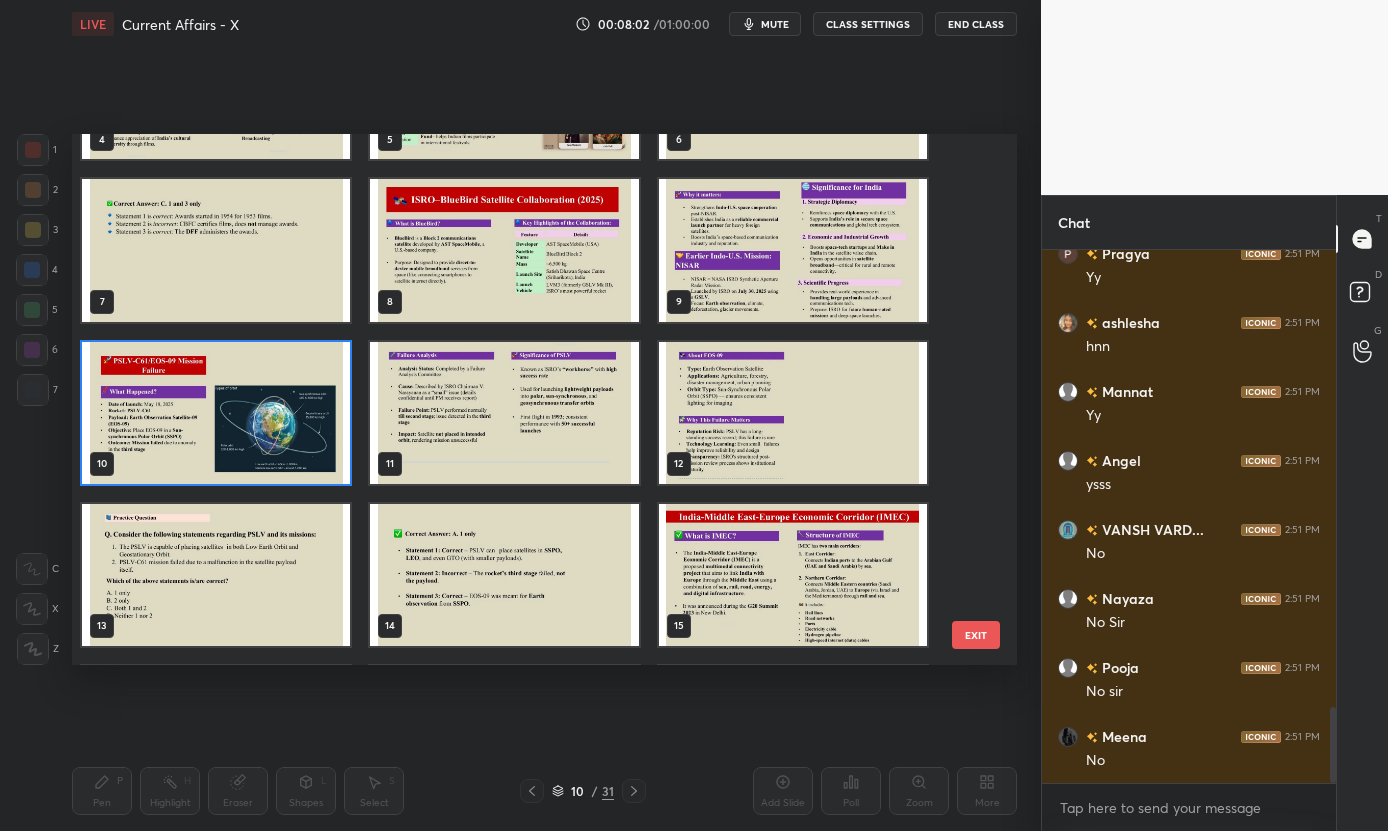 click at bounding box center (216, 412) 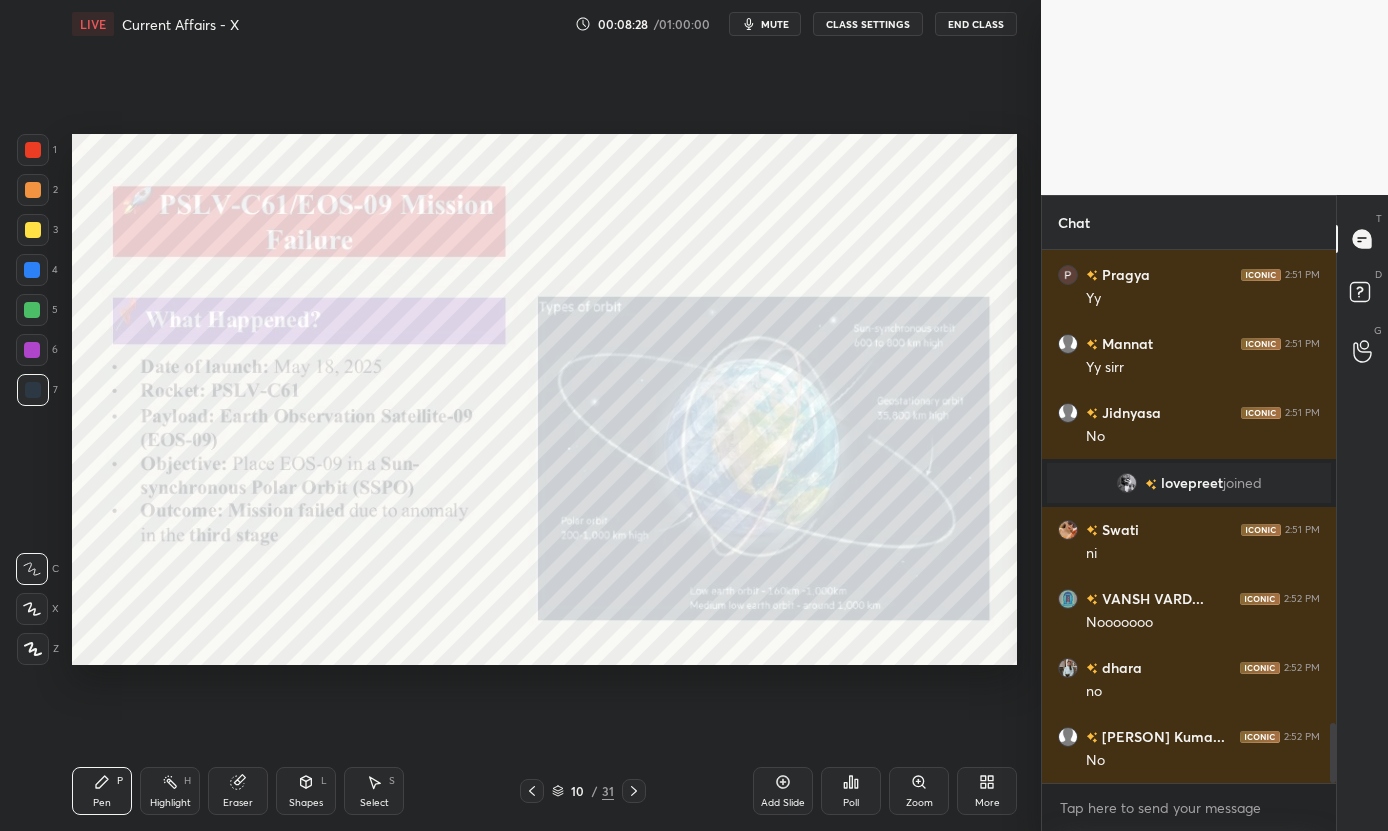 scroll, scrollTop: 4238, scrollLeft: 0, axis: vertical 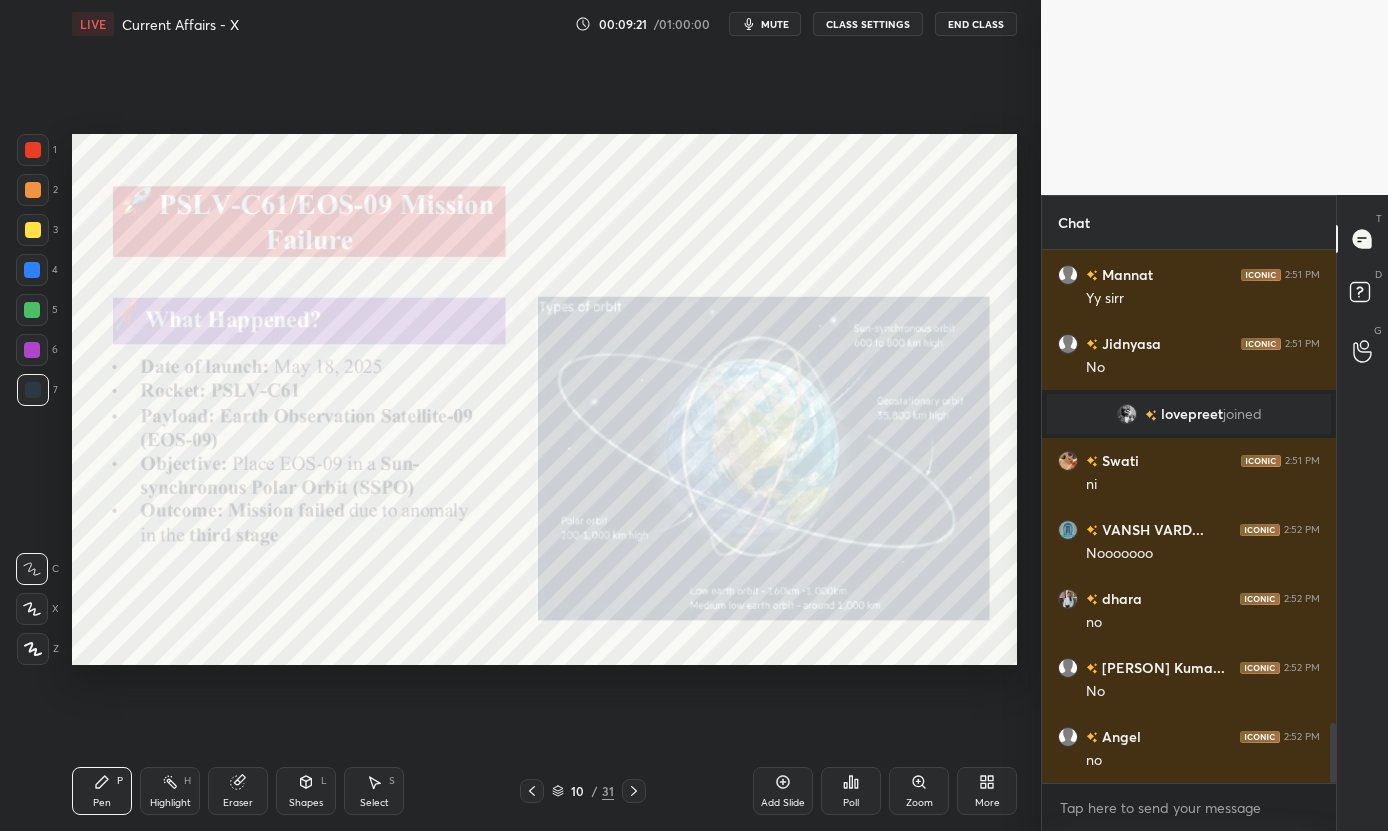 drag, startPoint x: 32, startPoint y: 228, endPoint x: 61, endPoint y: 212, distance: 33.12099 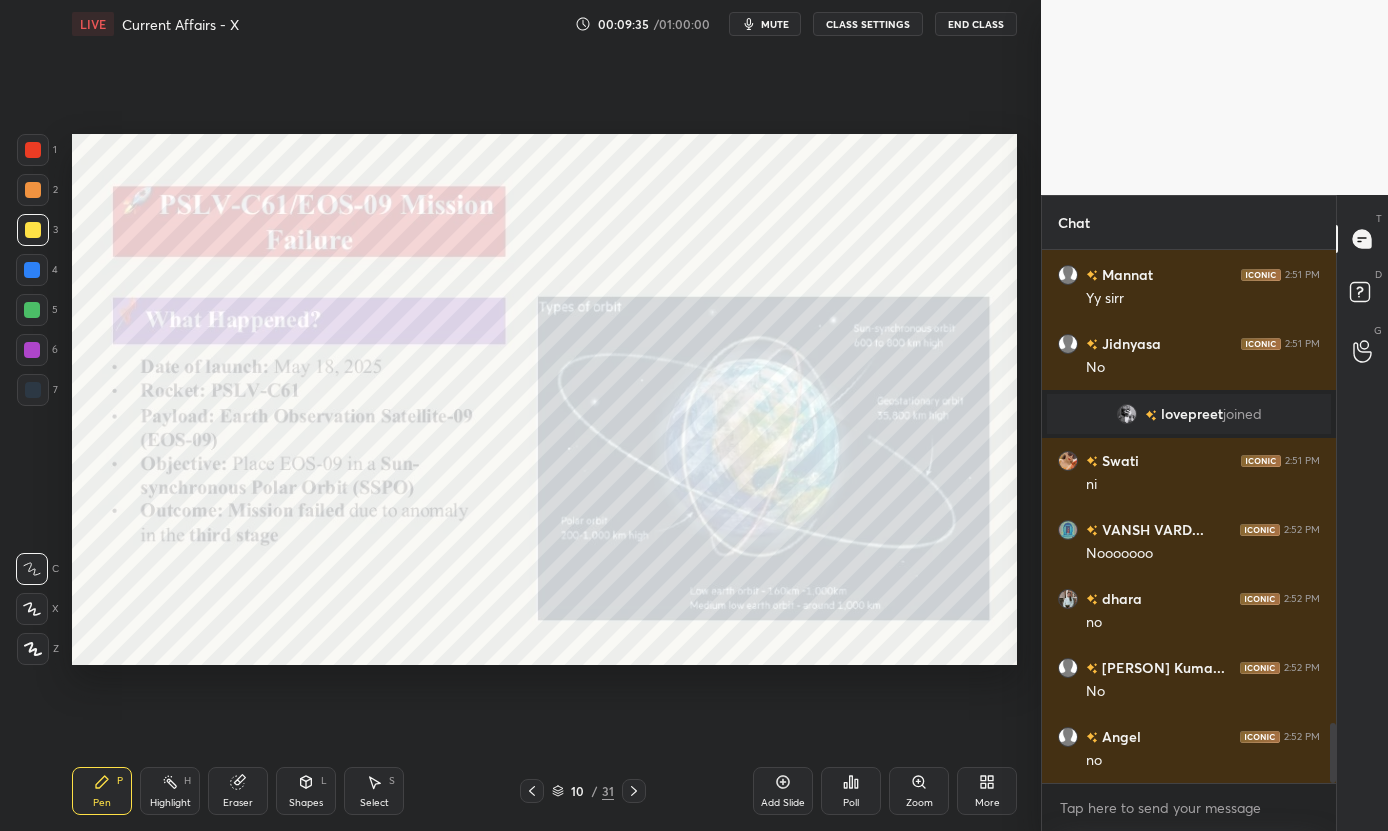 click at bounding box center [33, 150] 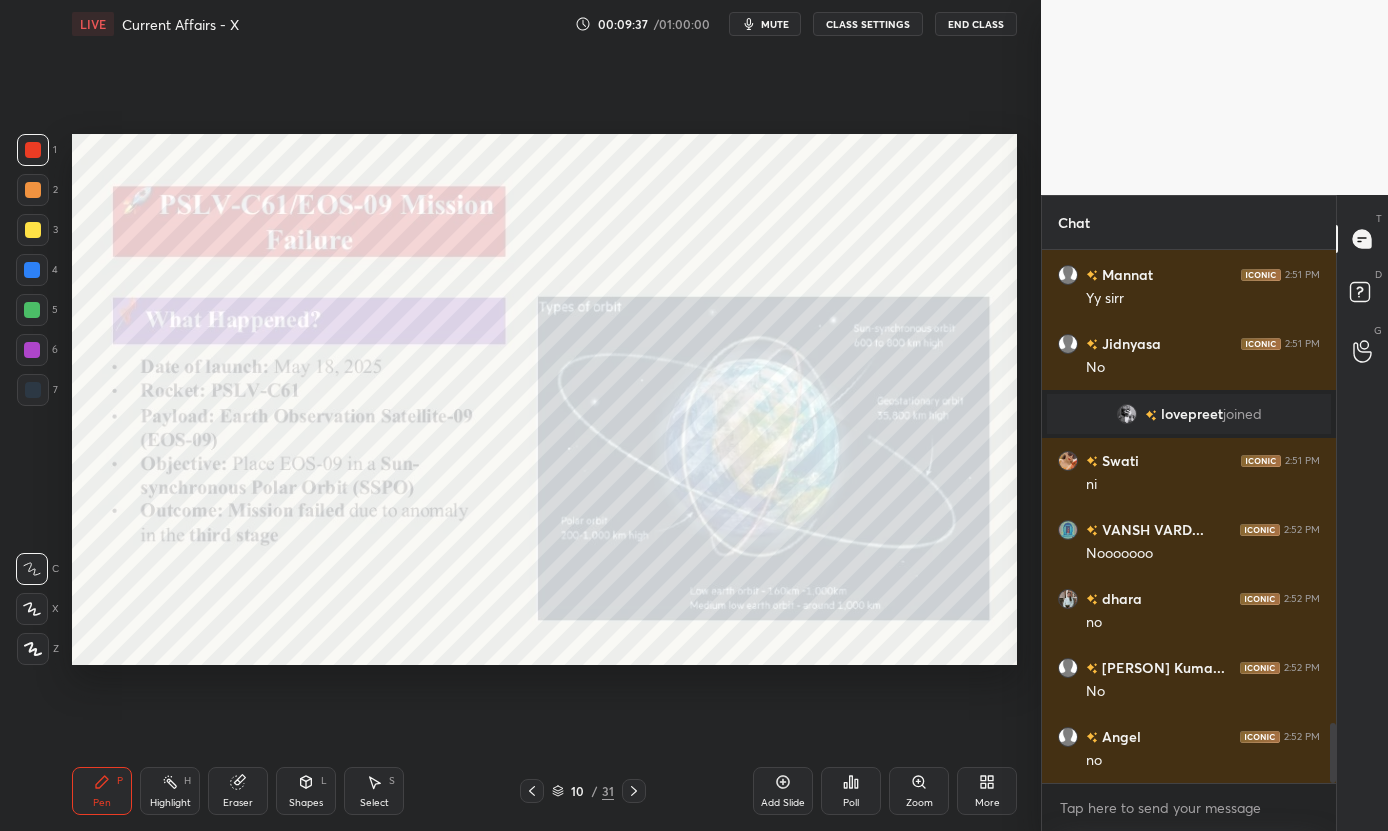 click at bounding box center (32, 609) 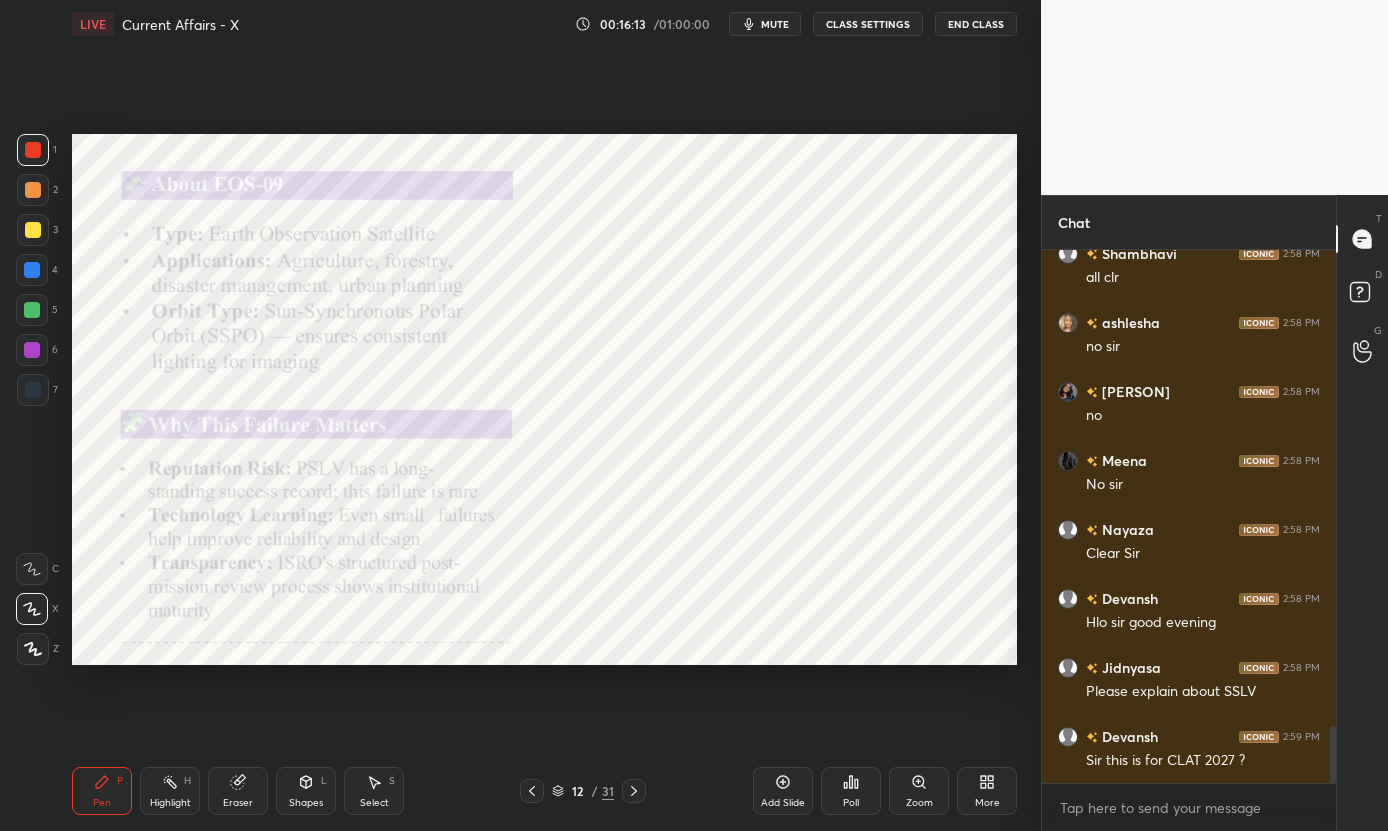 scroll, scrollTop: 4472, scrollLeft: 0, axis: vertical 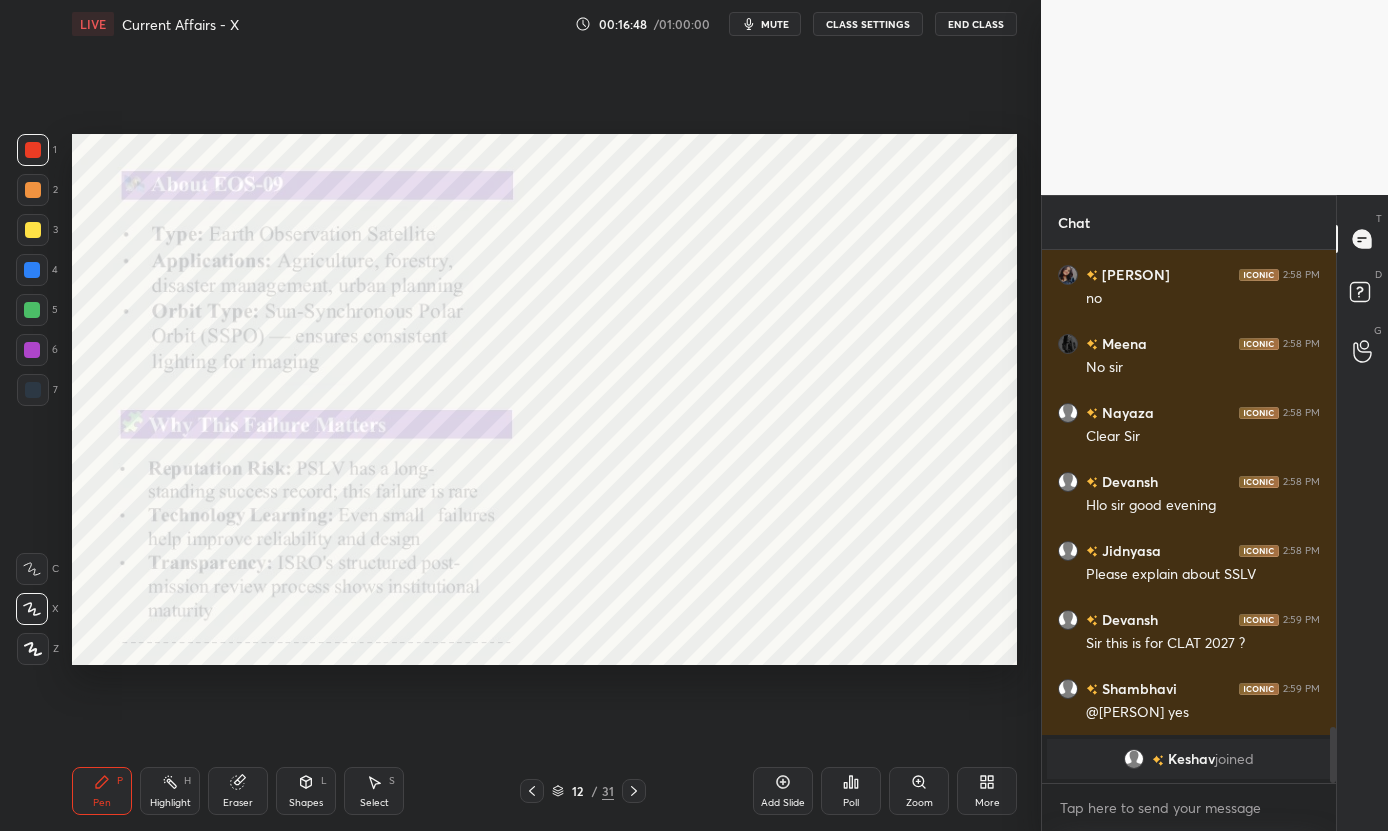 click 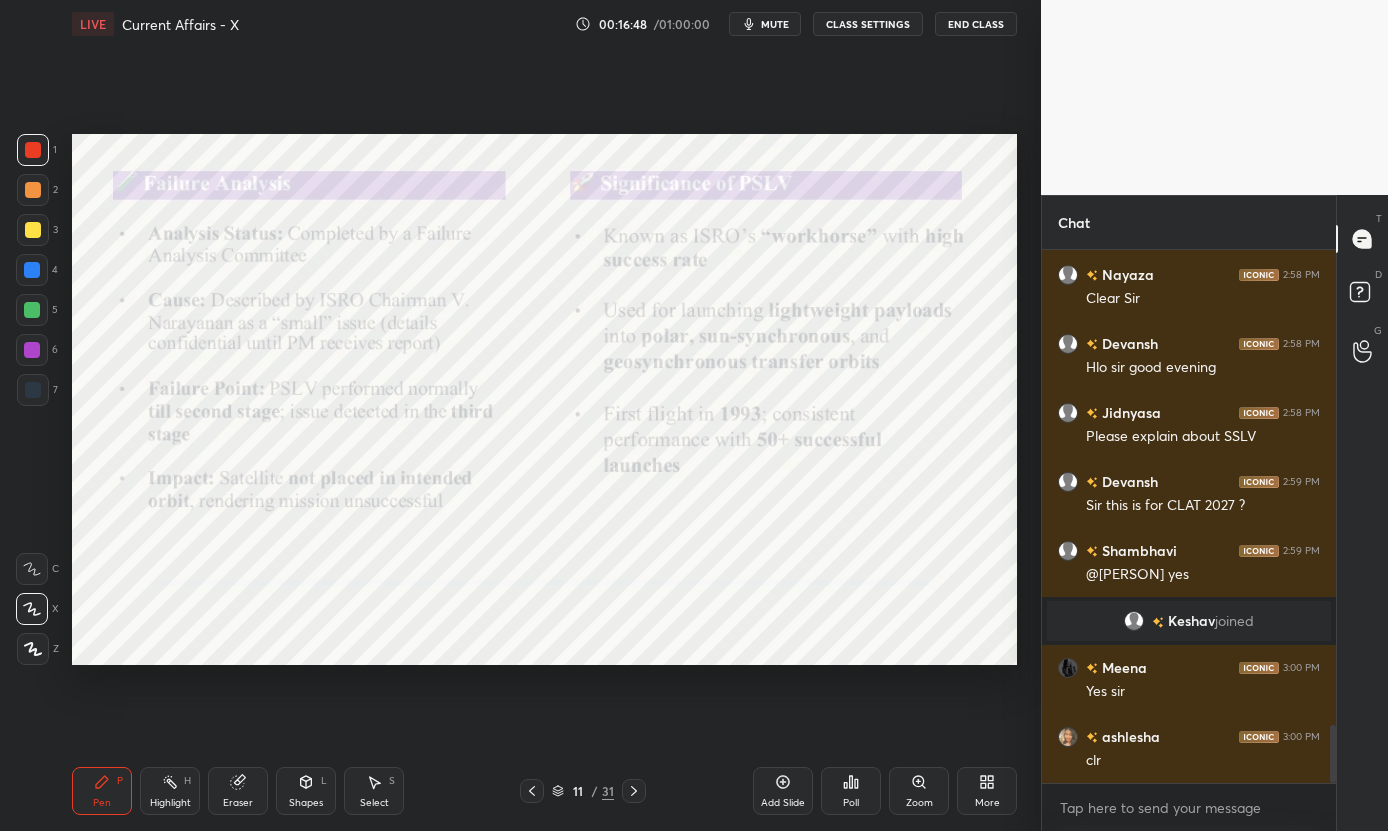 scroll, scrollTop: 4394, scrollLeft: 0, axis: vertical 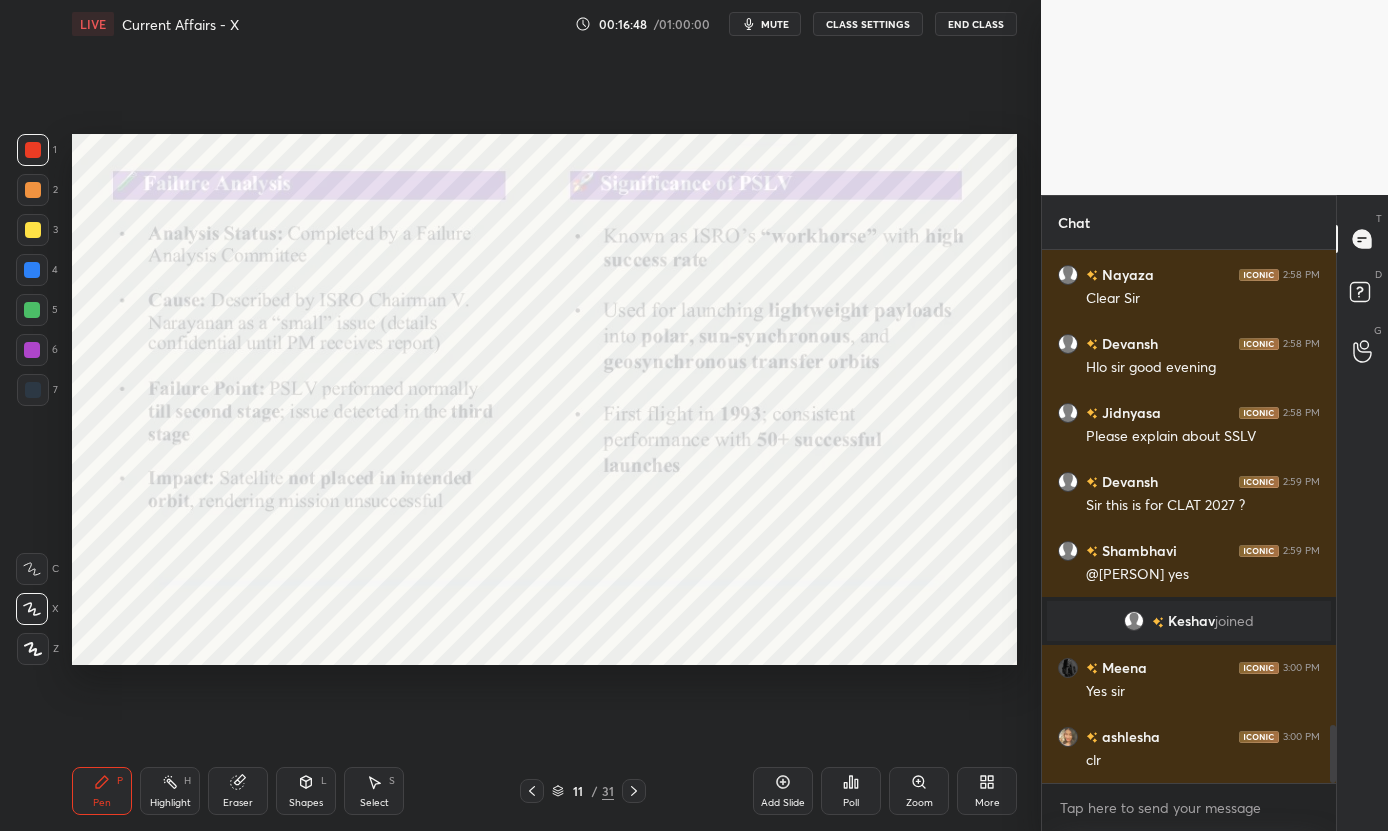 click 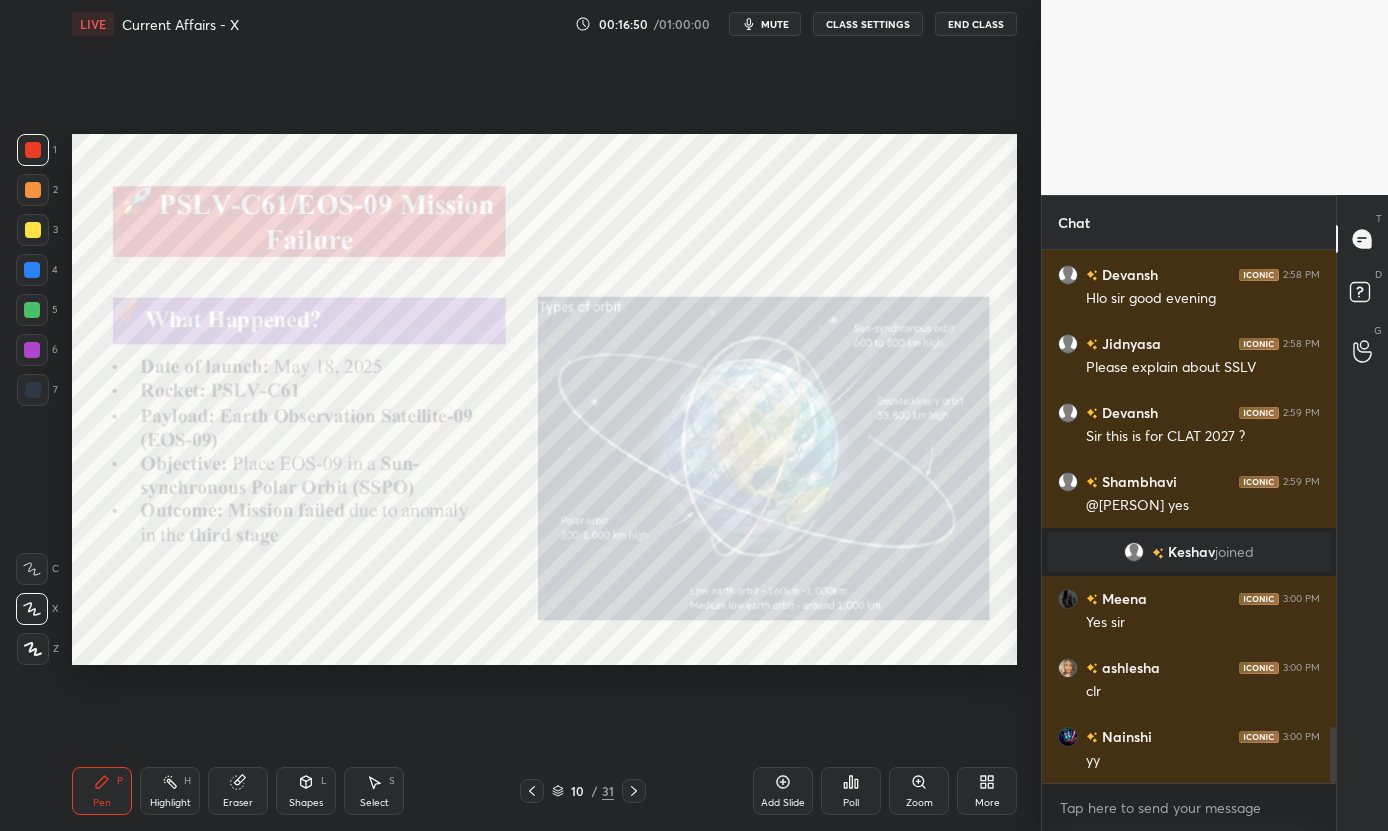 scroll, scrollTop: 4532, scrollLeft: 0, axis: vertical 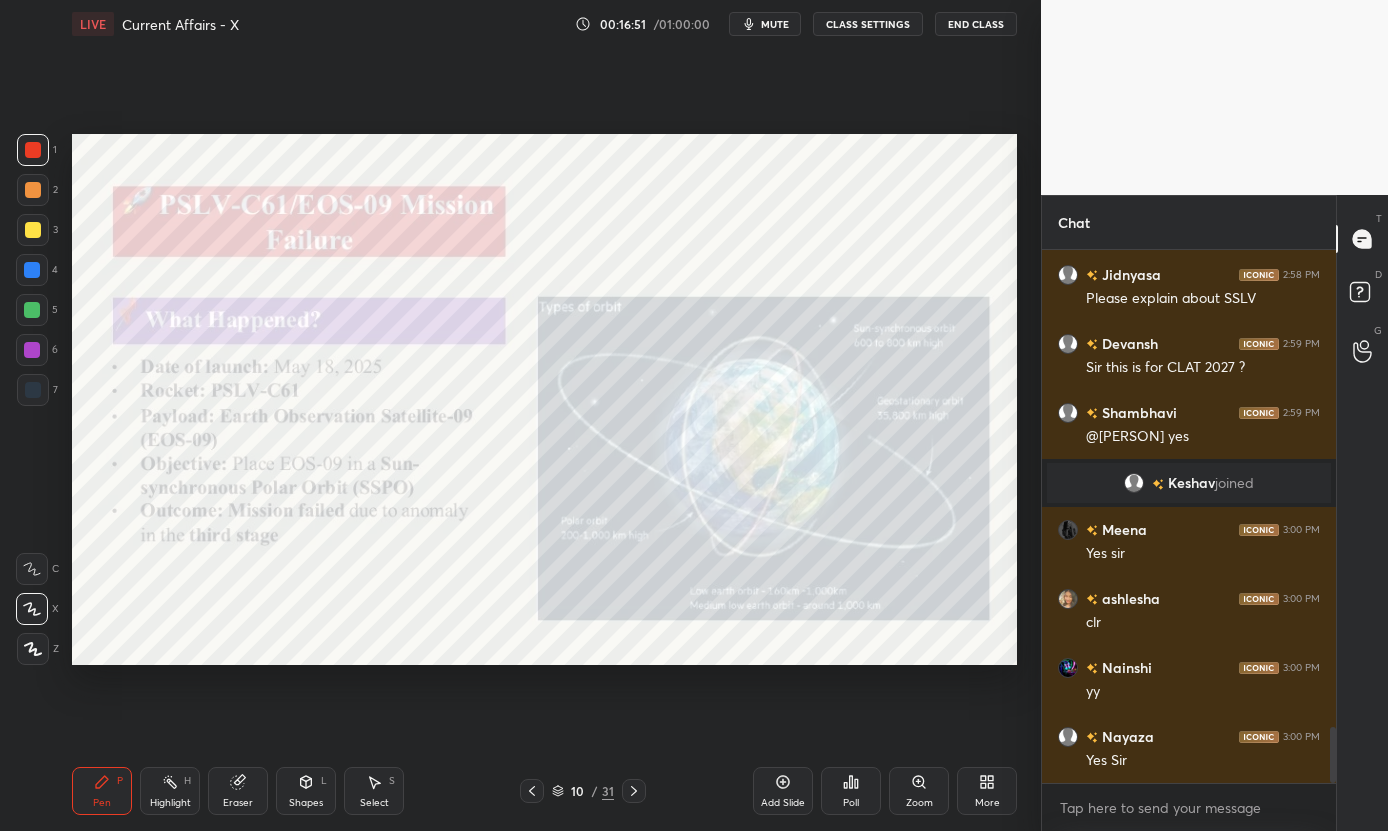 click on "mute" at bounding box center (765, 24) 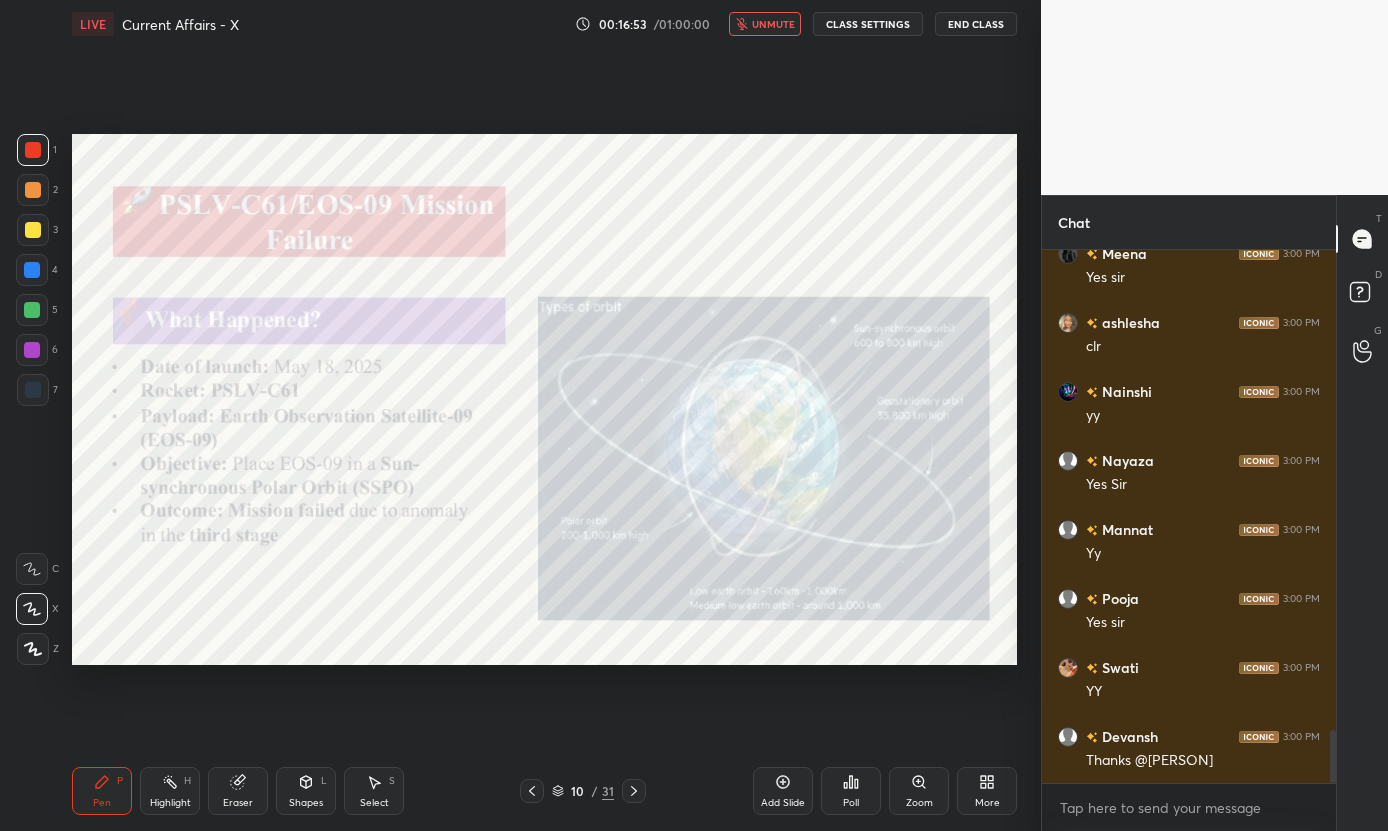 scroll, scrollTop: 4877, scrollLeft: 0, axis: vertical 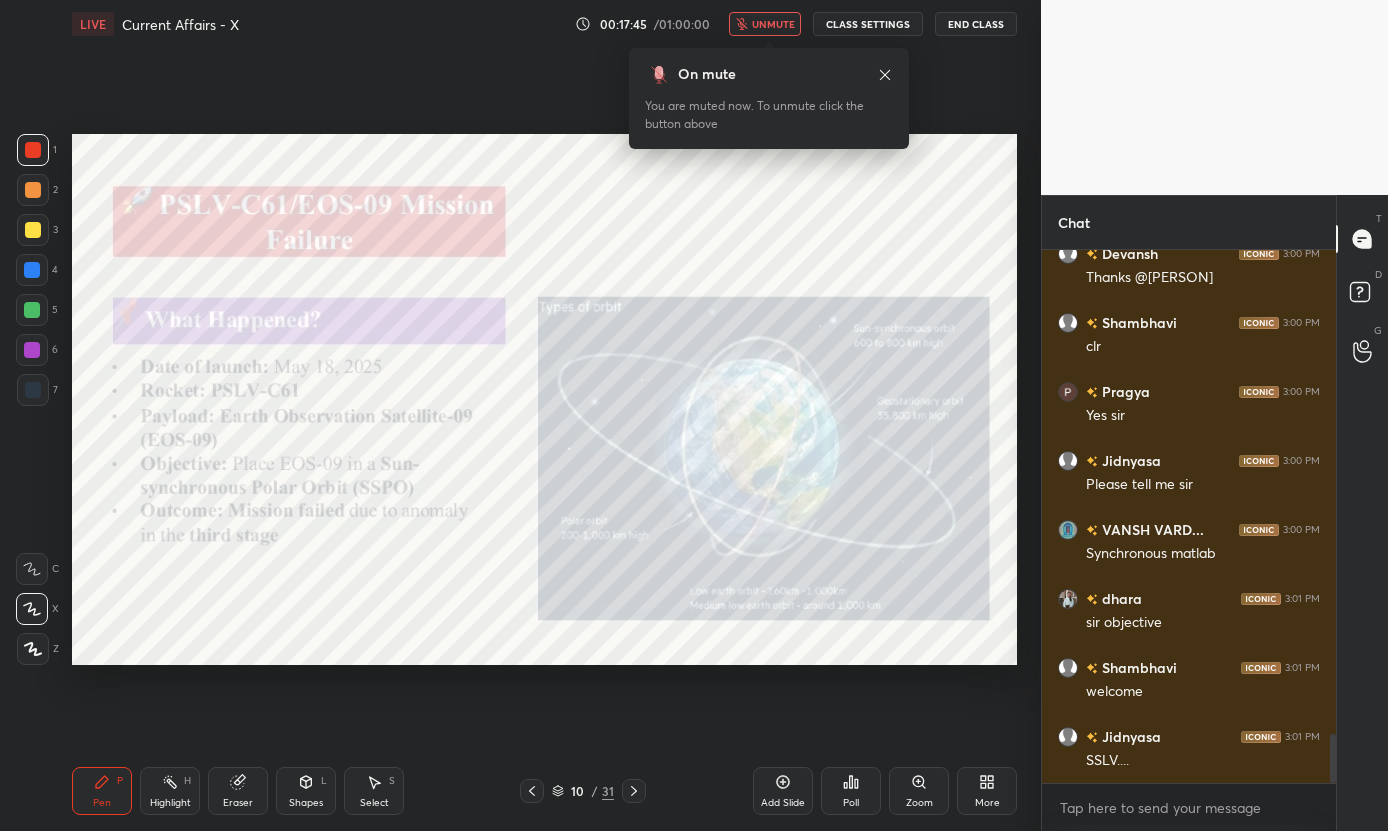 click on "unmute" at bounding box center (765, 24) 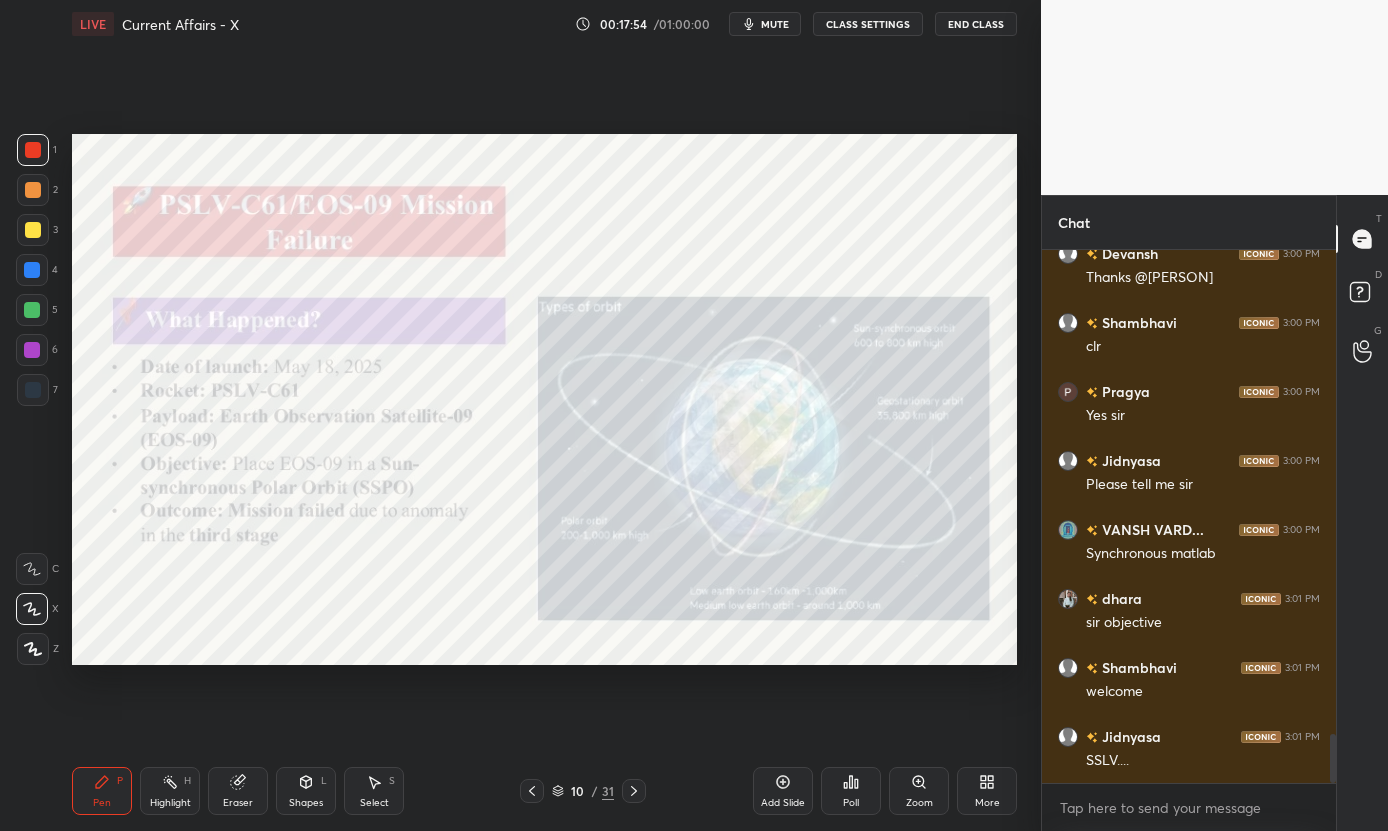 click on "LIVE Current Affairs - X 00:17:54 / 01:00:00 mute CLASS SETTINGS End Class Setting up your live class Poll for secs No correct answer Start poll Back Current Affairs - X • L10 of Course on CA & GK for CLAT - 2027 [PERSON] [PERSON] Pen P Highlight H Eraser Shapes L Select S 10 / 31 Add Slide Poll Zoom More" at bounding box center (544, 415) 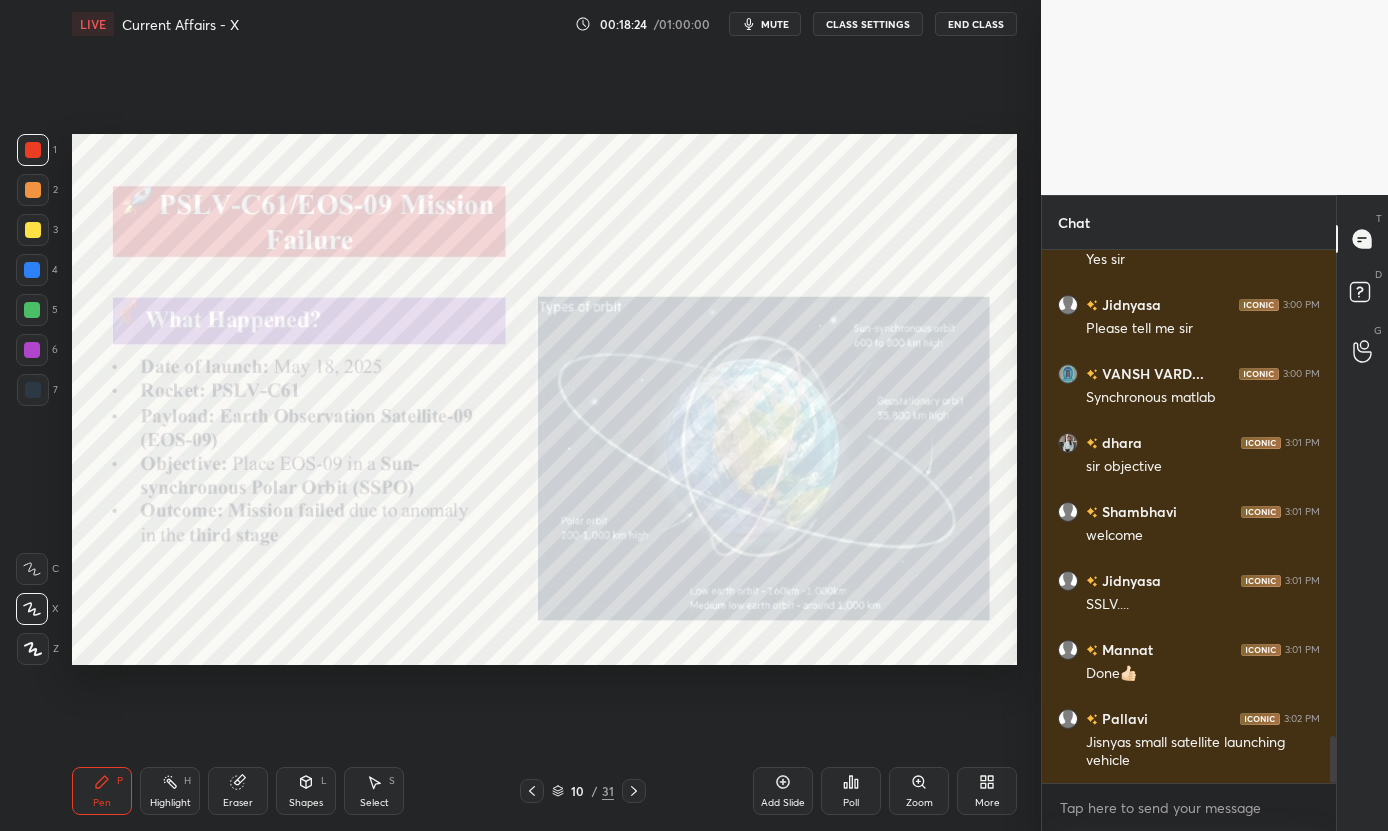 scroll, scrollTop: 5516, scrollLeft: 0, axis: vertical 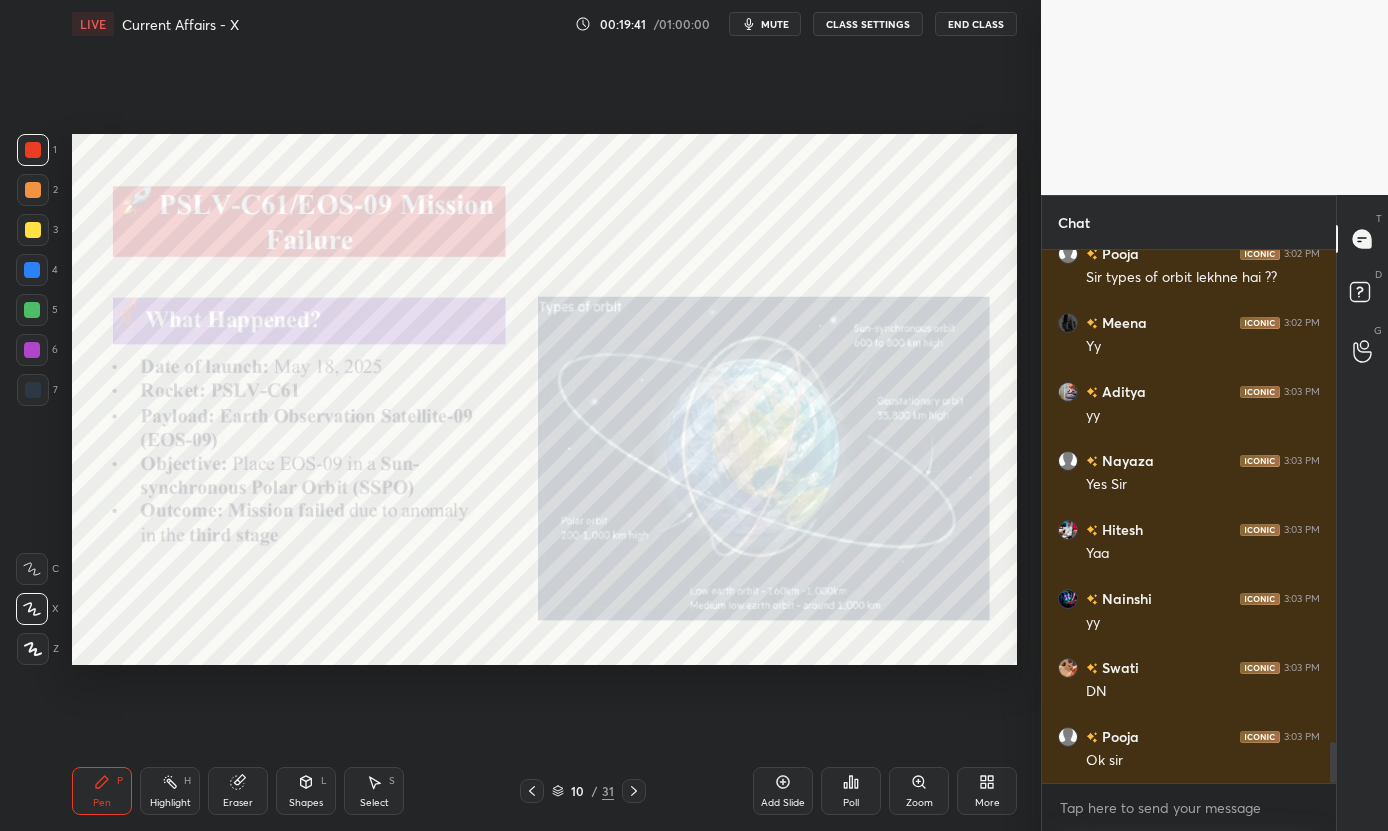 click 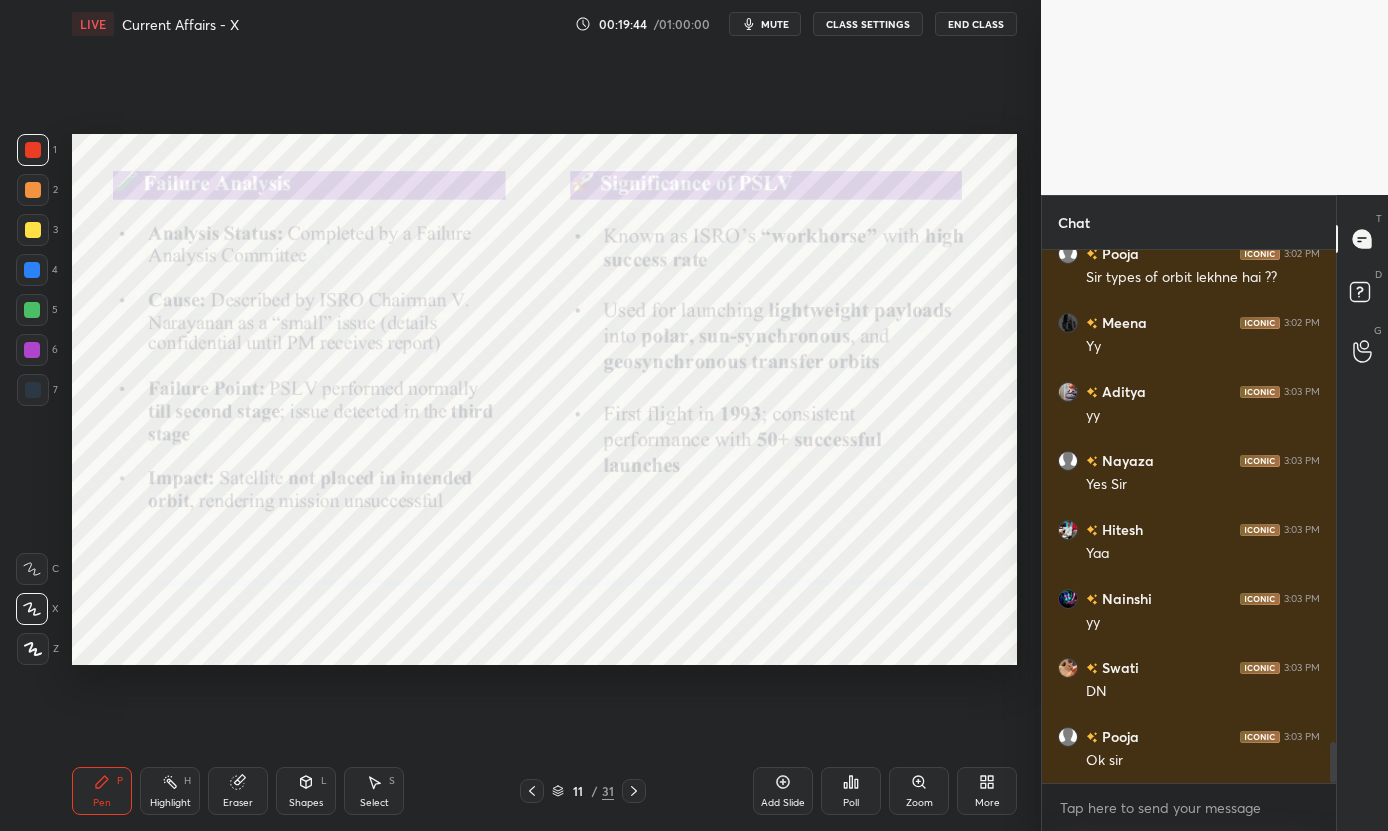 click on "Add Slide" at bounding box center [783, 791] 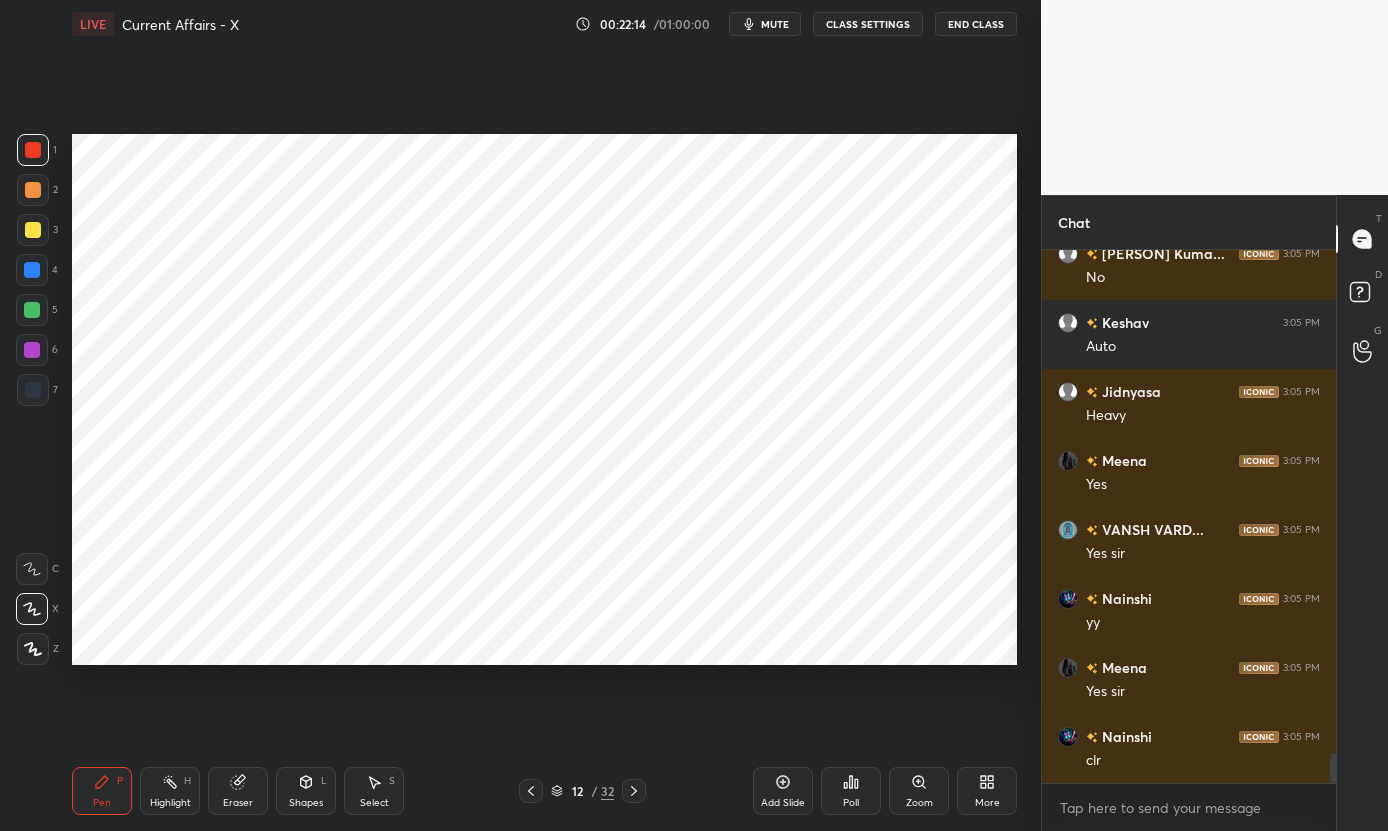 scroll, scrollTop: 9262, scrollLeft: 0, axis: vertical 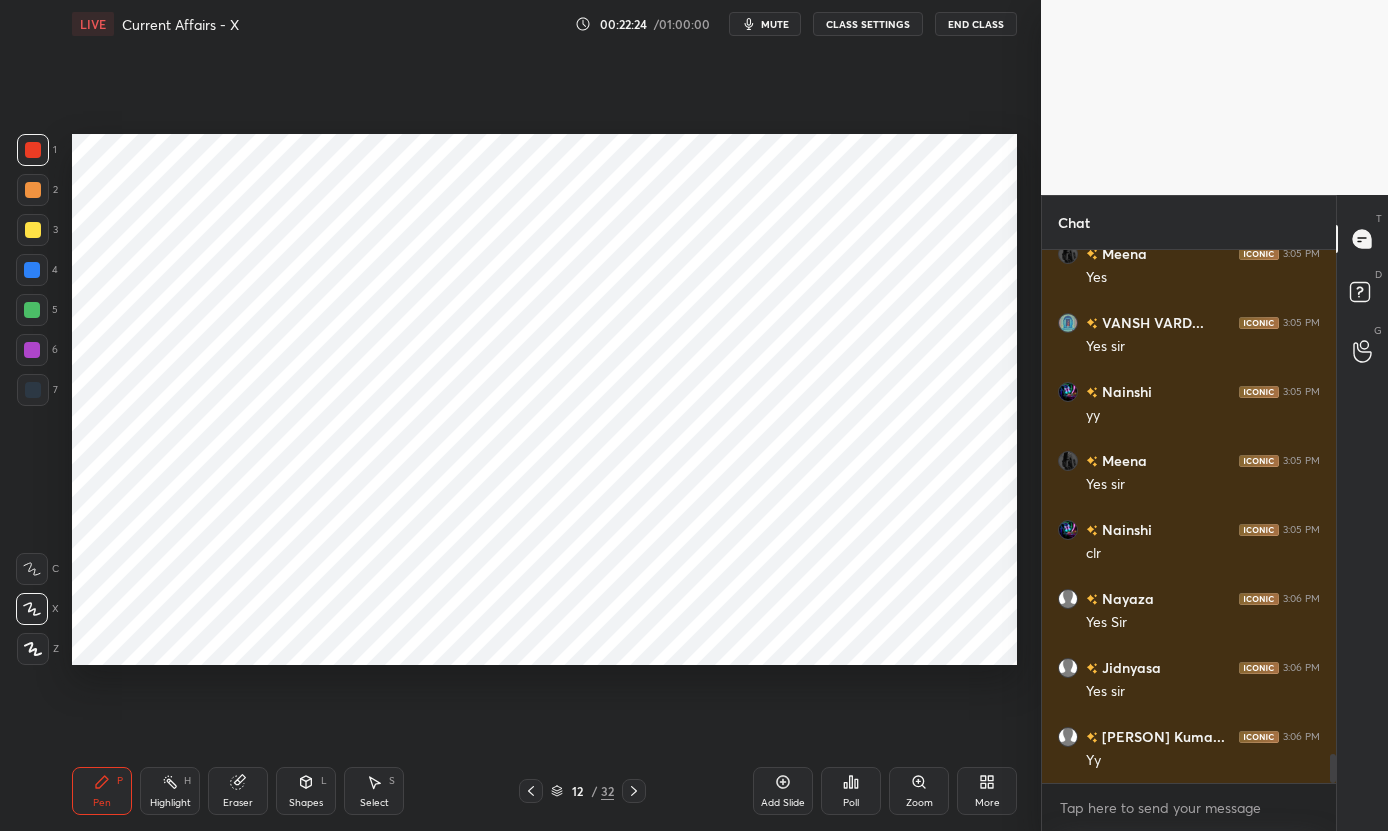 click 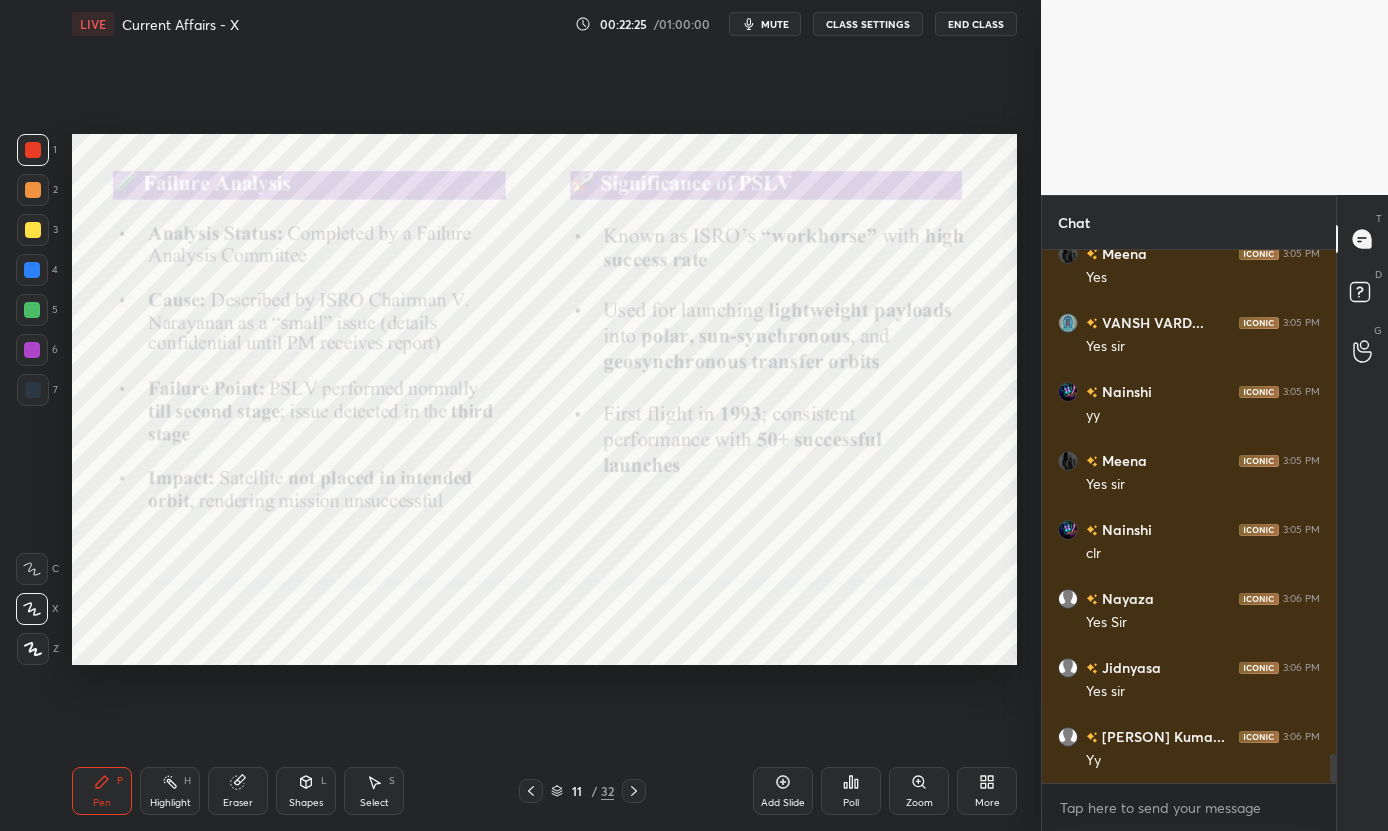 click 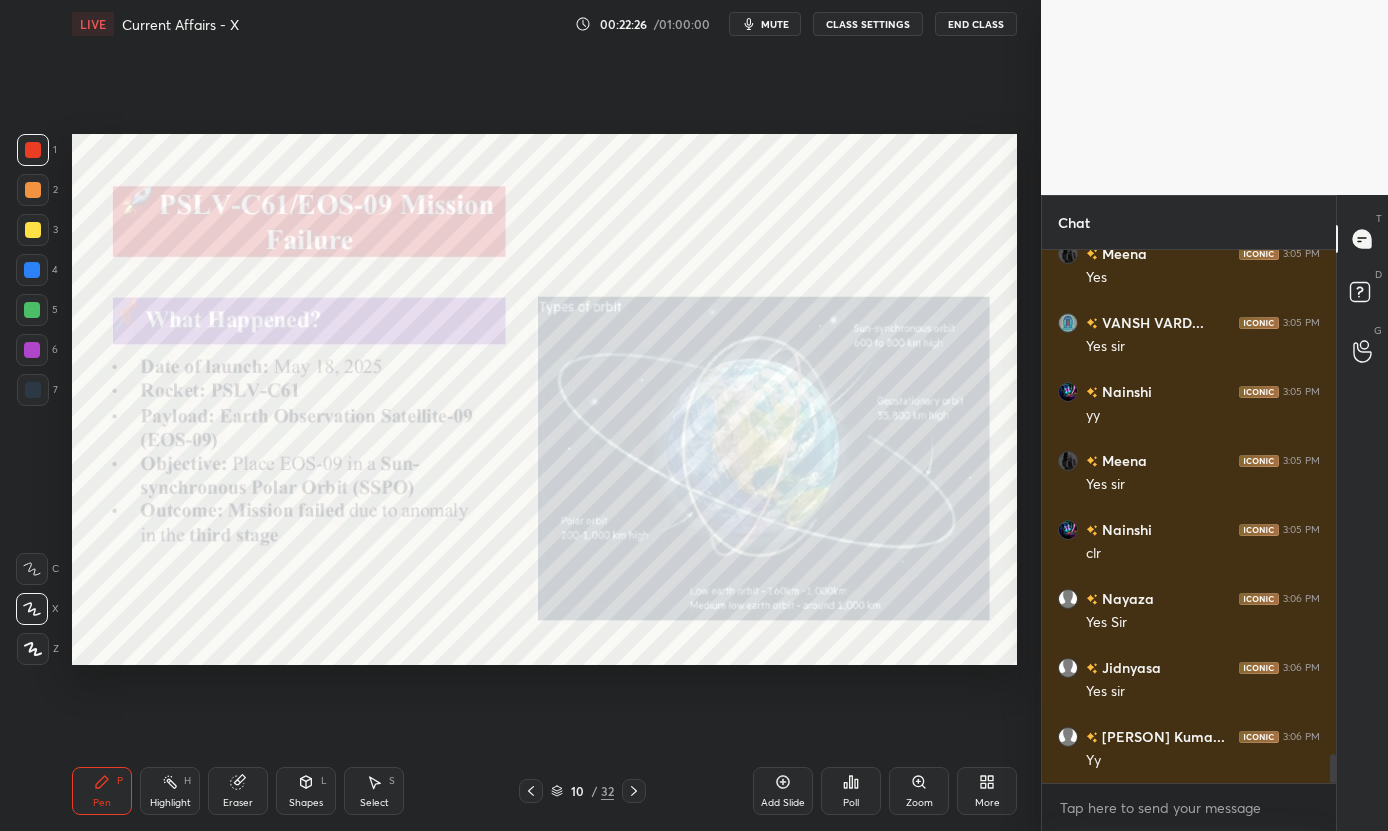 click 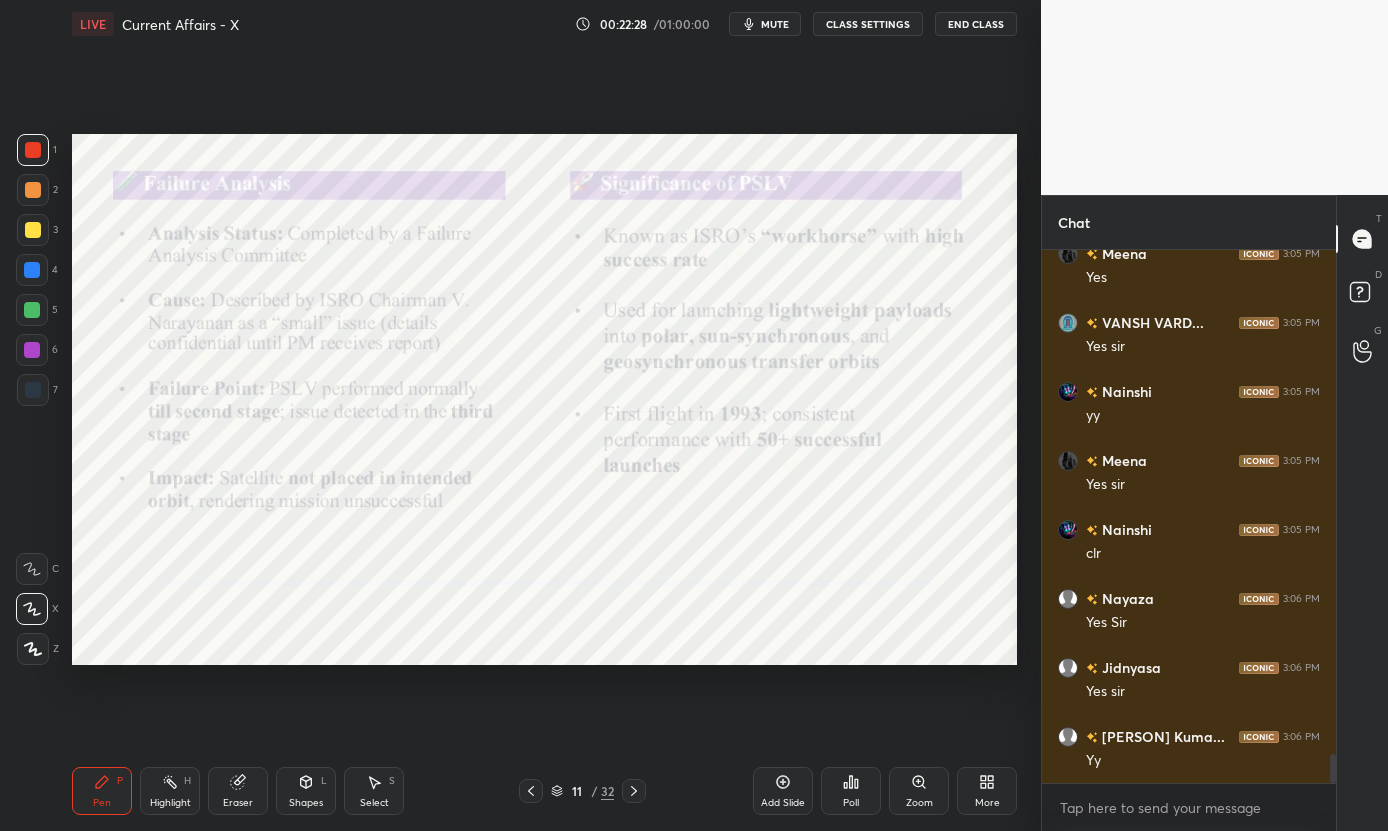 scroll, scrollTop: 9331, scrollLeft: 0, axis: vertical 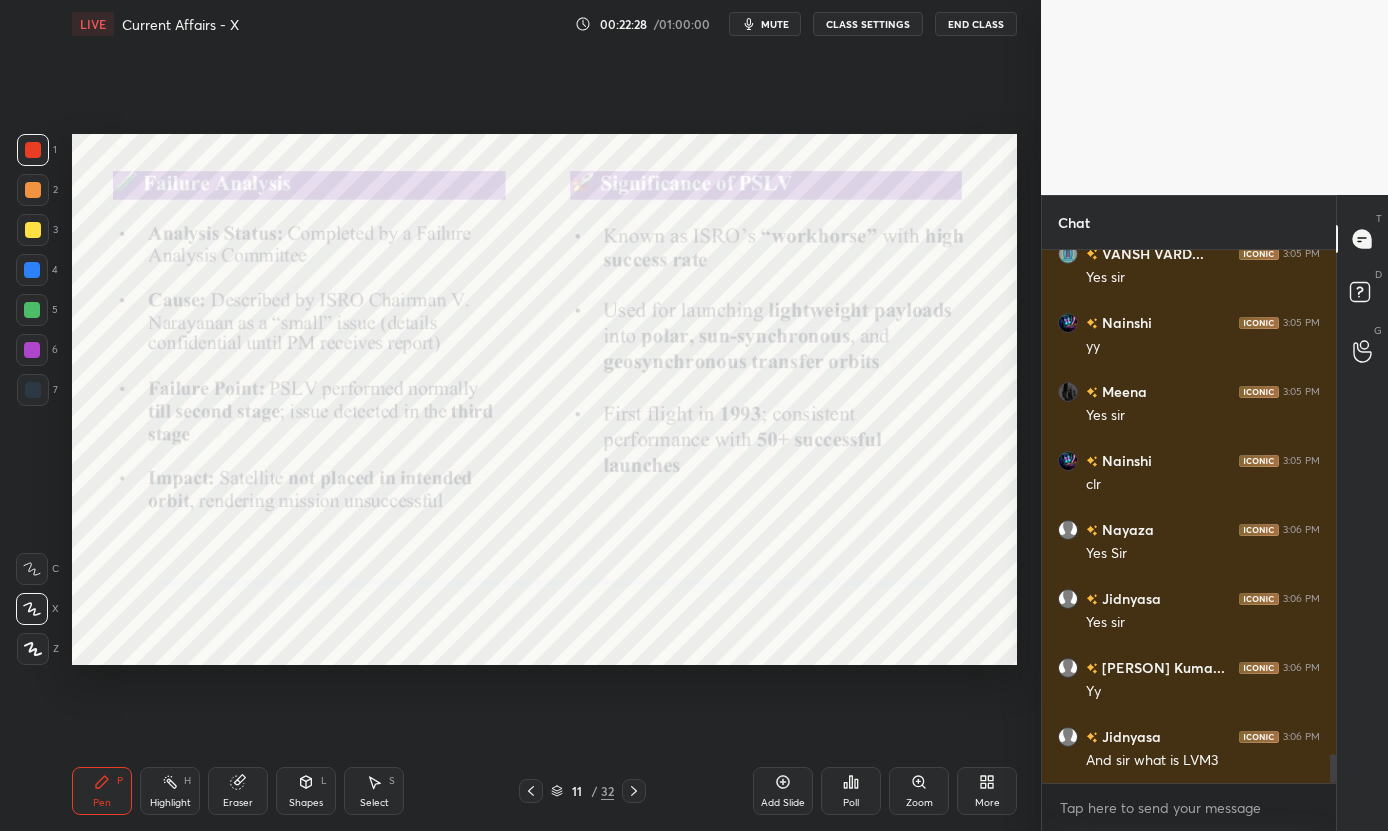 click on "LIVE Current Affairs - X 00:22:28 / 01:00:00 mute CLASS SETTINGS End Class Setting up your live class Poll for secs No correct answer Start poll Back Current Affairs - X • L10 of Course on CA & GK for CLAT - 2027 [PERSON] [PERSON] Pen P Highlight H Eraser Shapes L Select S 11 / 32 Add Slide Poll Zoom More" at bounding box center (544, 415) 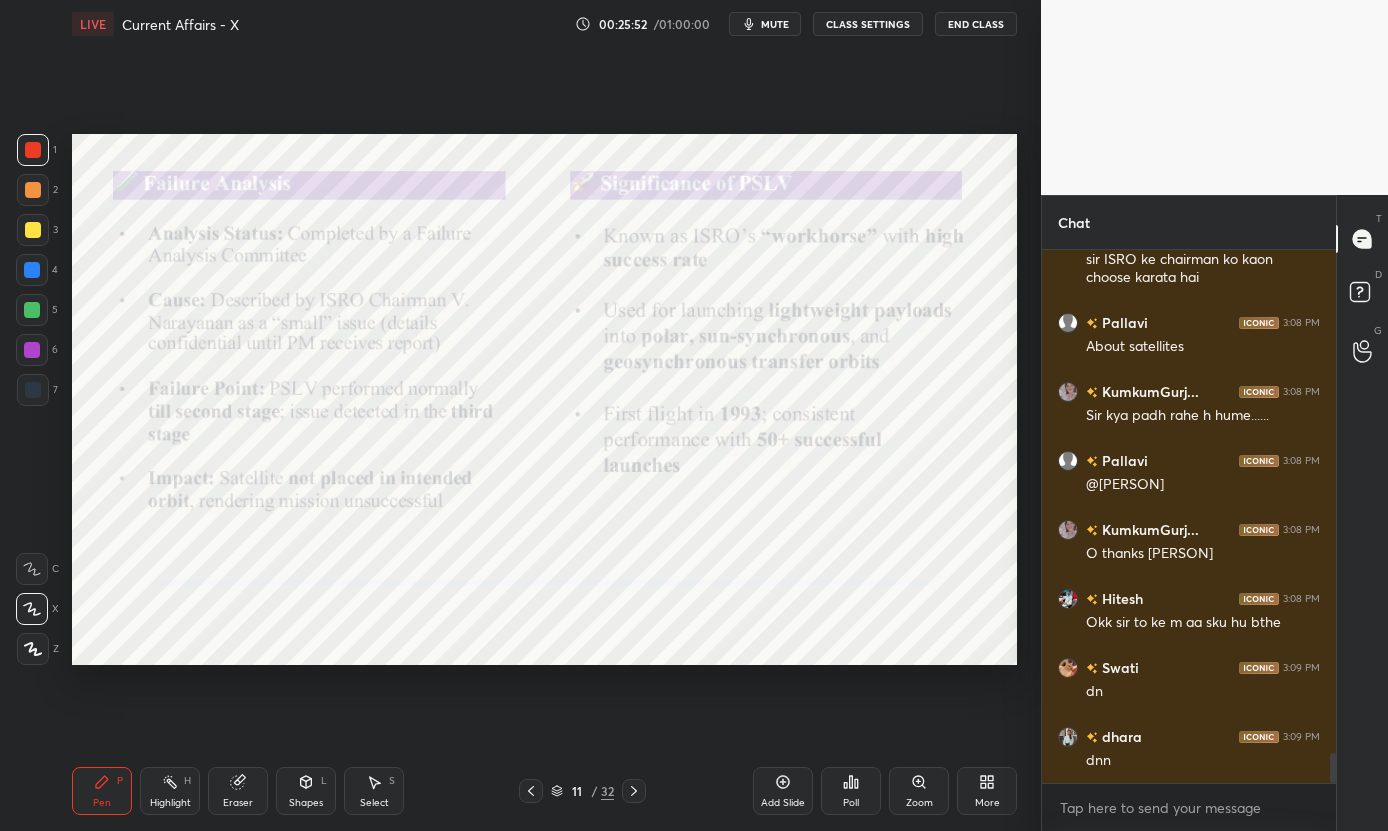 scroll, scrollTop: 9092, scrollLeft: 0, axis: vertical 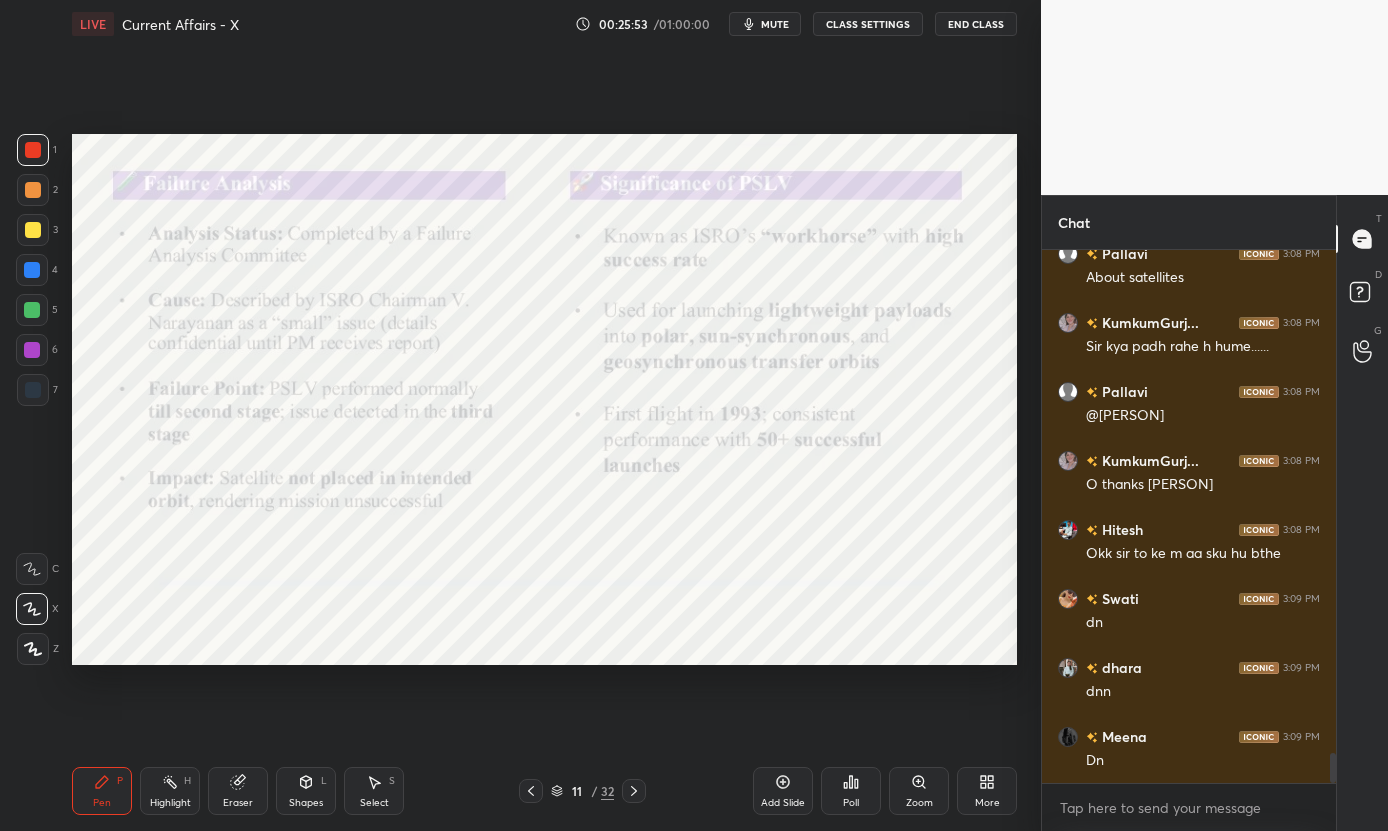 click 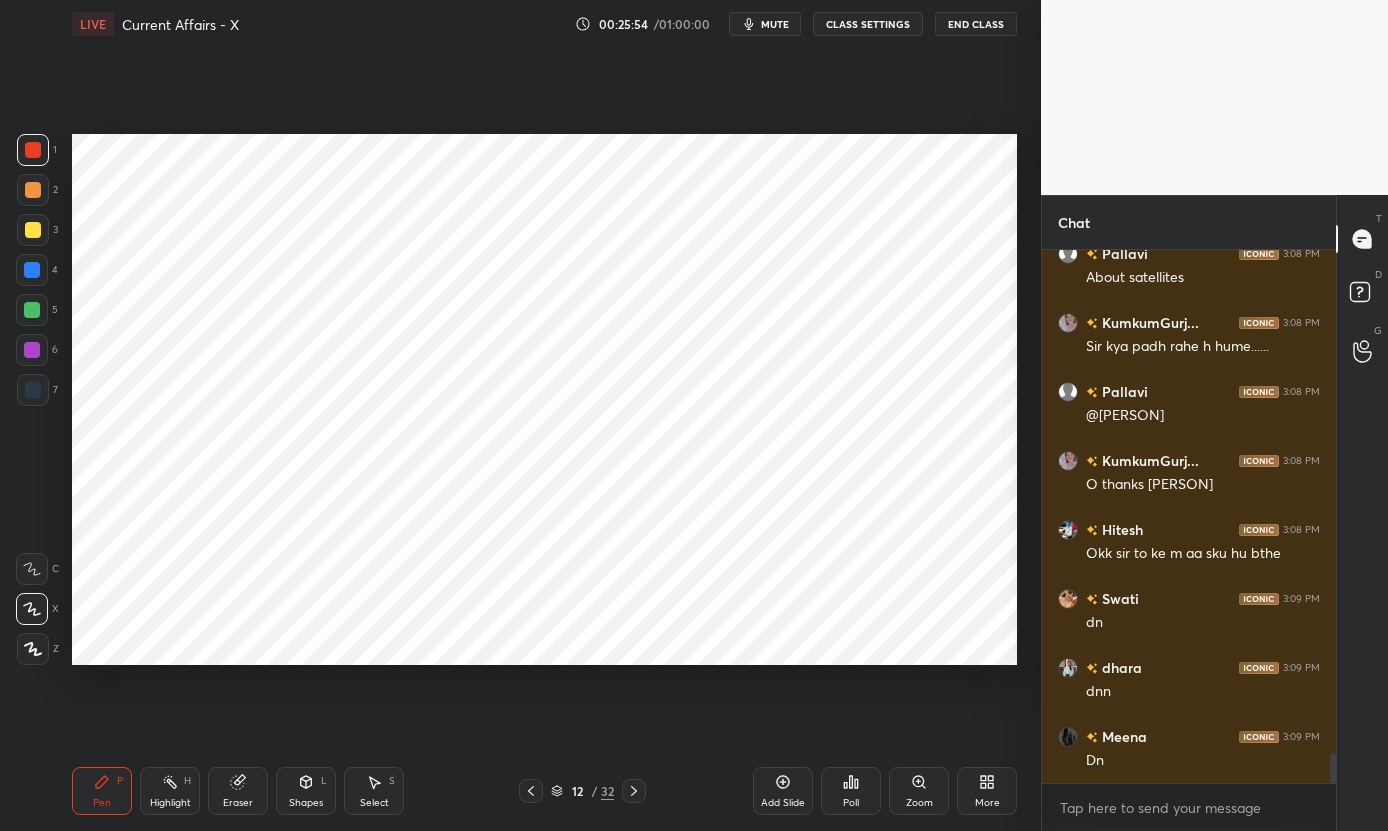 click 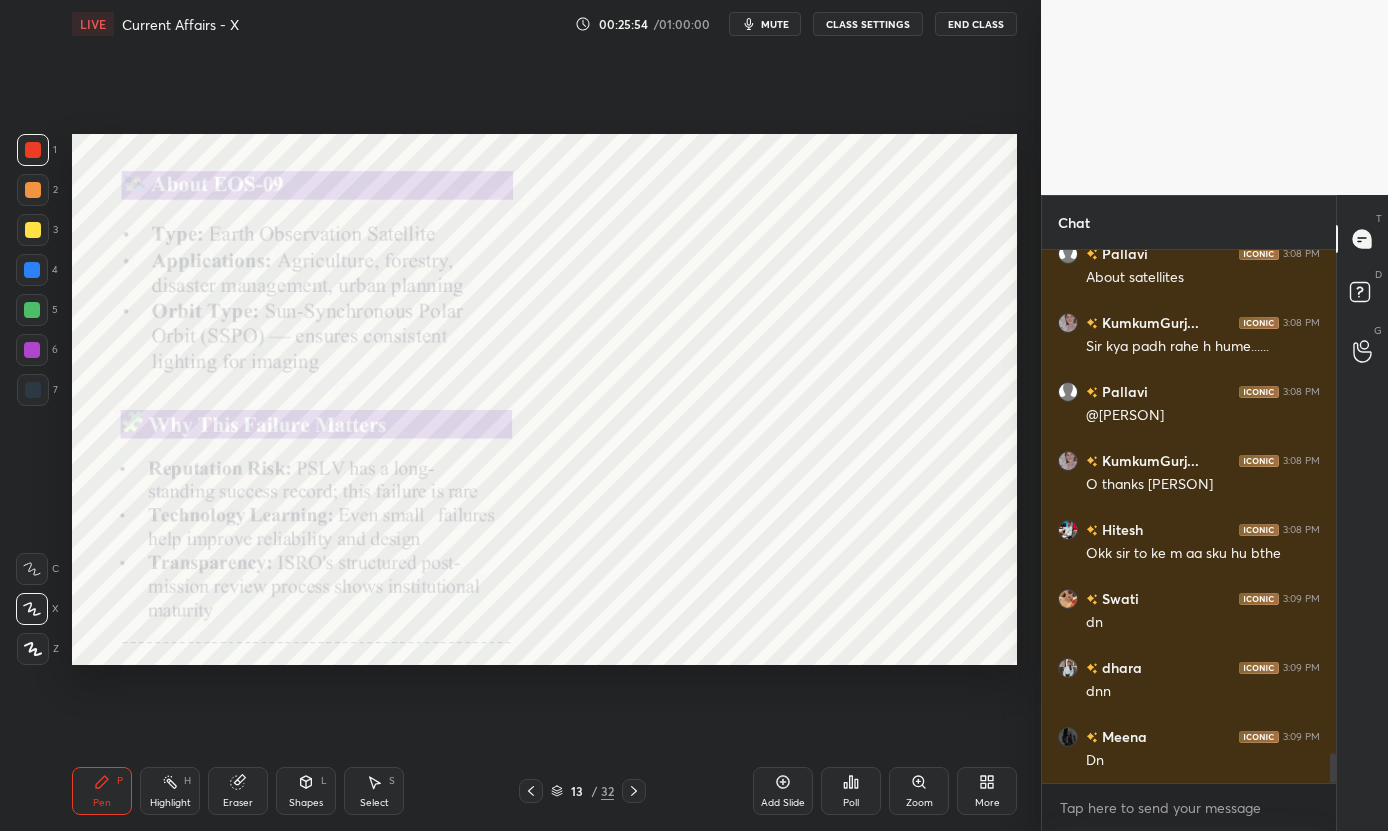 click 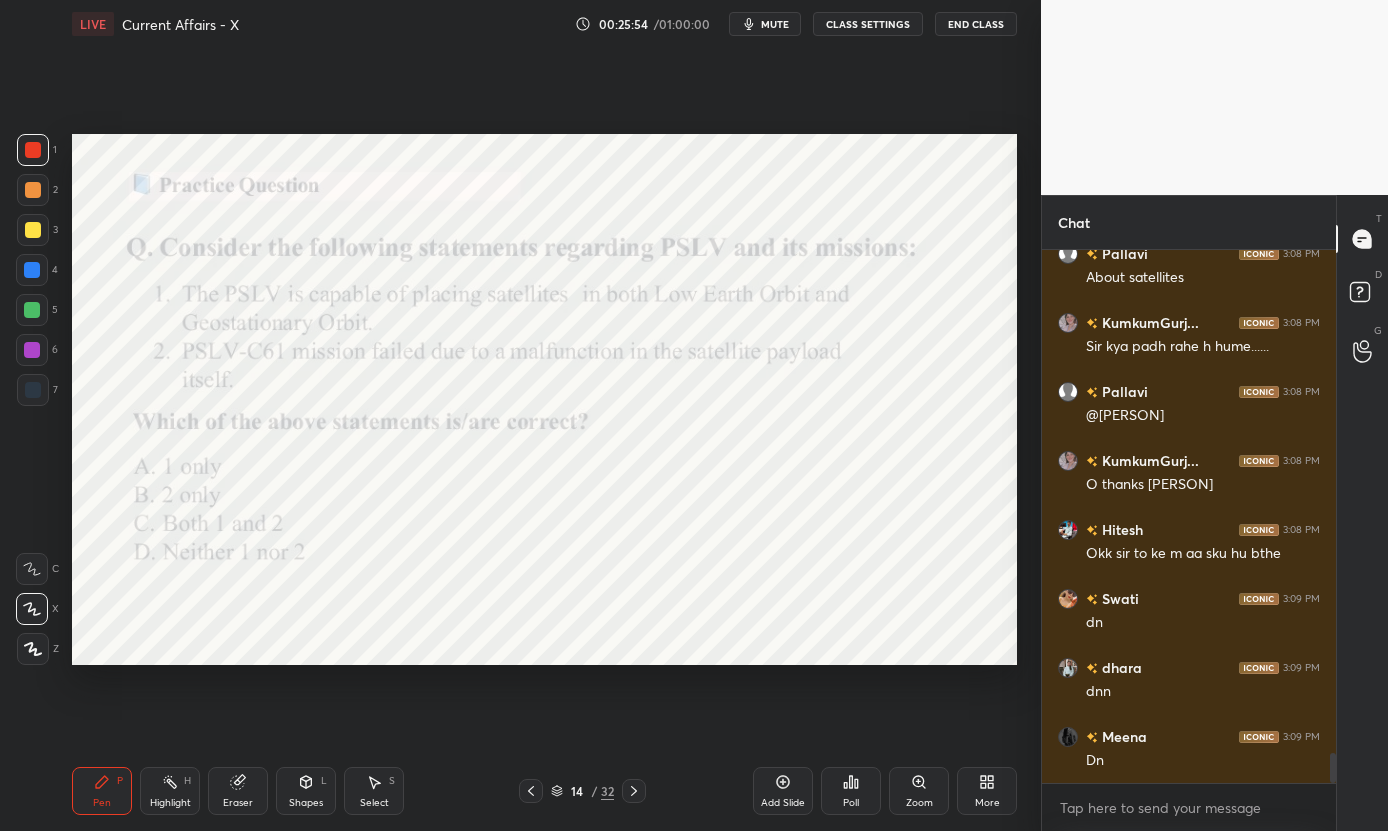 scroll, scrollTop: 9161, scrollLeft: 0, axis: vertical 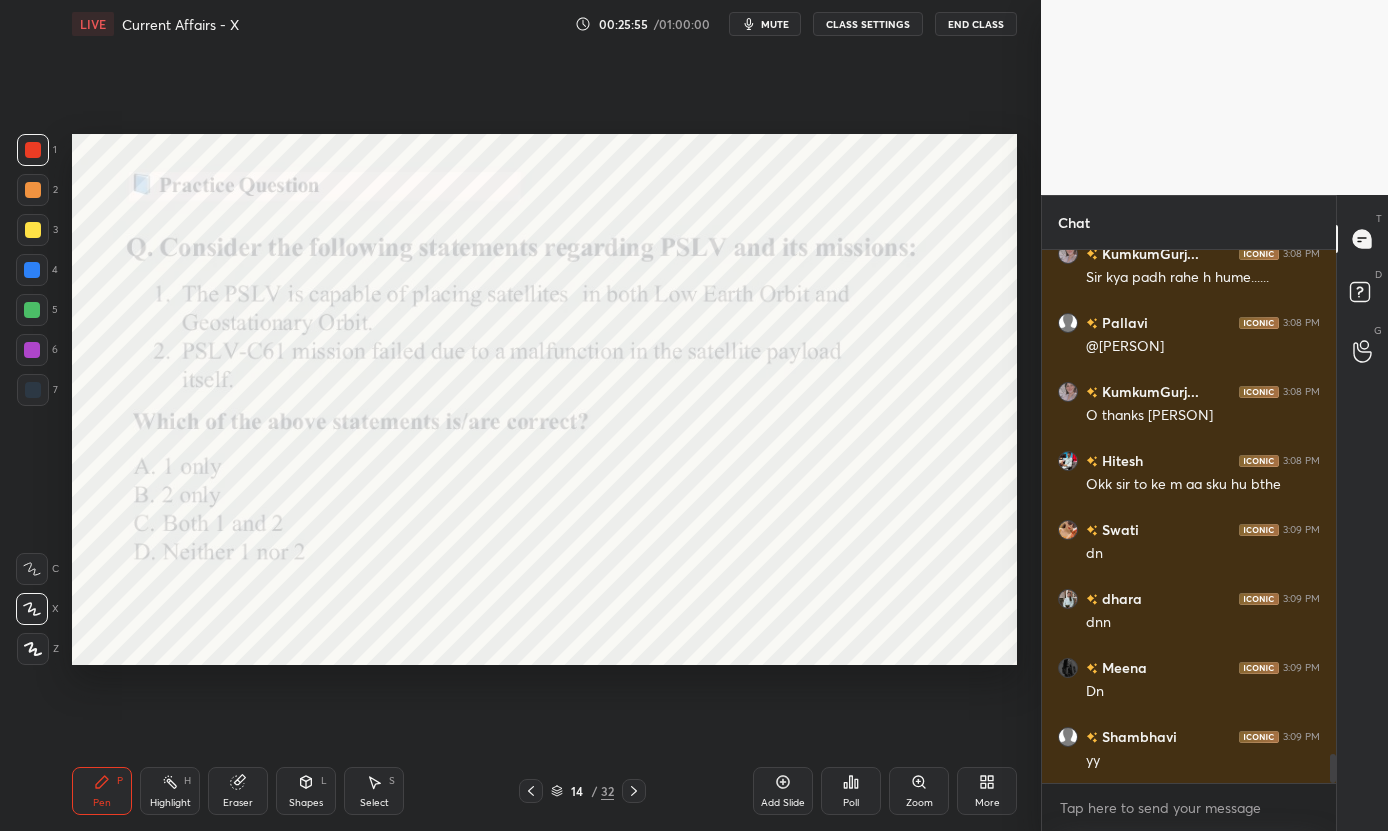 click 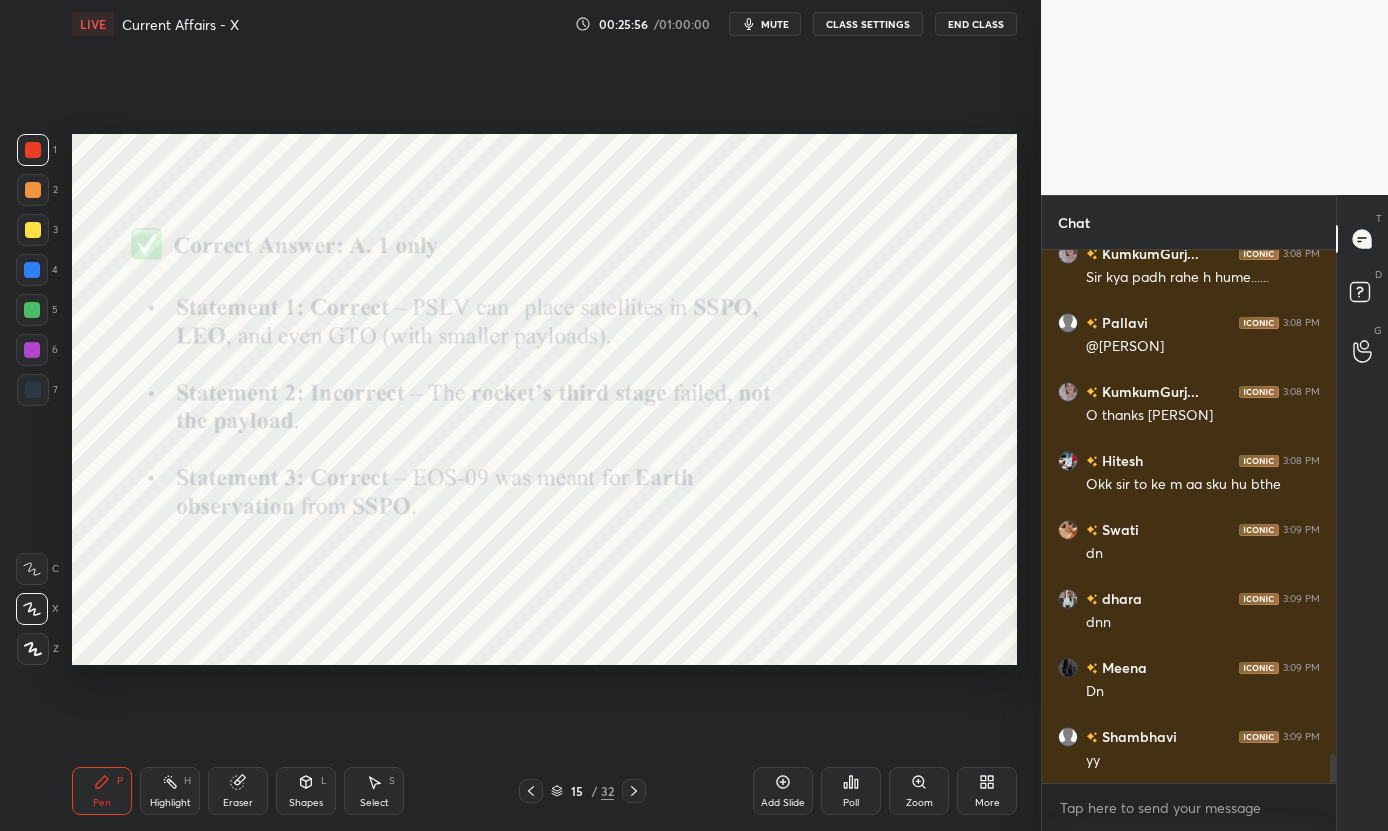click at bounding box center [531, 791] 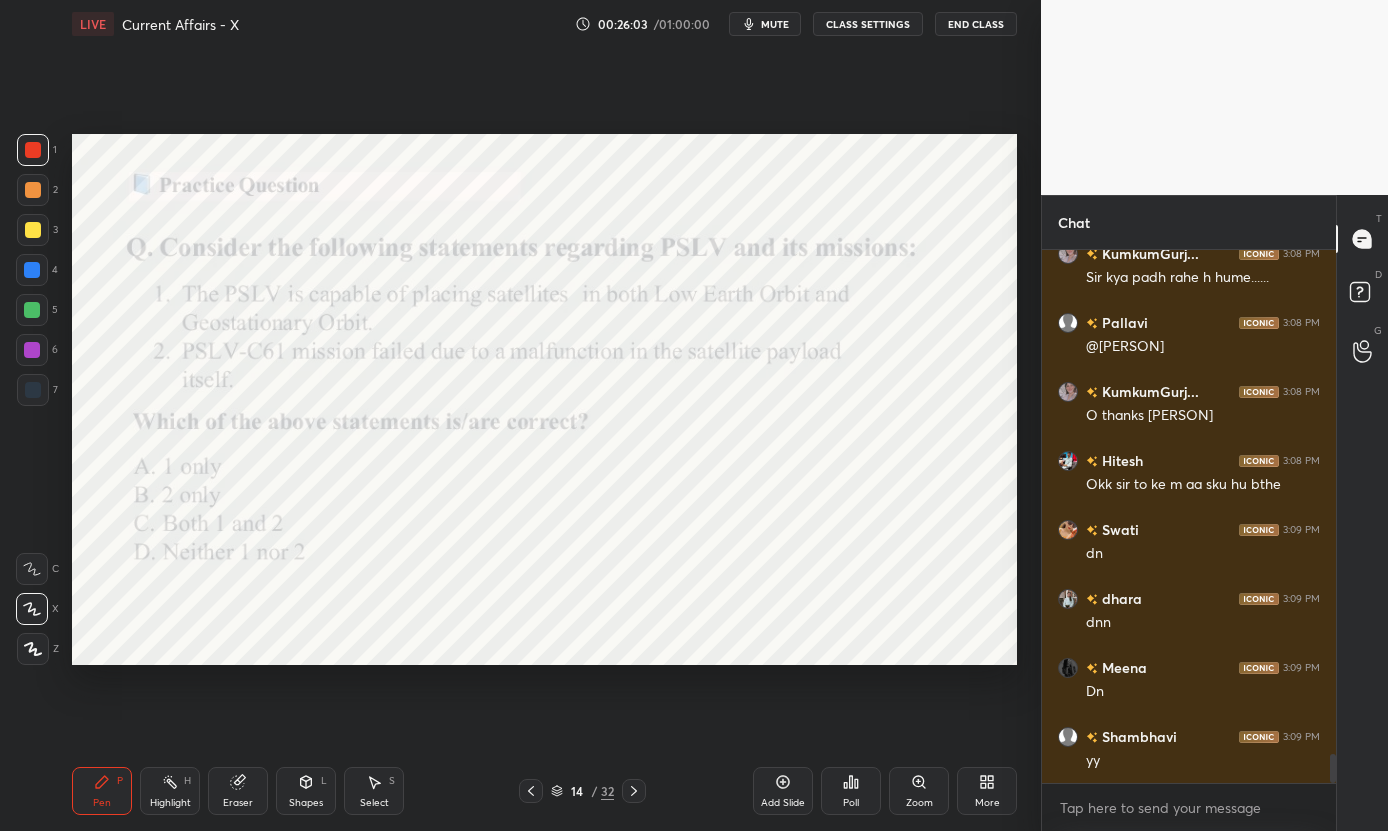 scroll, scrollTop: 485, scrollLeft: 288, axis: both 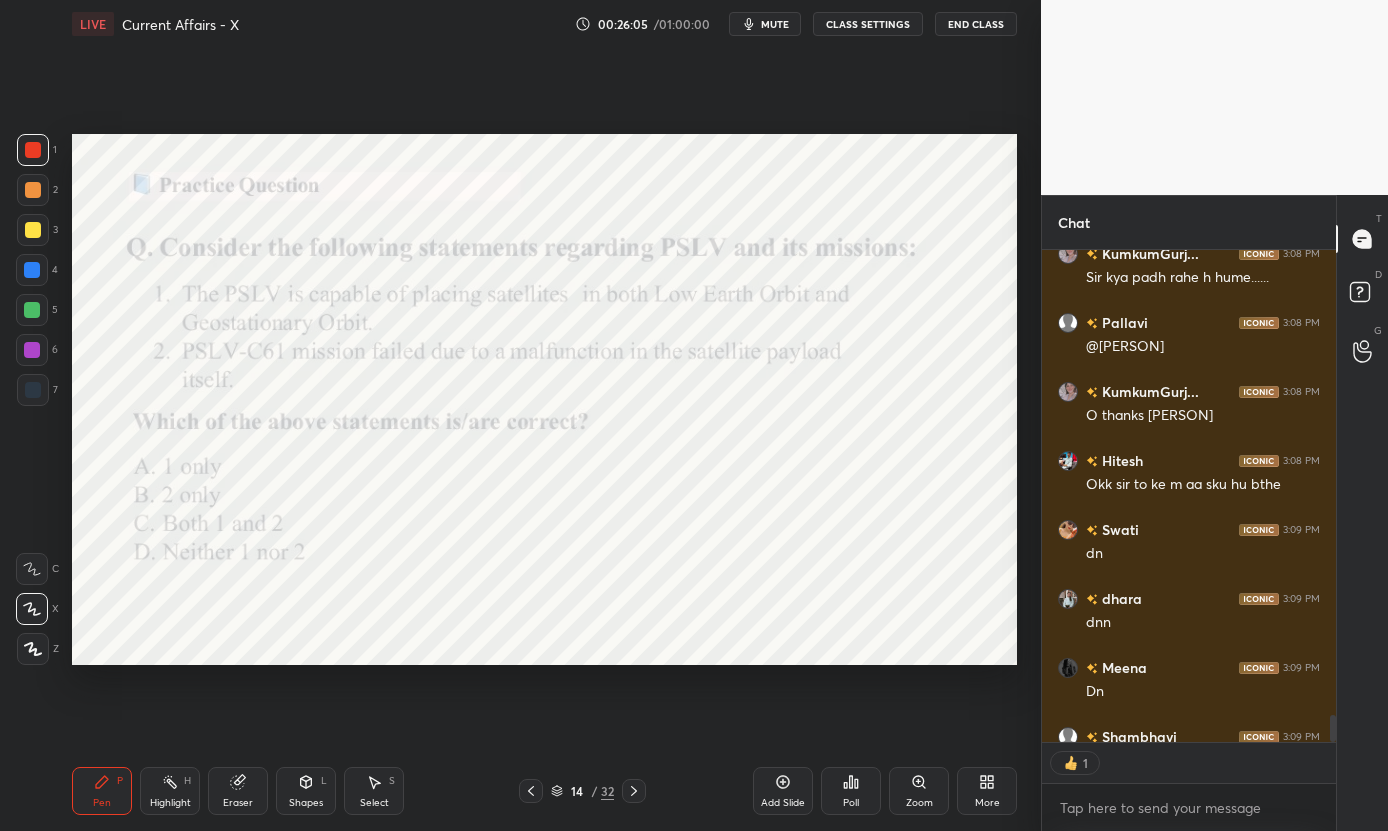 click on "Poll" at bounding box center (851, 791) 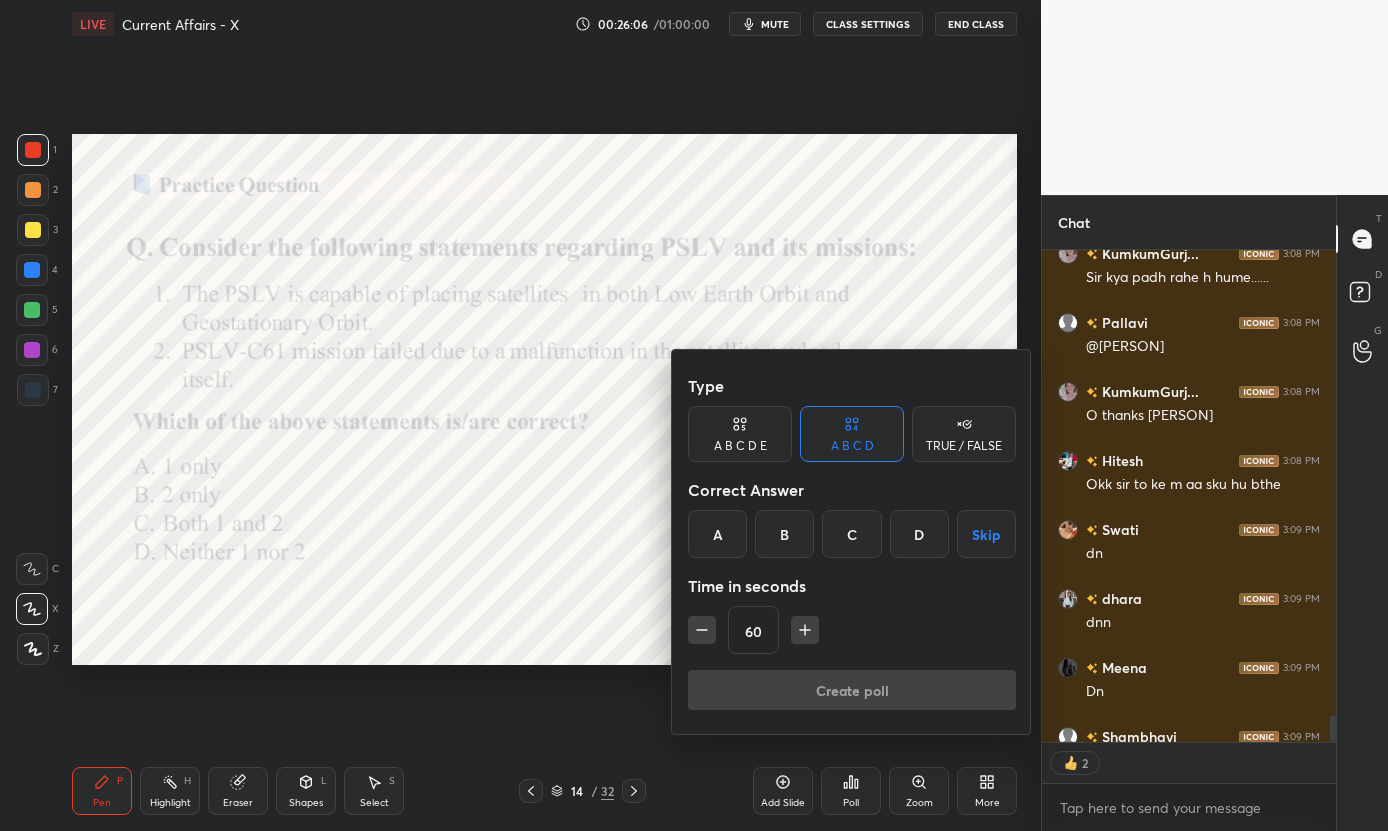 click on "A" at bounding box center [717, 534] 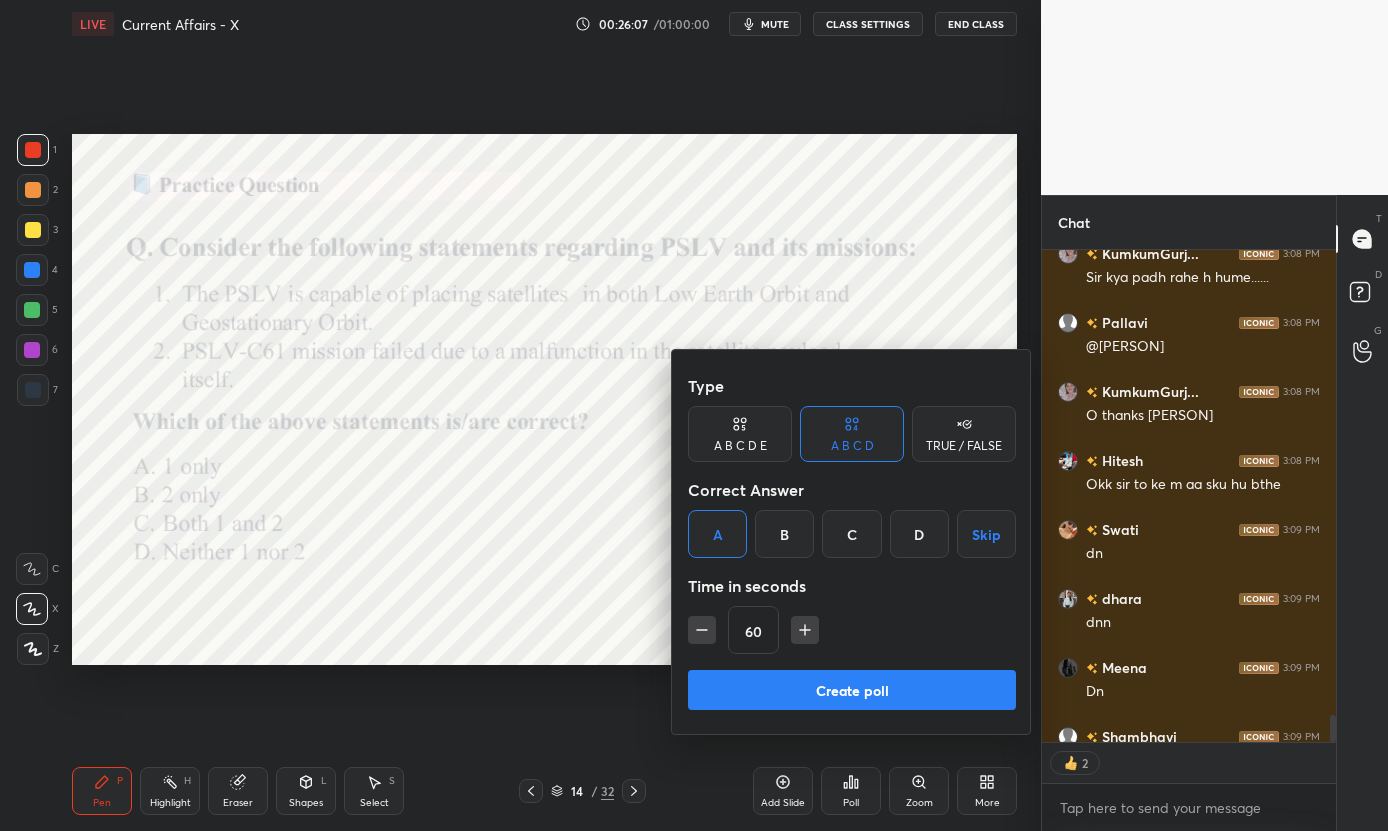 click on "Create poll" at bounding box center [852, 690] 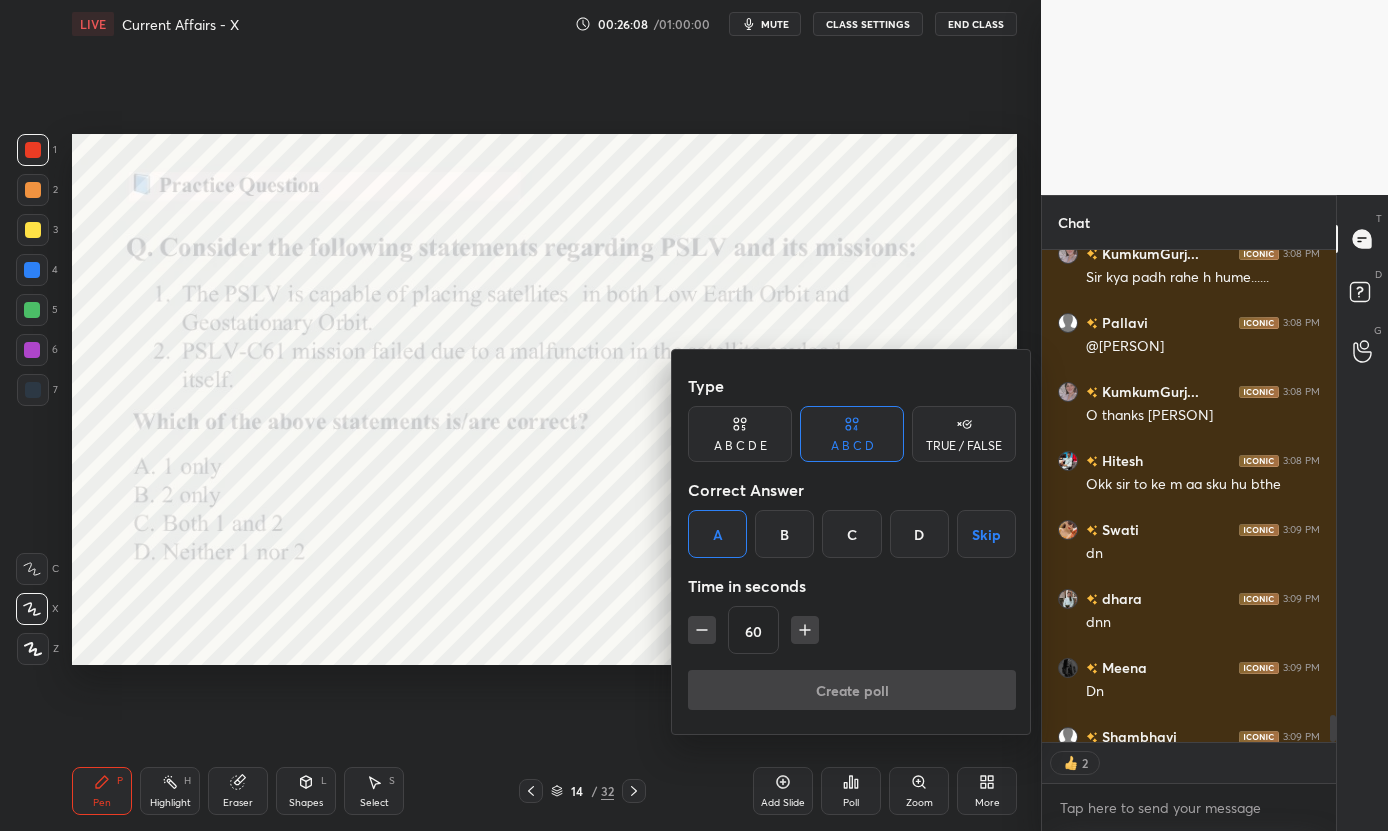 scroll, scrollTop: 318, scrollLeft: 288, axis: both 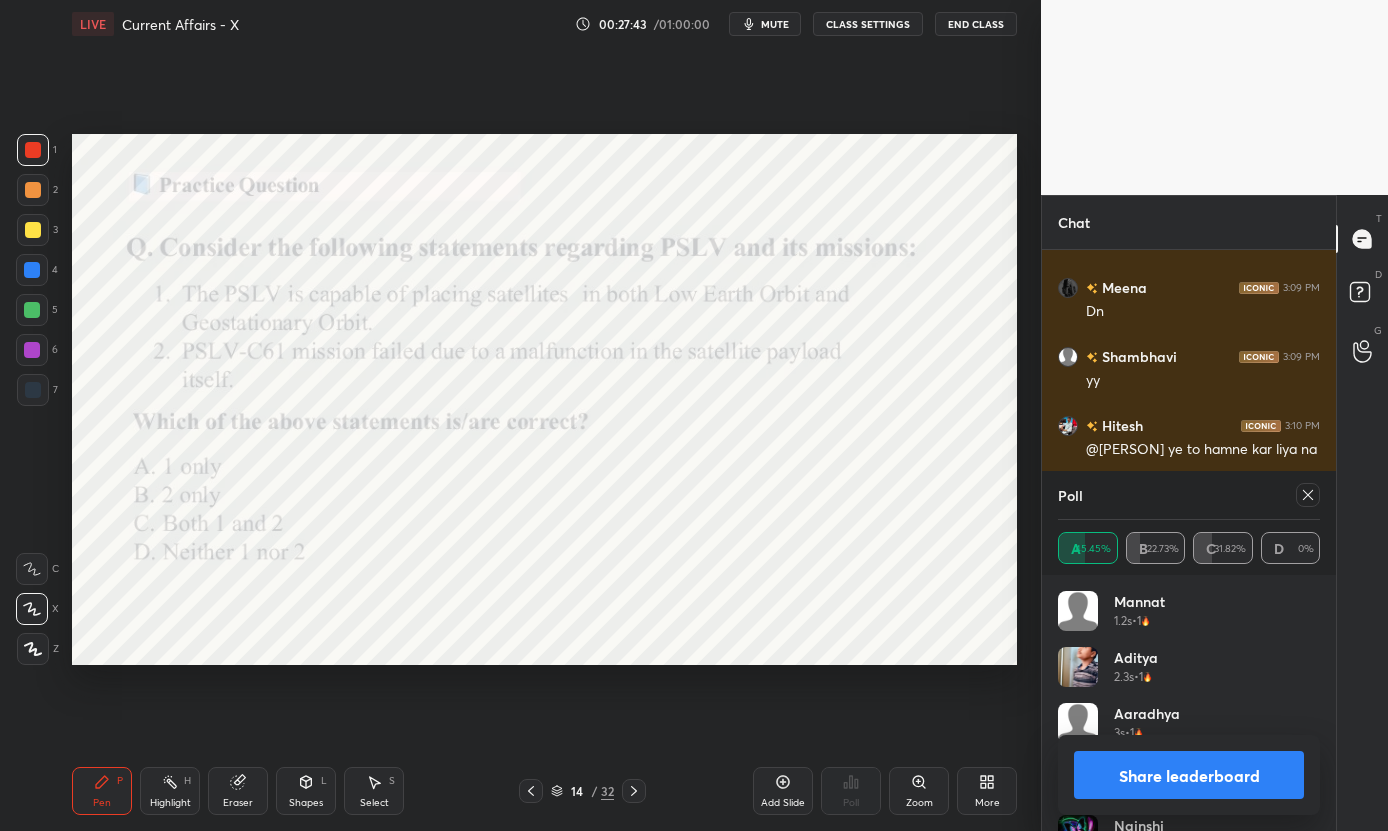 click 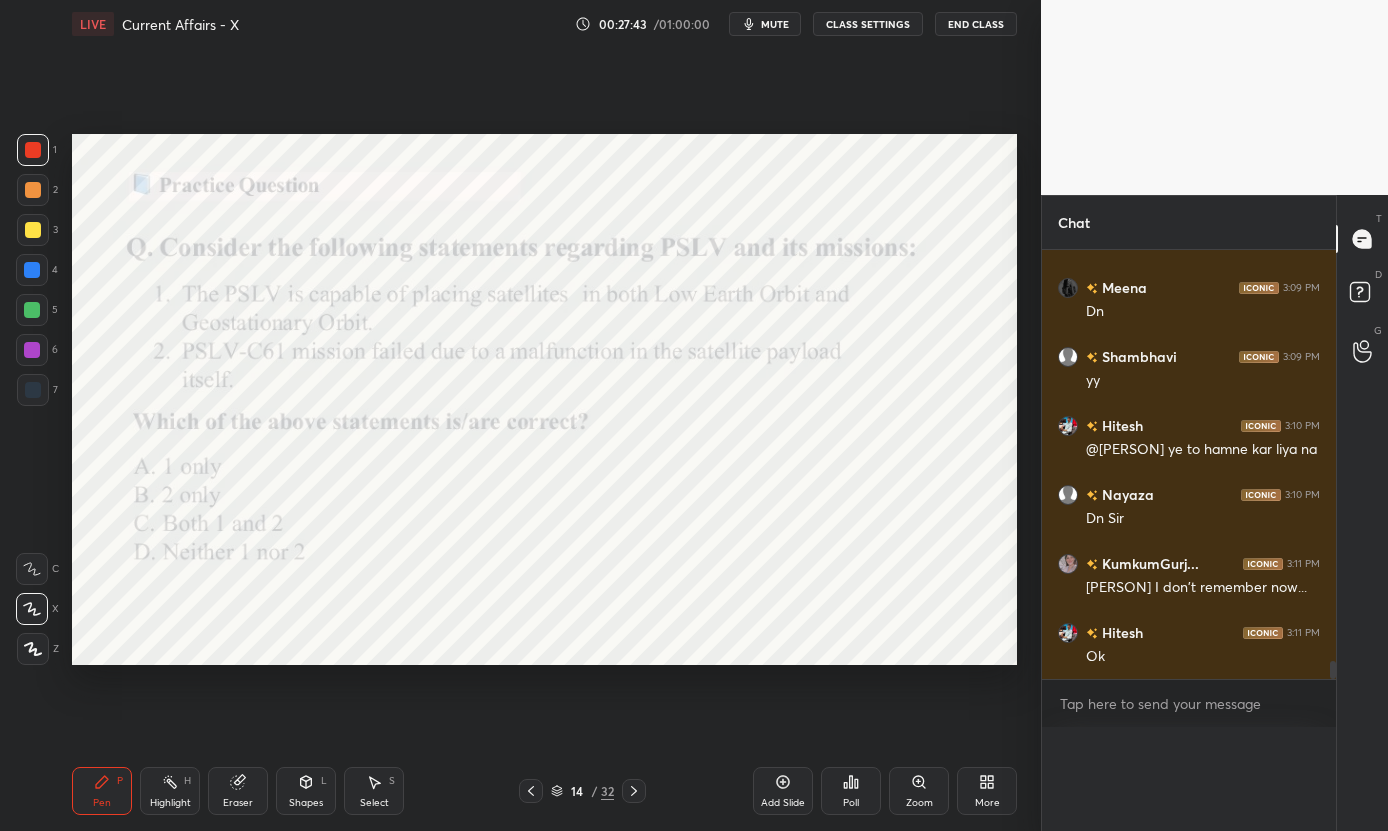 scroll, scrollTop: 0, scrollLeft: 0, axis: both 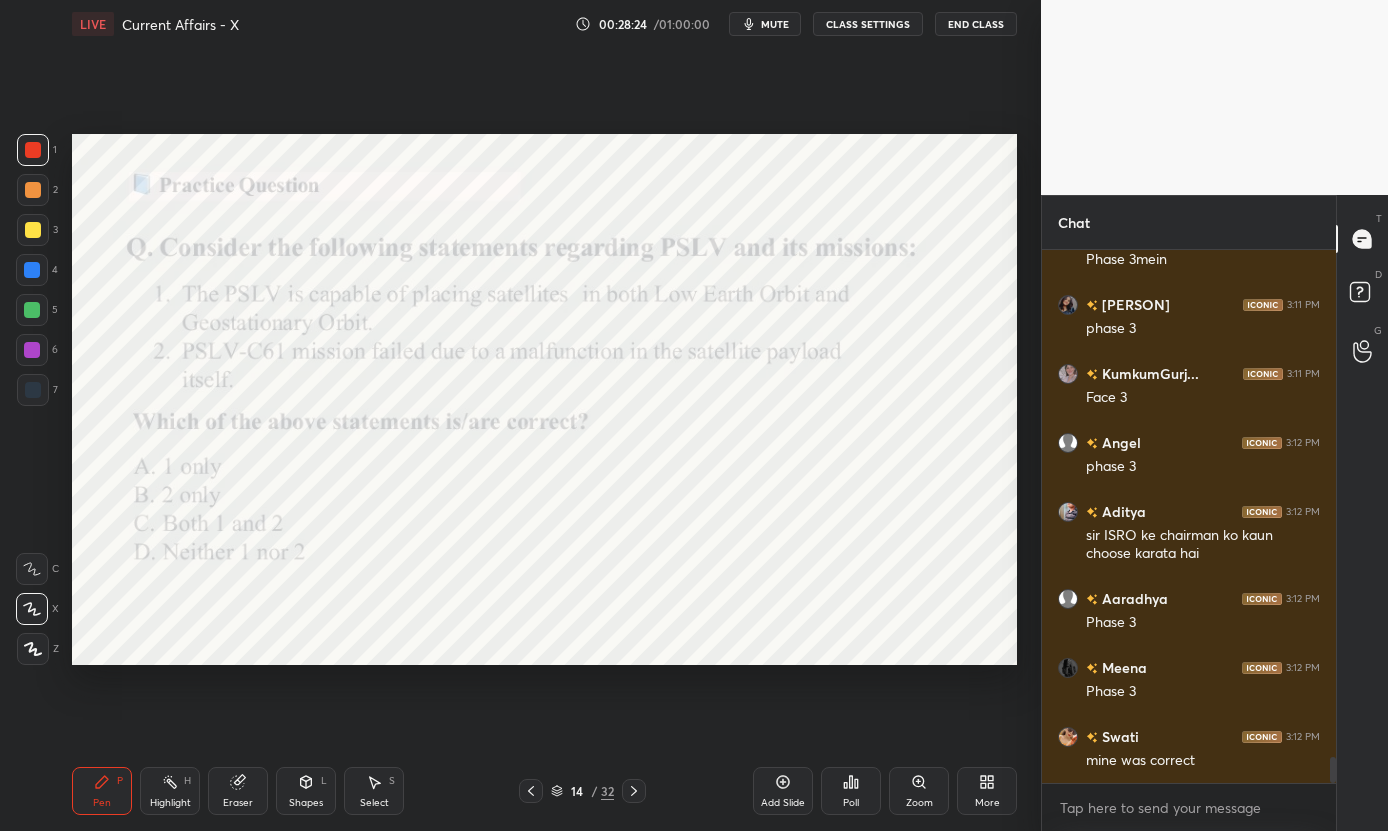 click 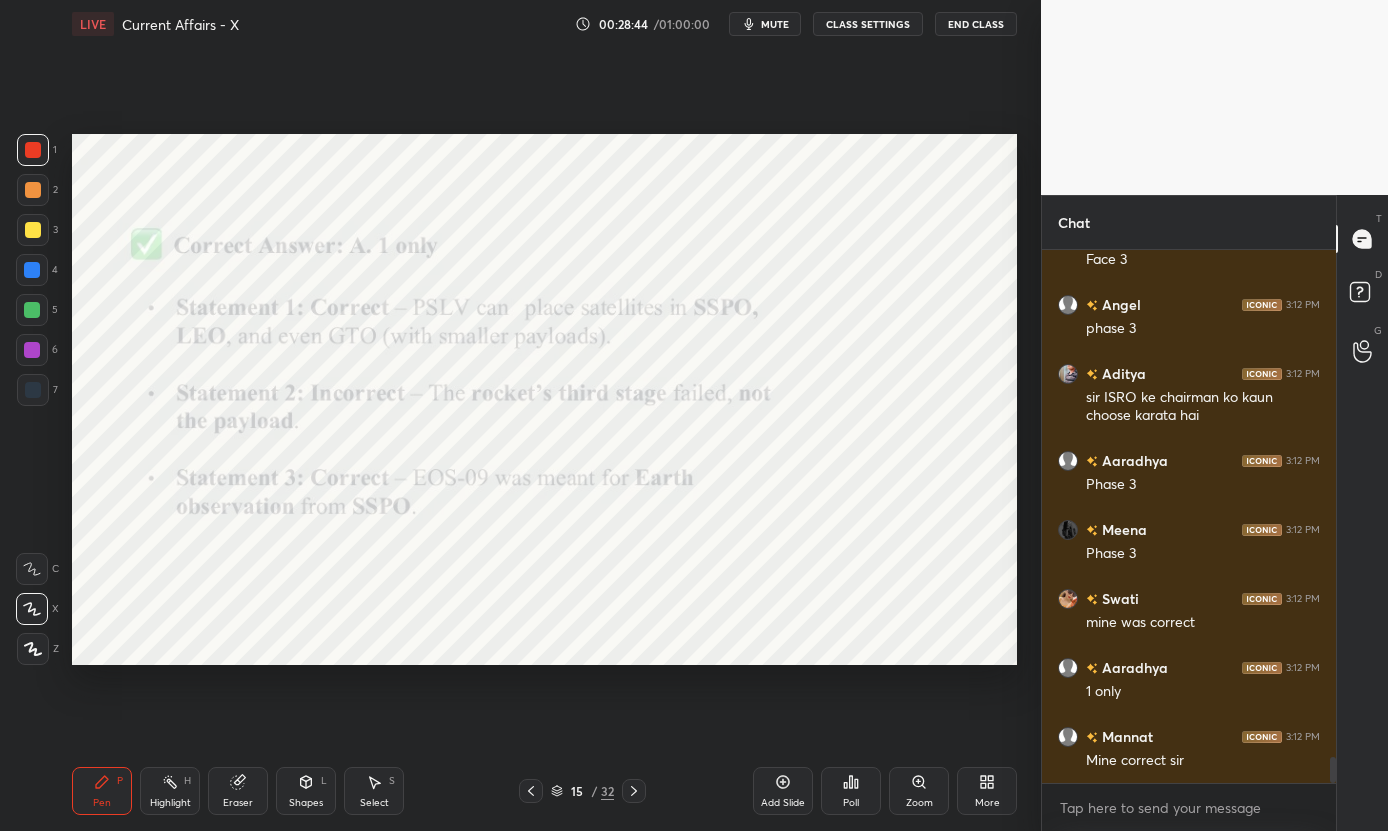 scroll, scrollTop: 10510, scrollLeft: 0, axis: vertical 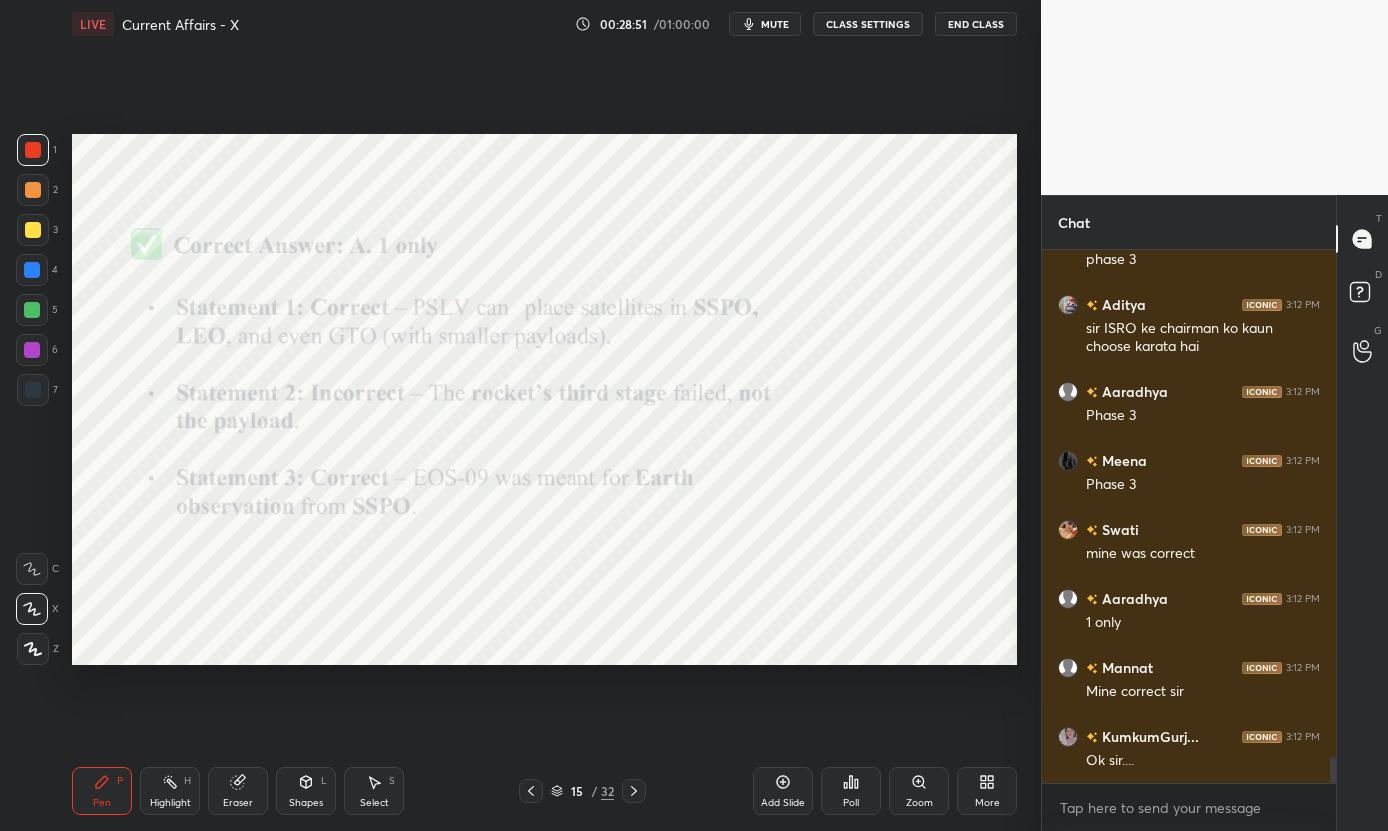 click 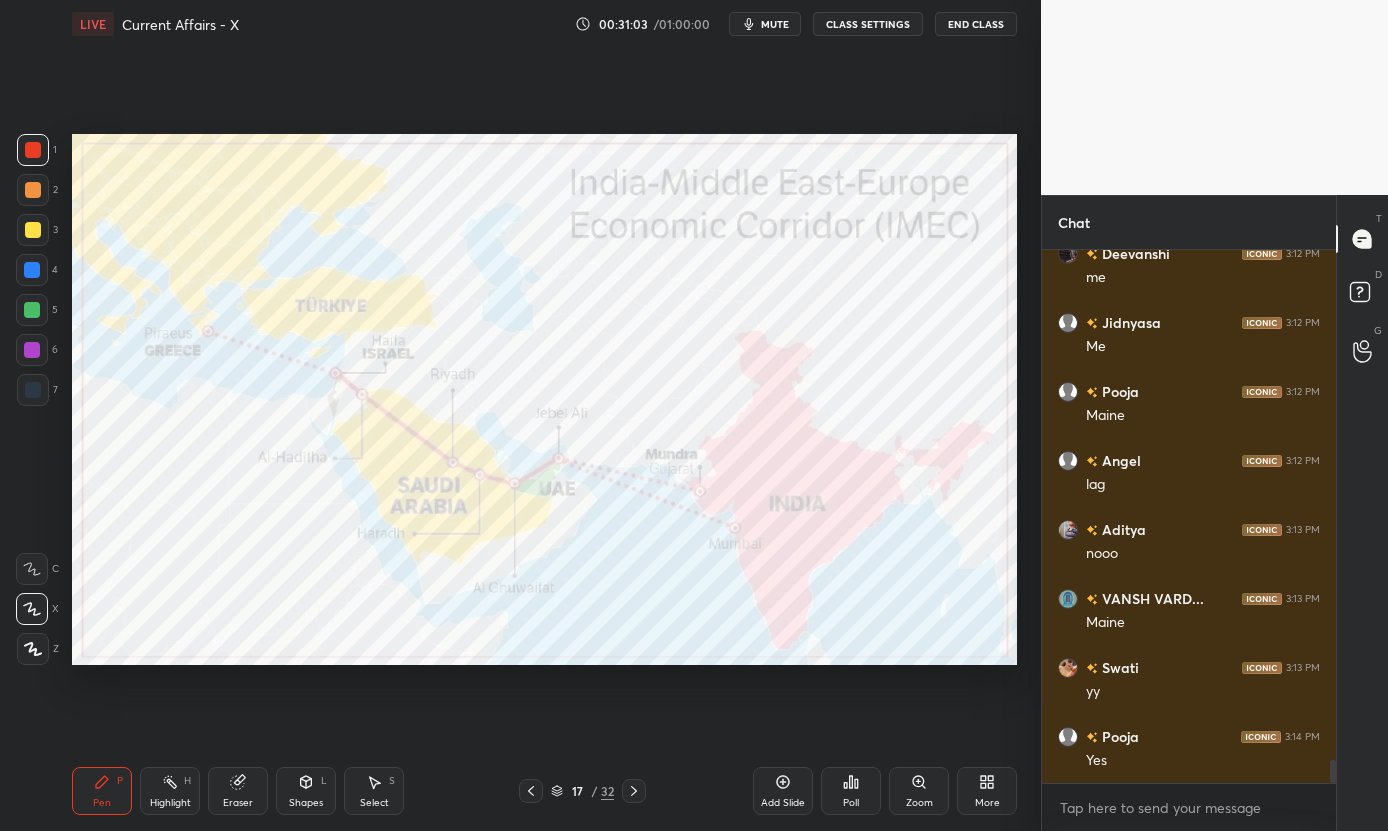 scroll, scrollTop: 11737, scrollLeft: 0, axis: vertical 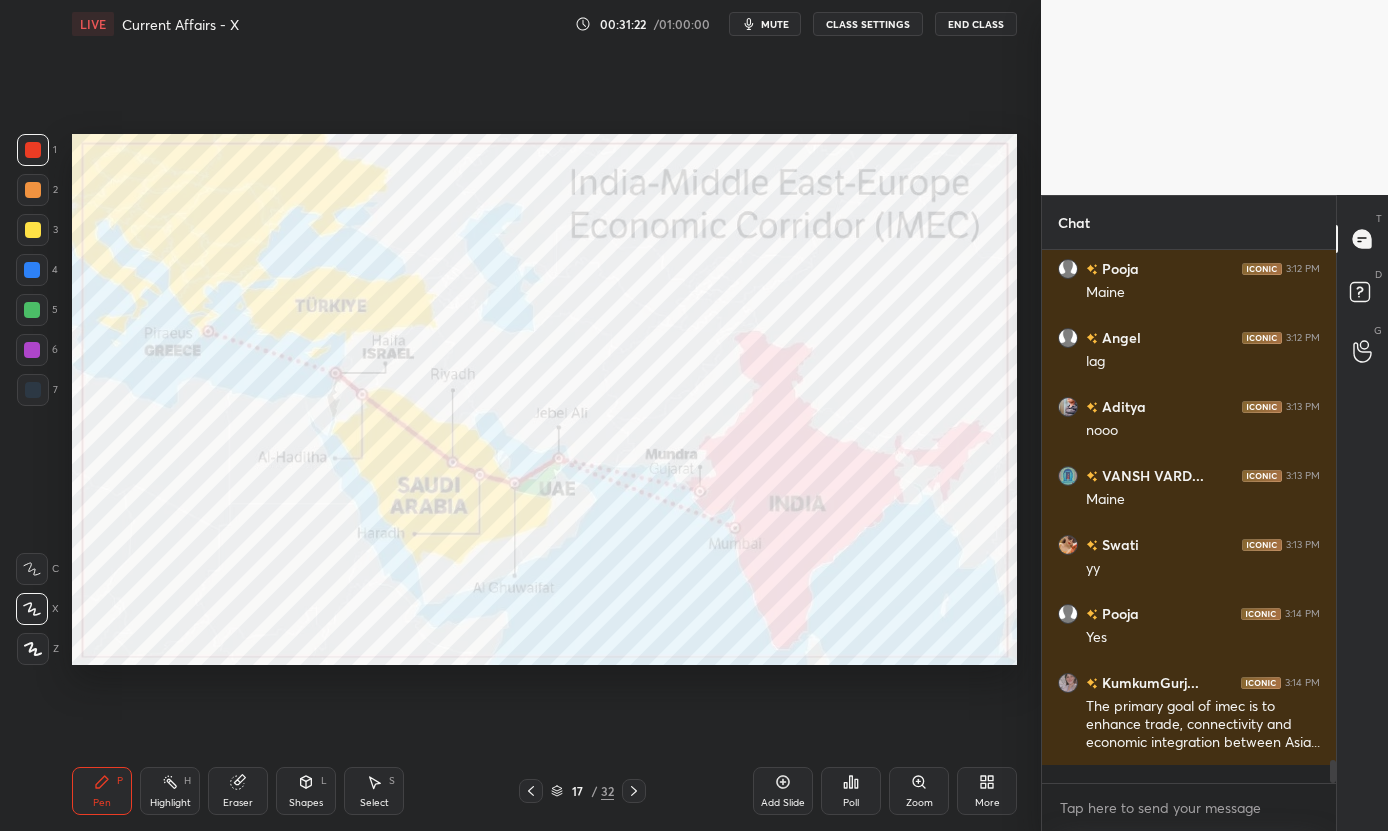 drag, startPoint x: 252, startPoint y: 772, endPoint x: 233, endPoint y: 754, distance: 26.172504 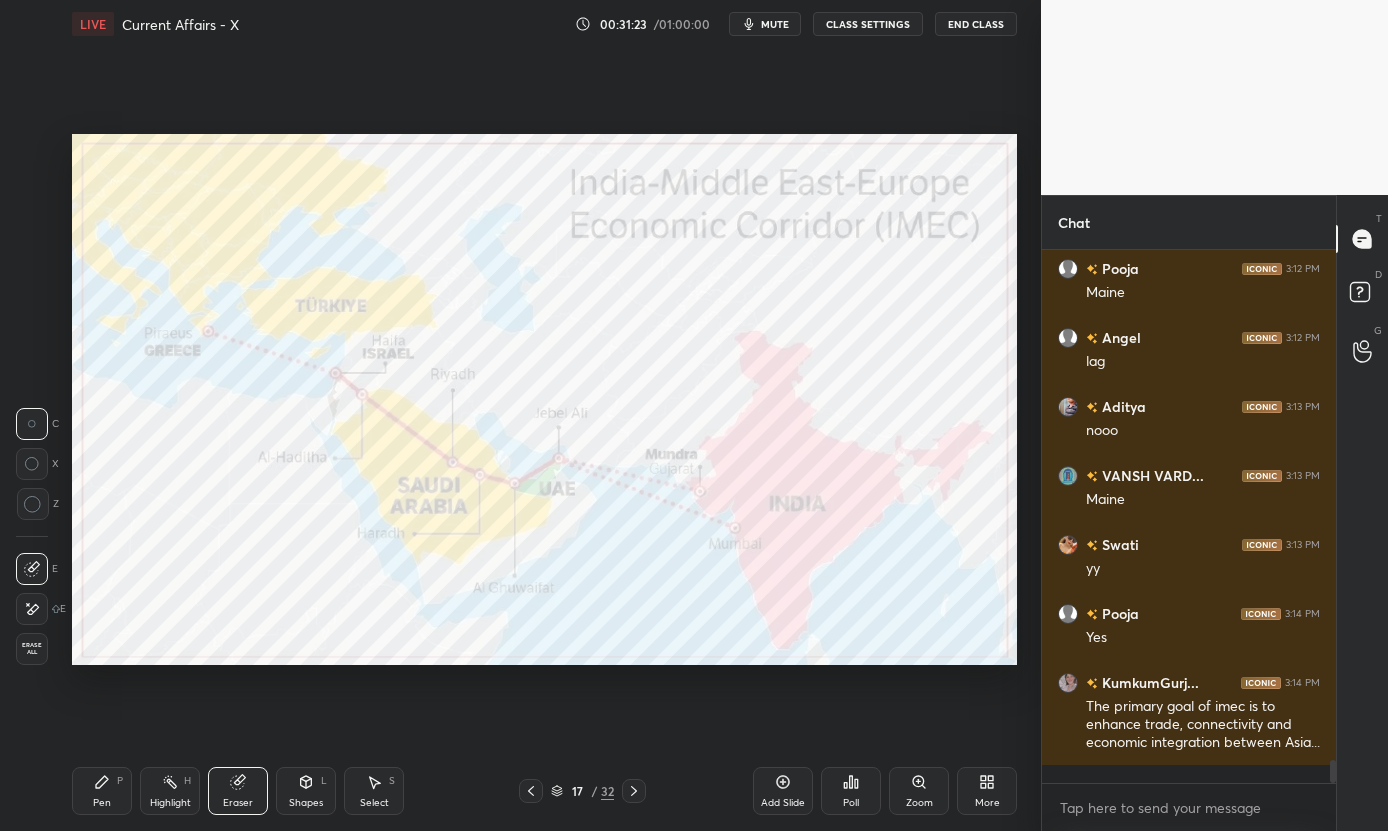 drag, startPoint x: 27, startPoint y: 655, endPoint x: 63, endPoint y: 624, distance: 47.507893 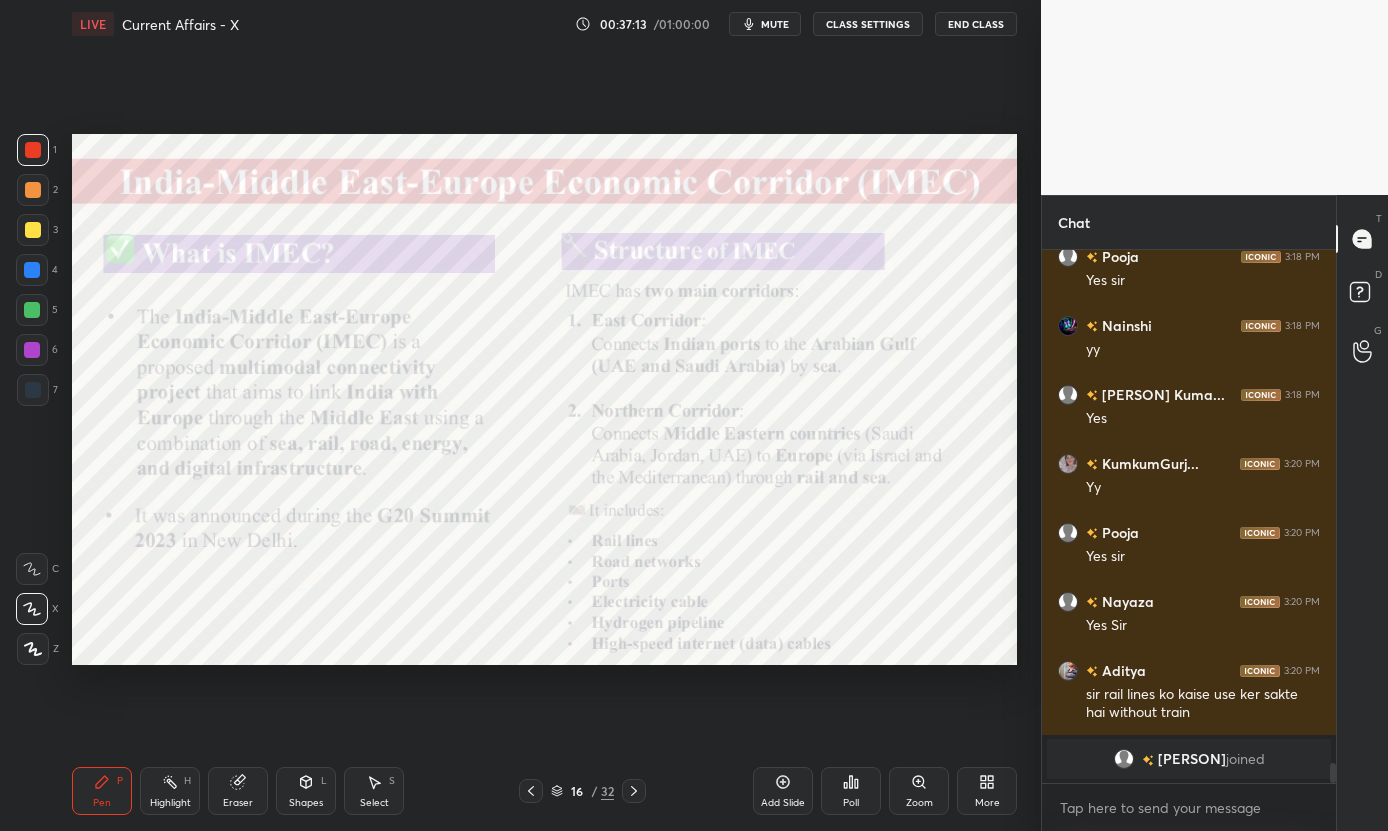 scroll, scrollTop: 11913, scrollLeft: 0, axis: vertical 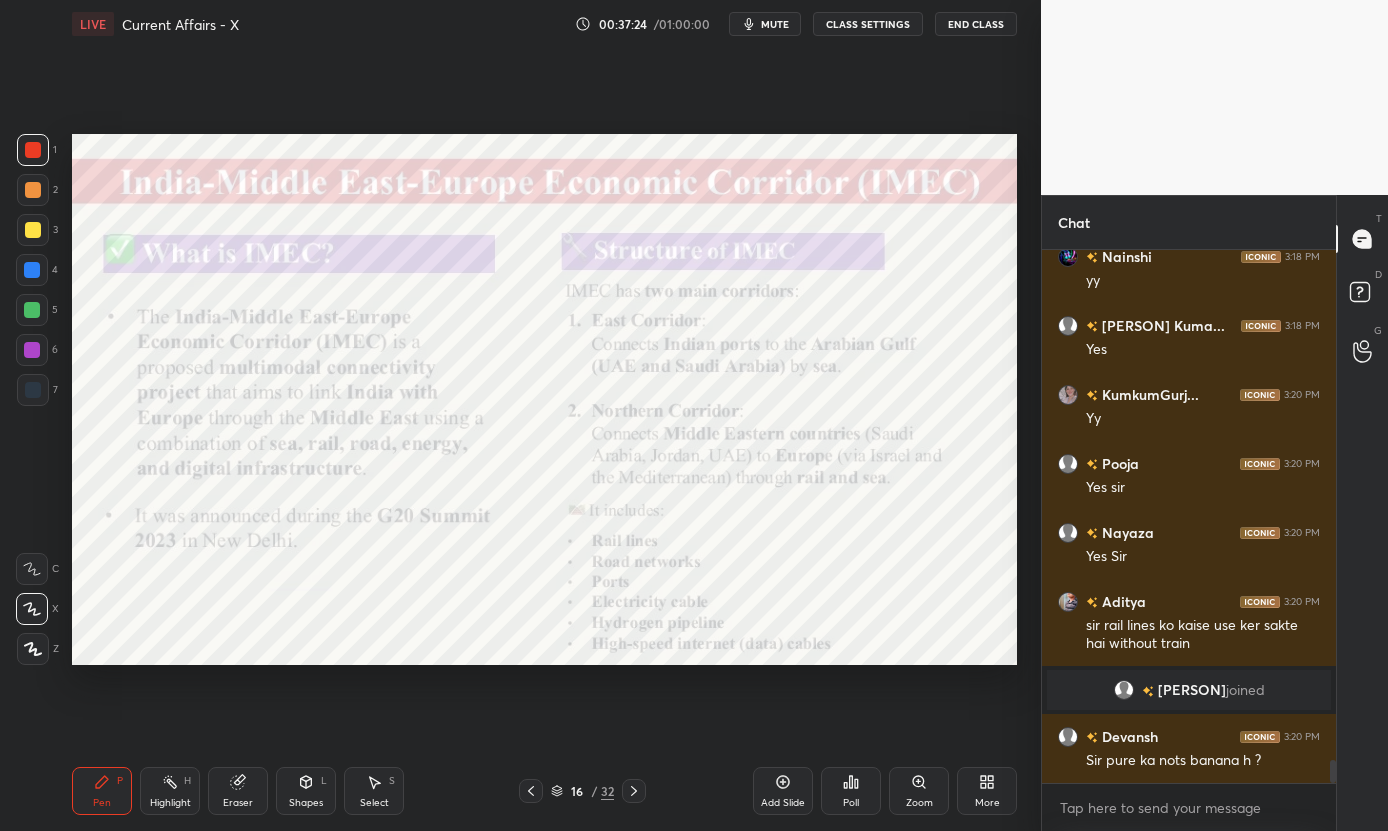 drag, startPoint x: 239, startPoint y: 793, endPoint x: 229, endPoint y: 792, distance: 10.049875 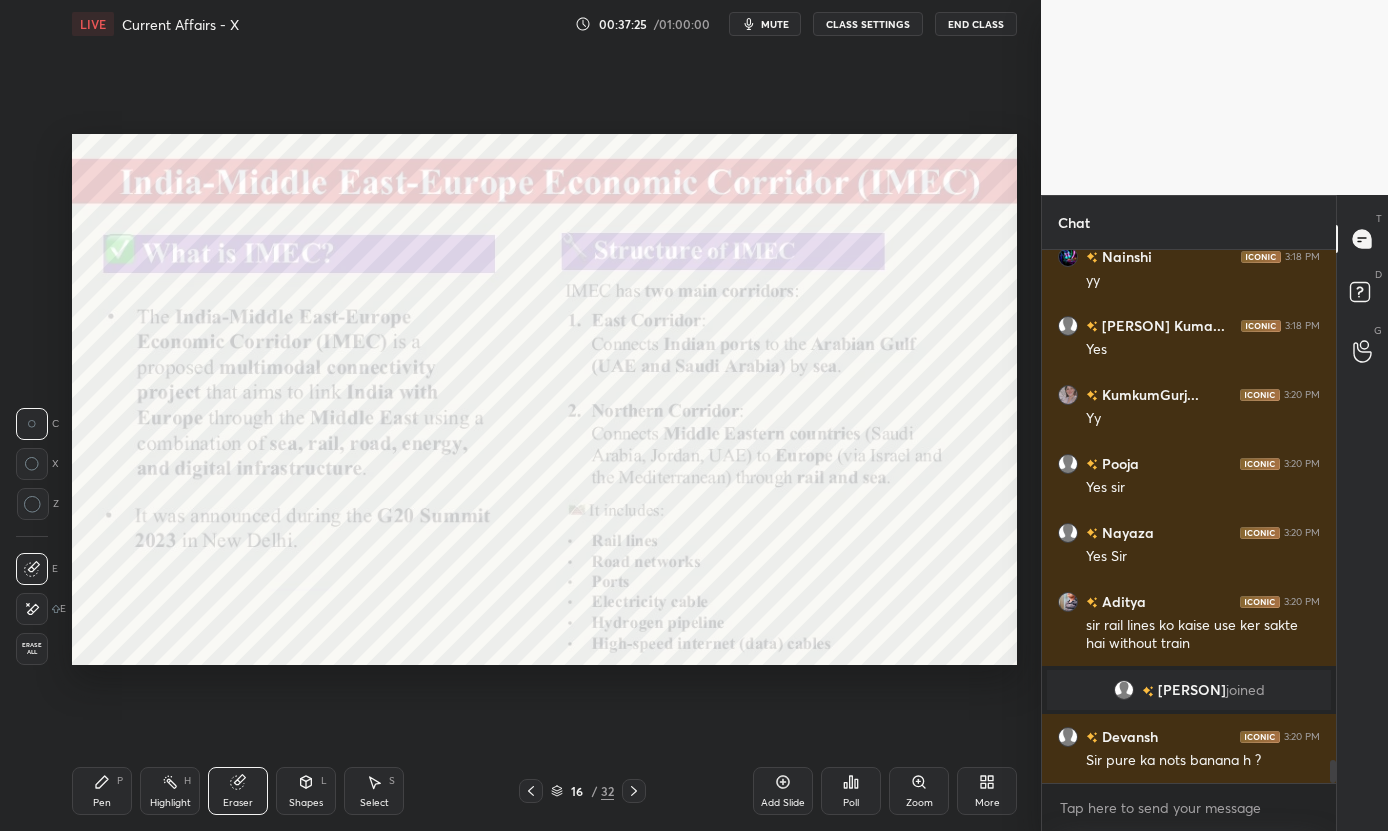 click on "Erase all" at bounding box center (32, 649) 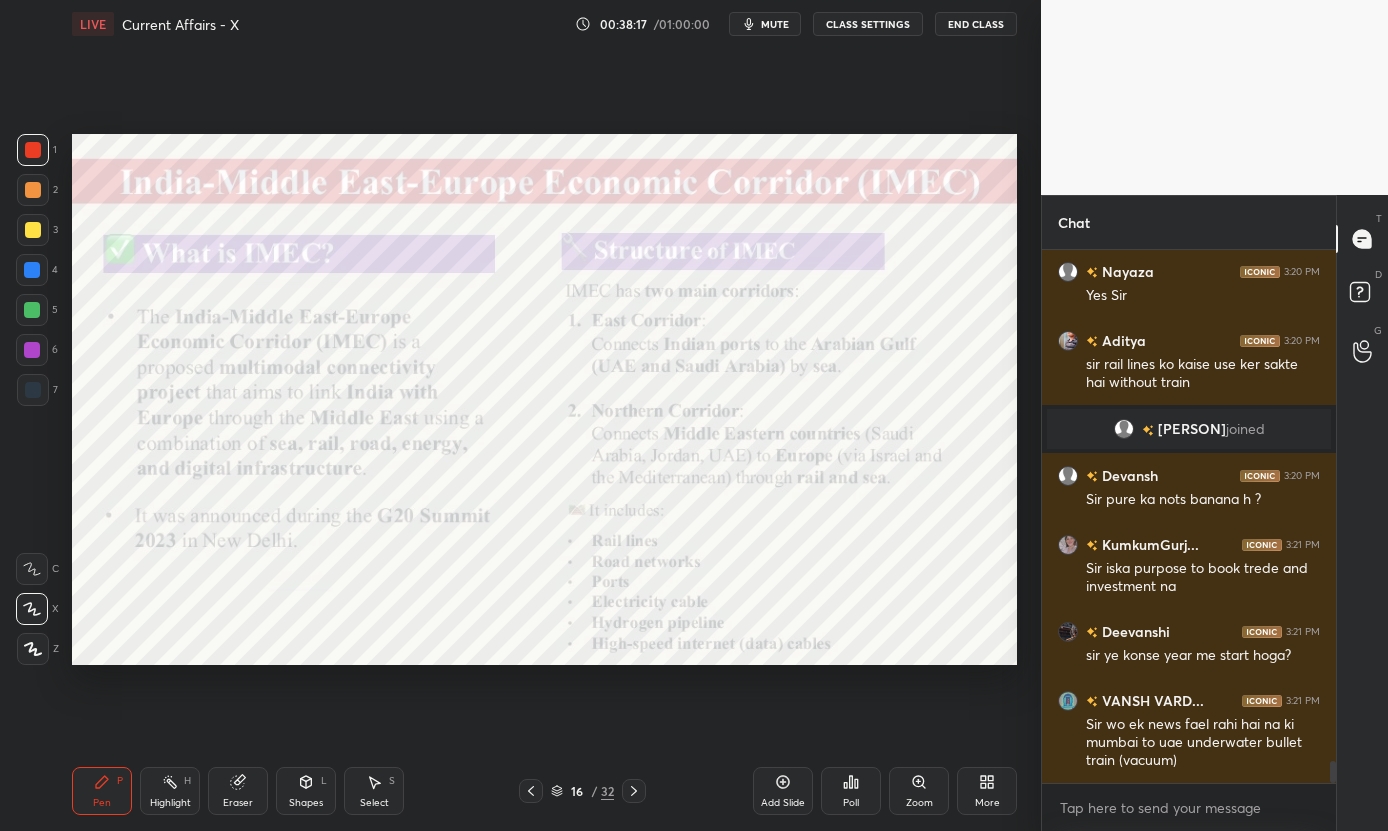 scroll, scrollTop: 12243, scrollLeft: 0, axis: vertical 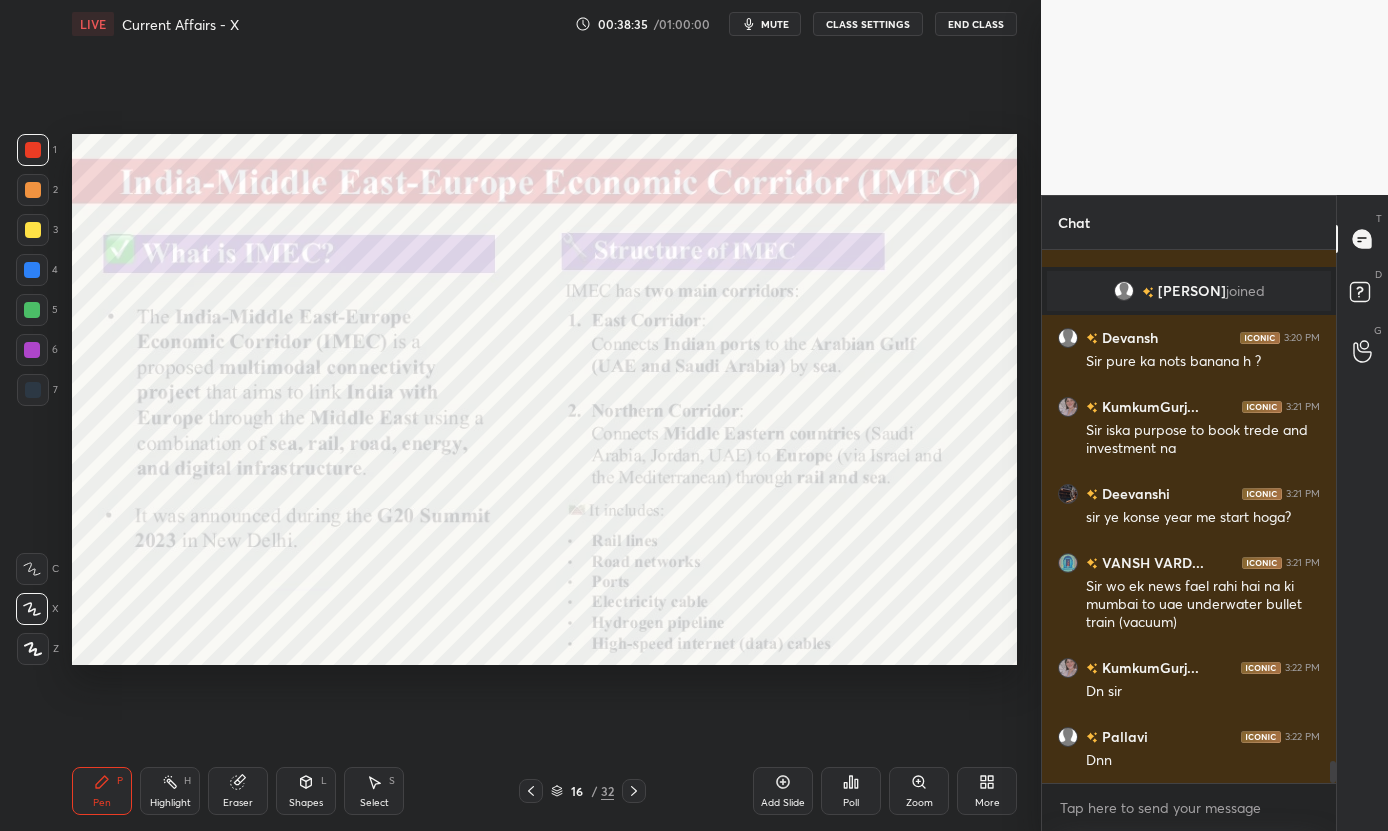 click 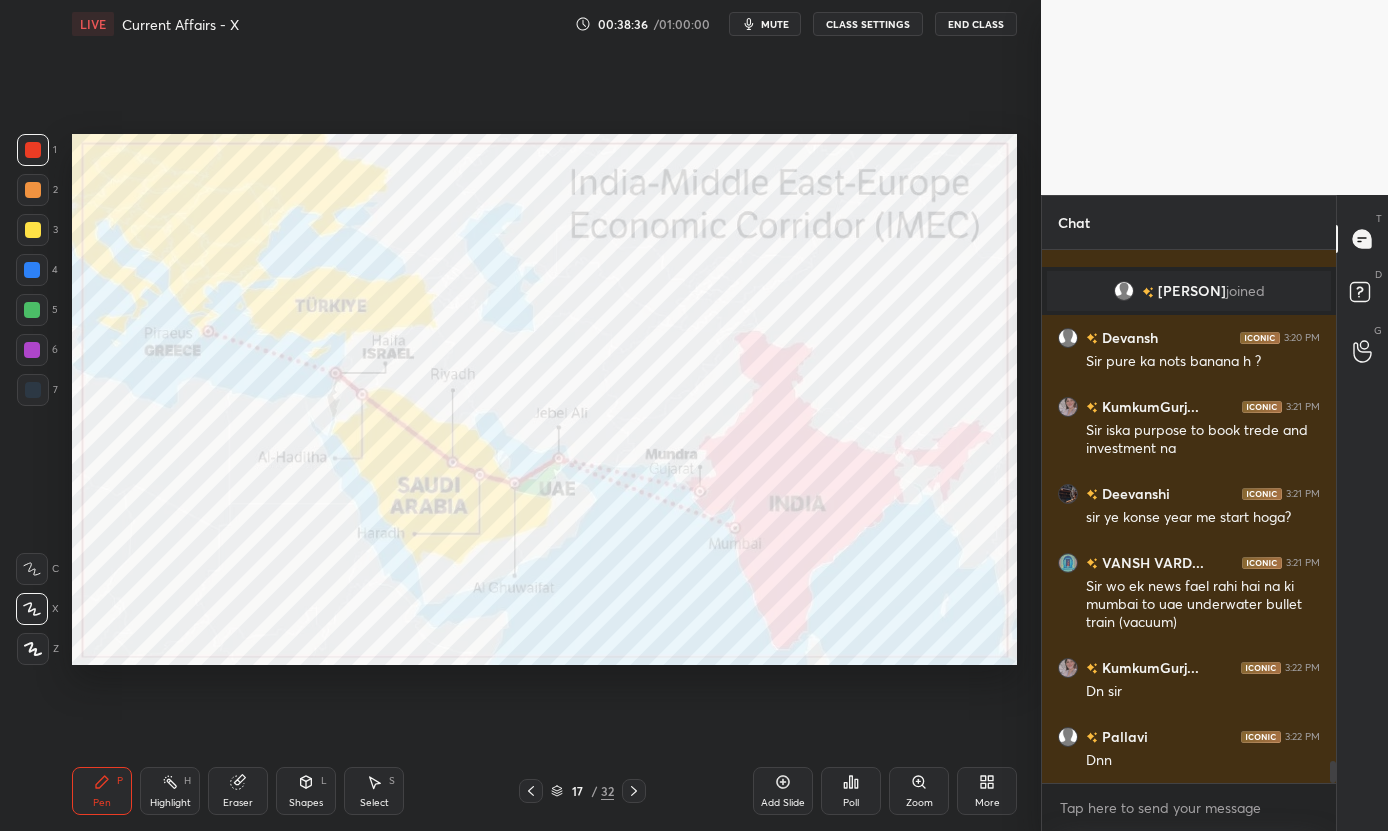 click 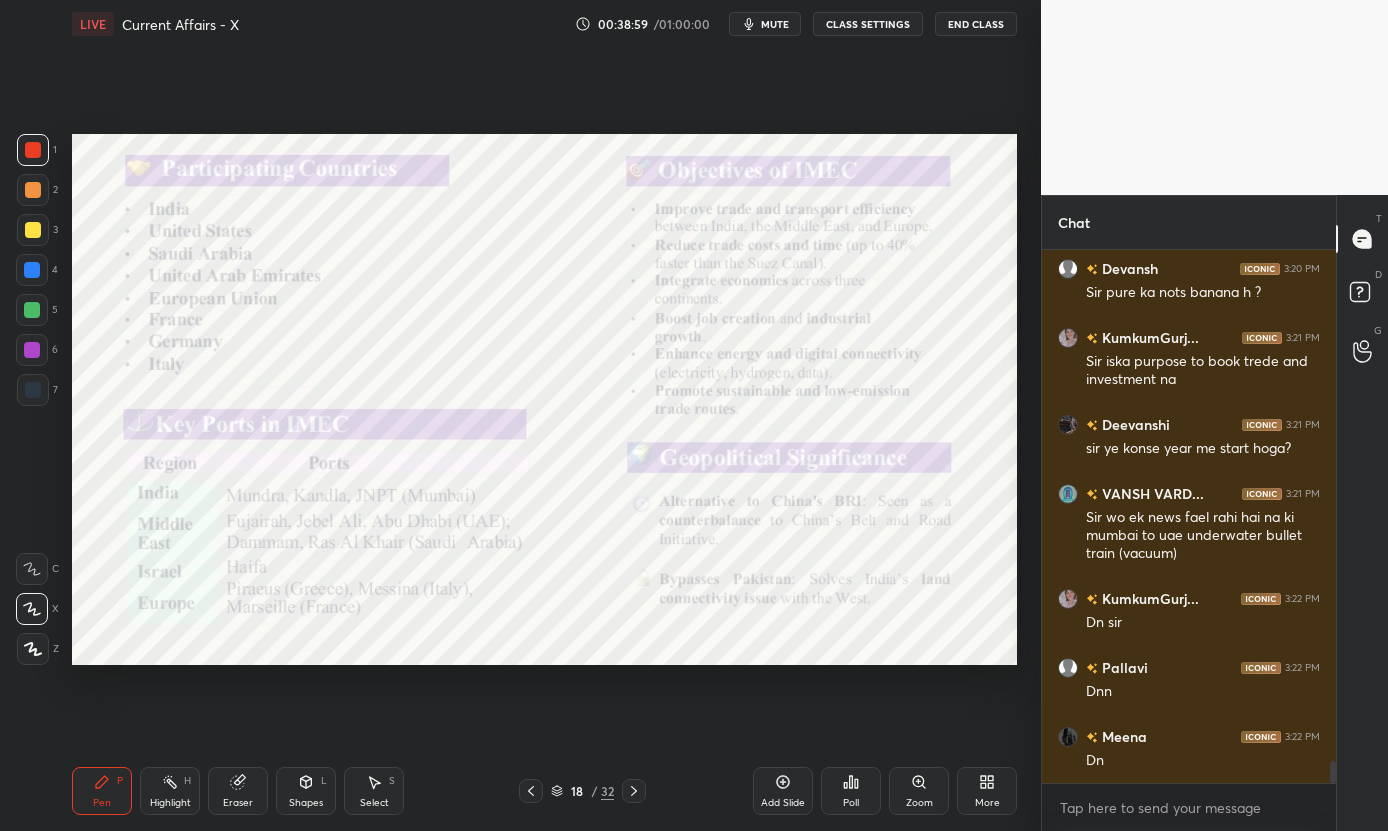 scroll, scrollTop: 12450, scrollLeft: 0, axis: vertical 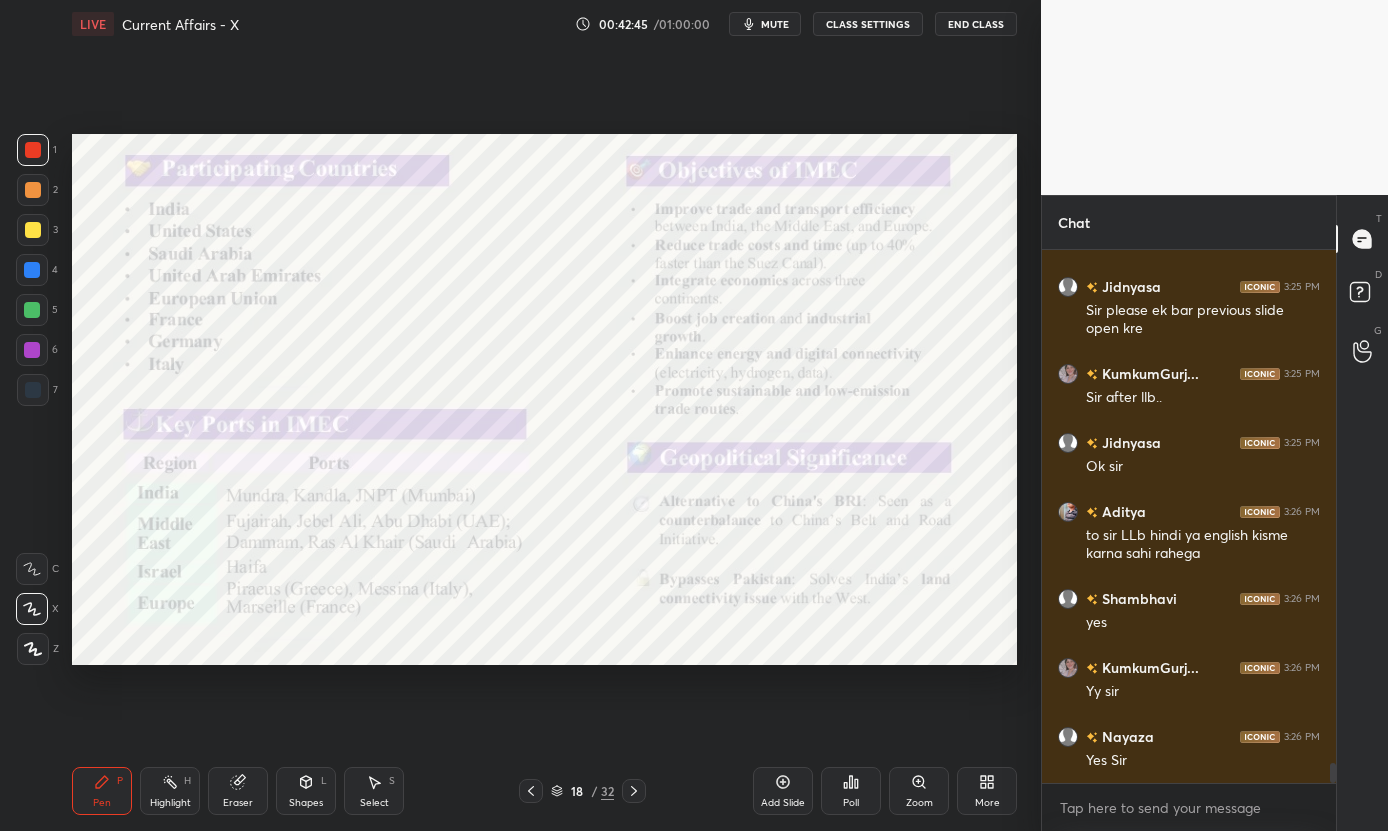click on "Add Slide" at bounding box center [783, 791] 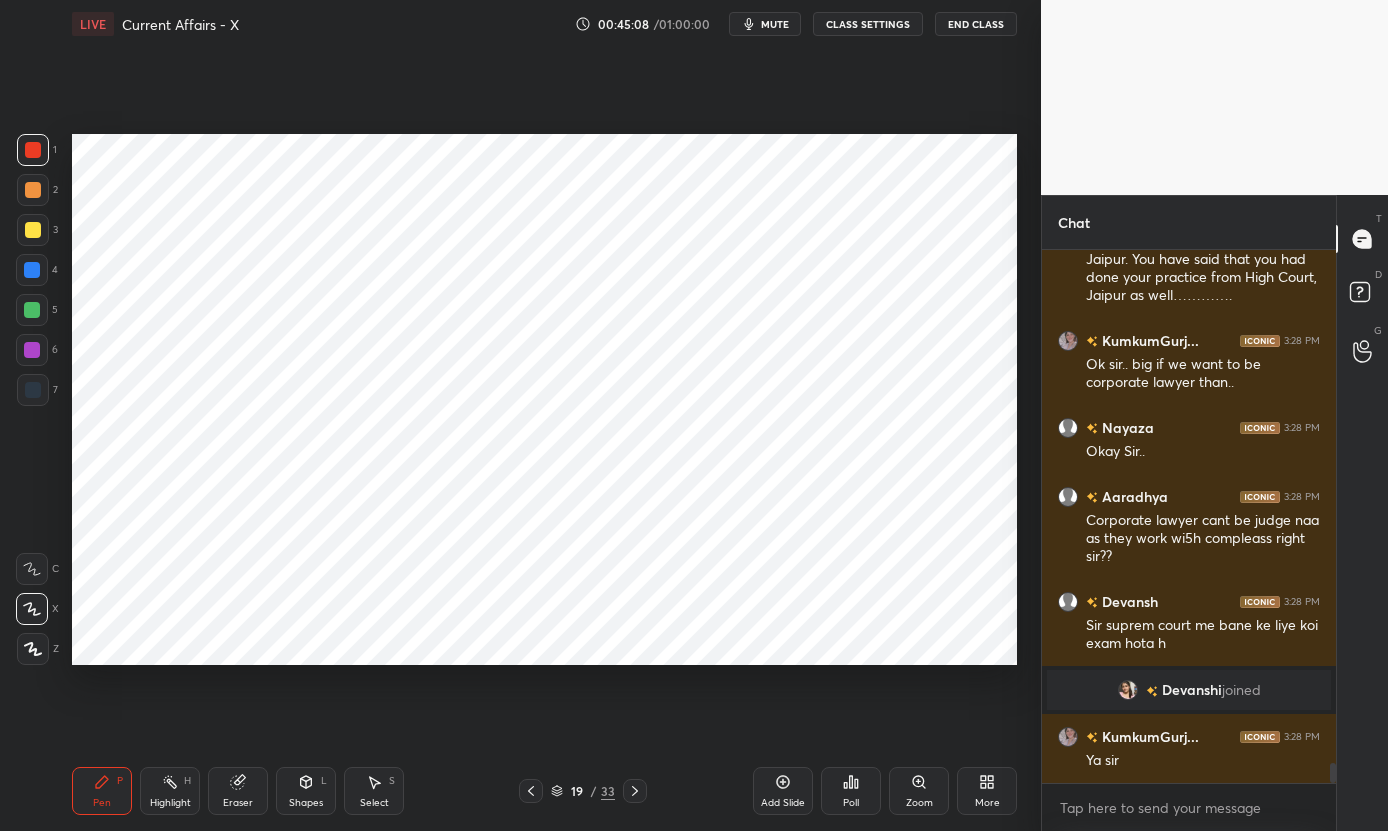 scroll, scrollTop: 13948, scrollLeft: 0, axis: vertical 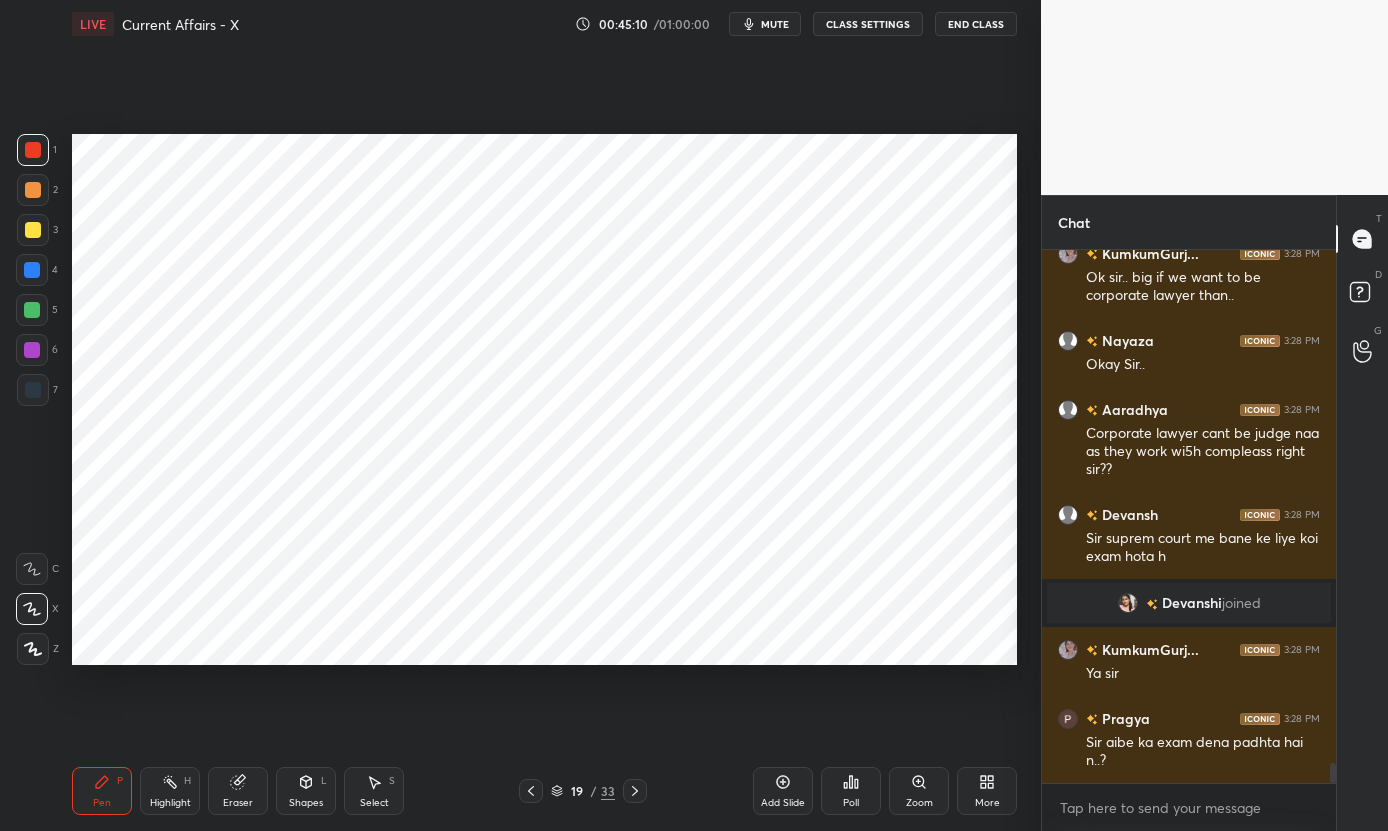 click 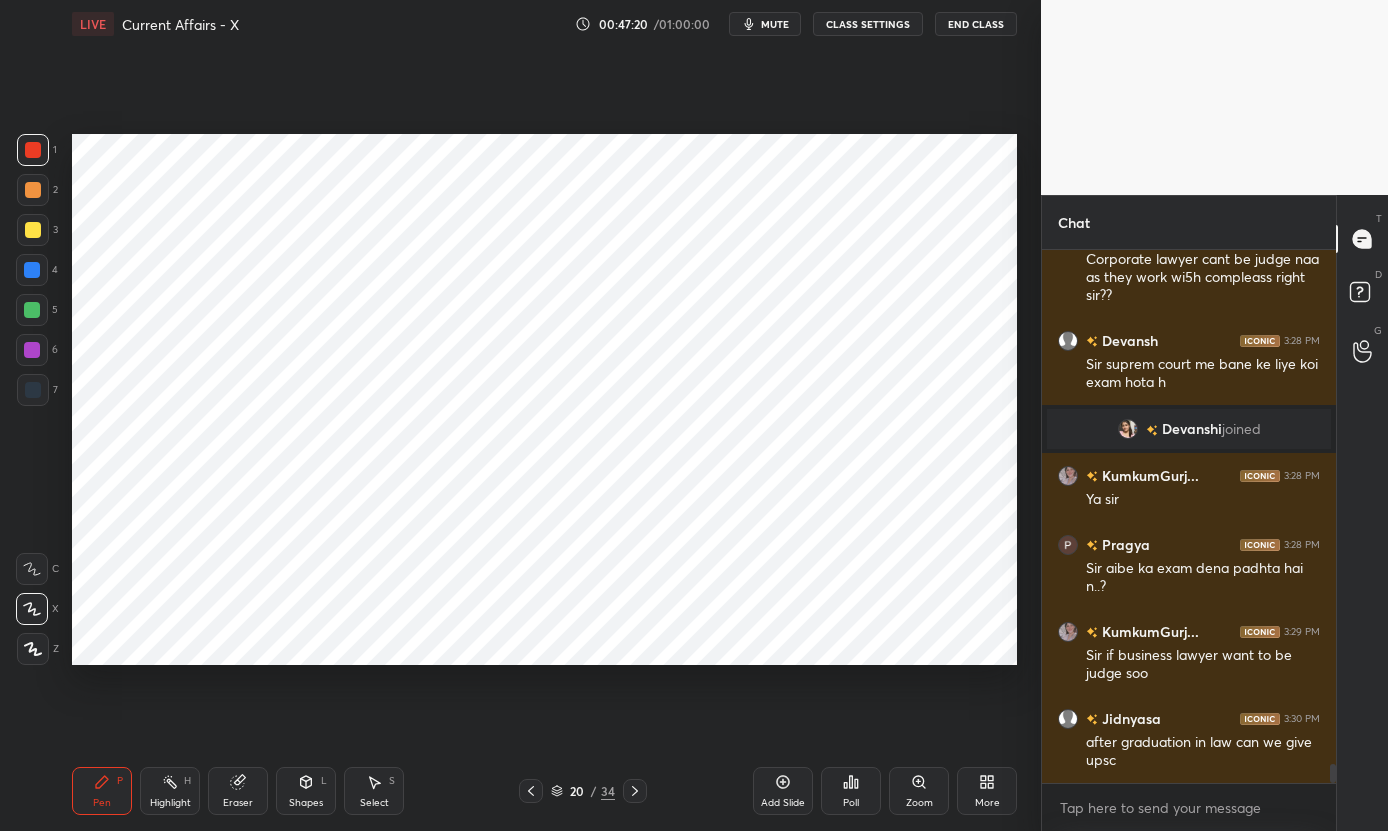 scroll, scrollTop: 14191, scrollLeft: 0, axis: vertical 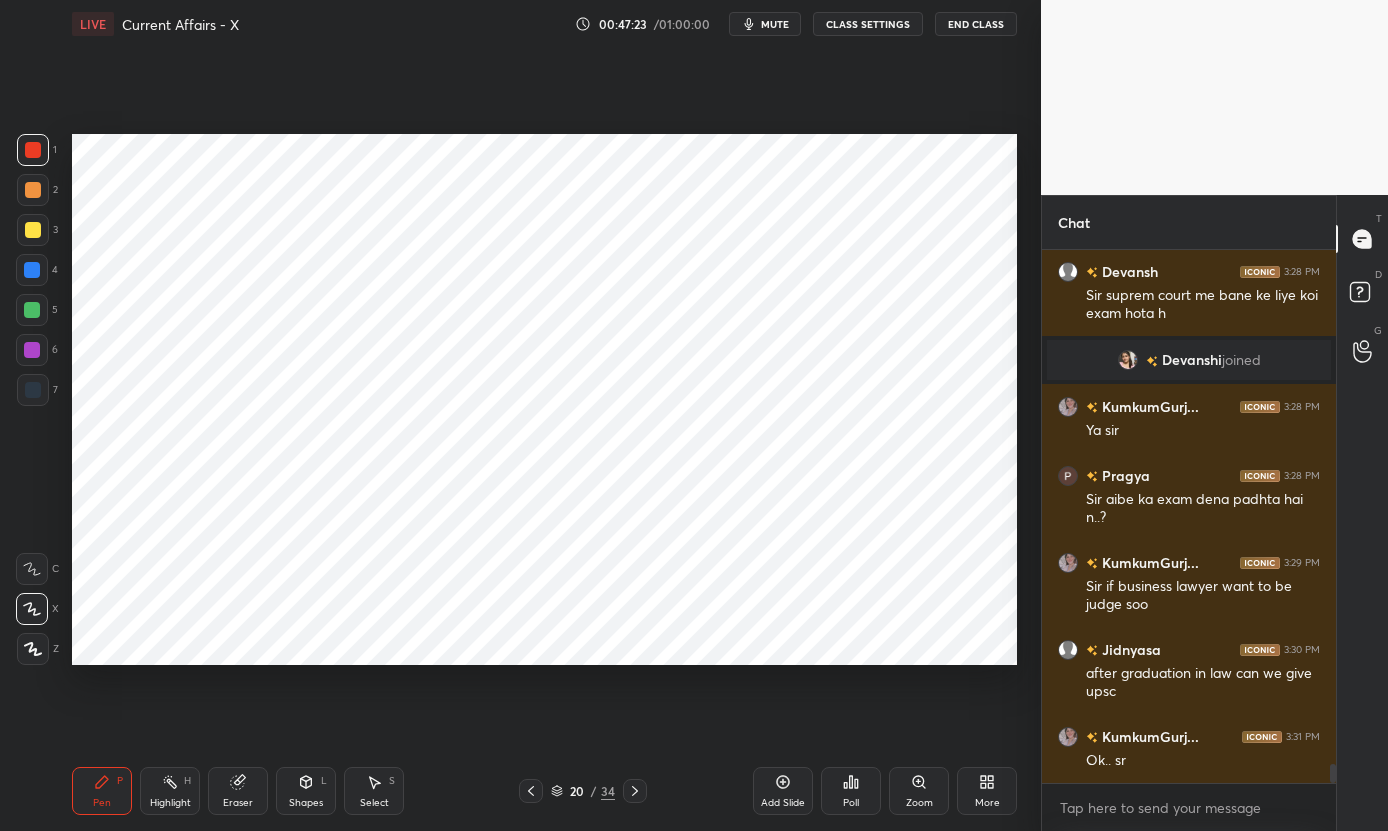 click on "Add Slide" at bounding box center (783, 791) 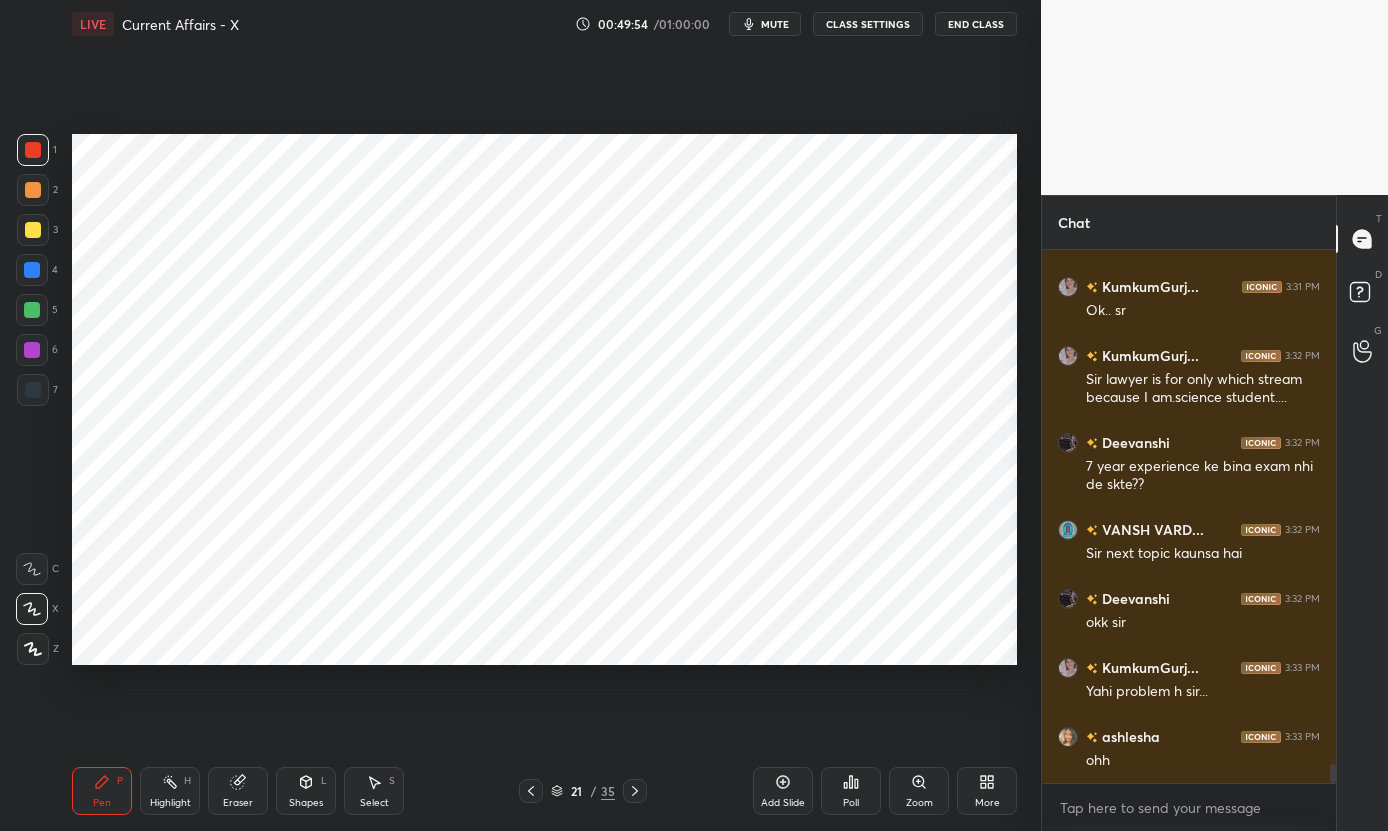 scroll, scrollTop: 14710, scrollLeft: 0, axis: vertical 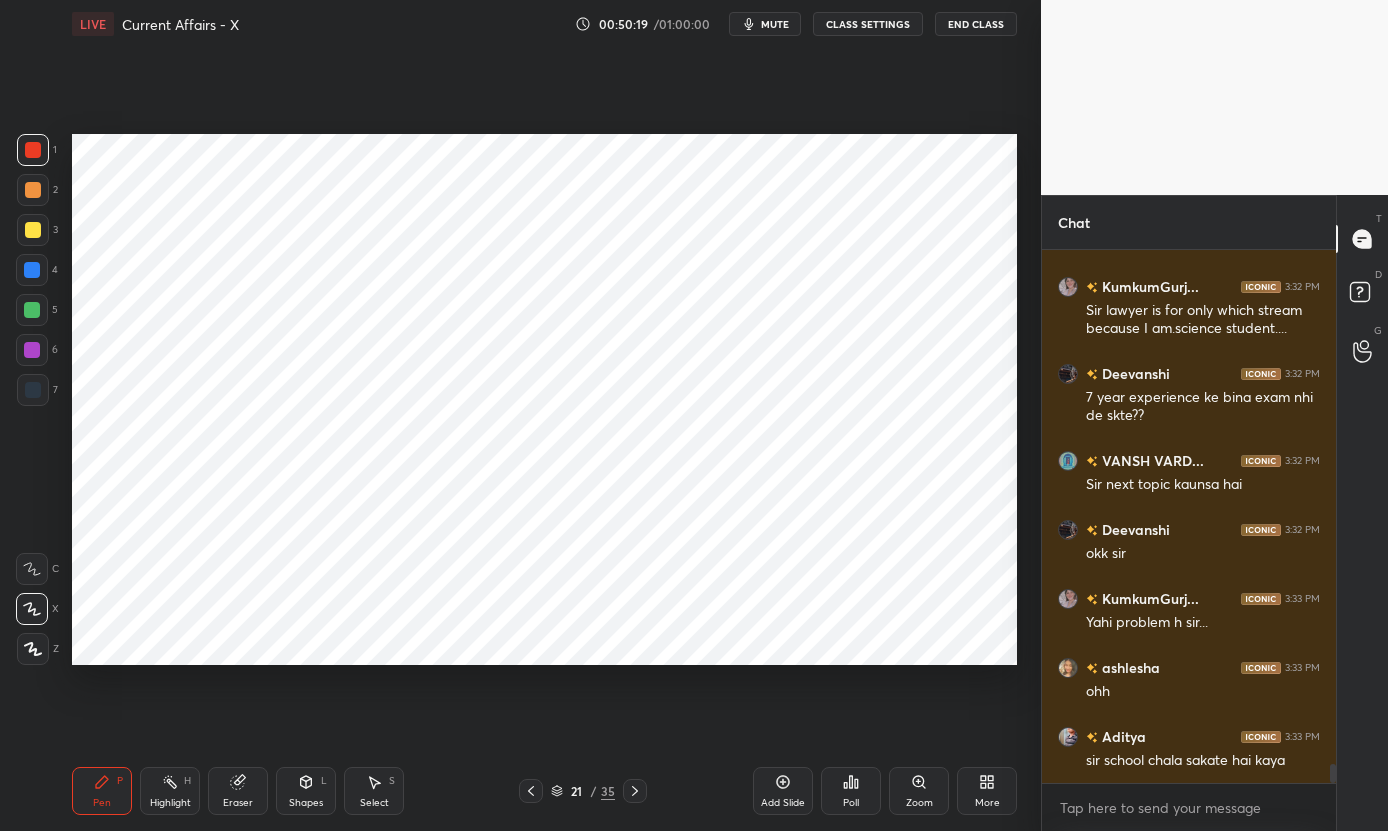 click 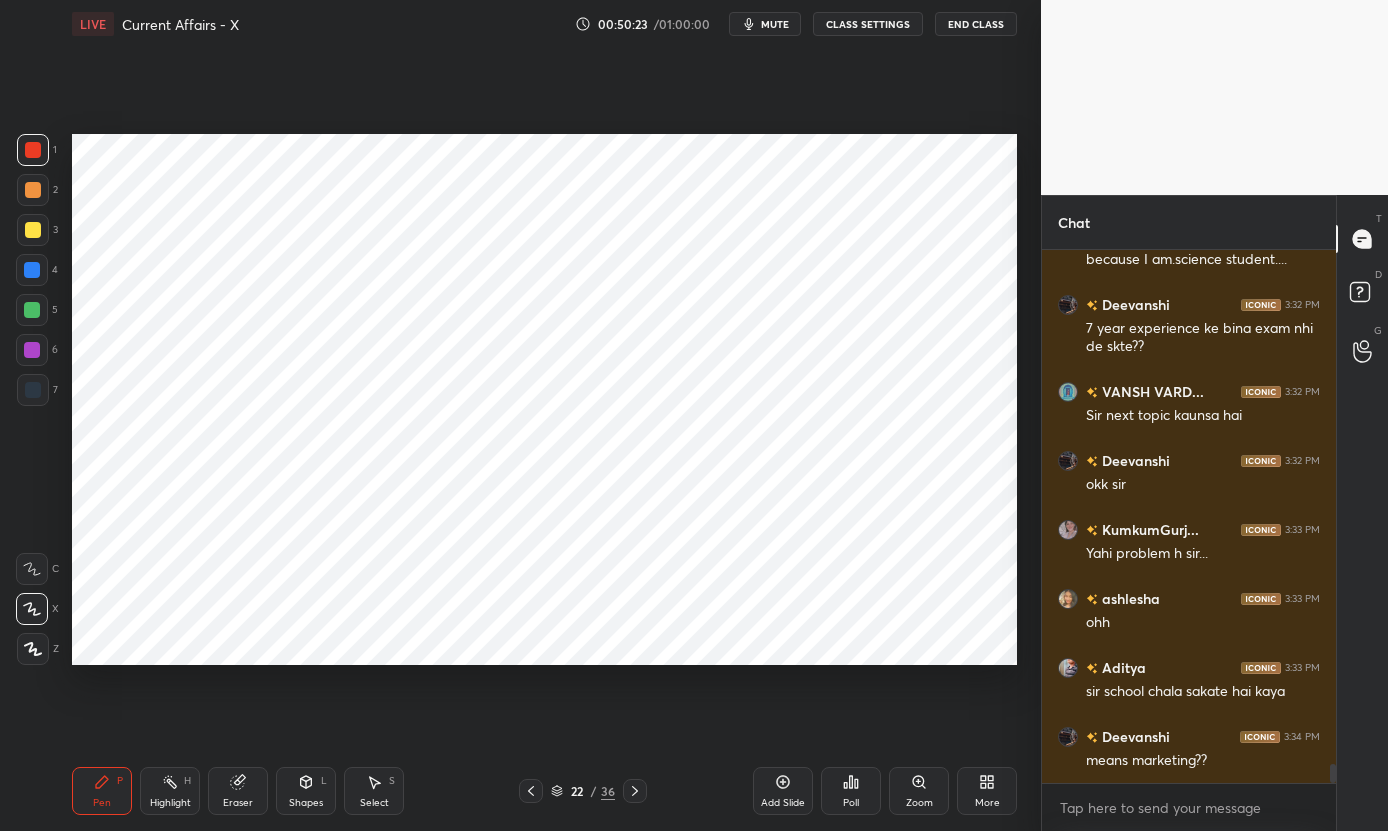 scroll, scrollTop: 14848, scrollLeft: 0, axis: vertical 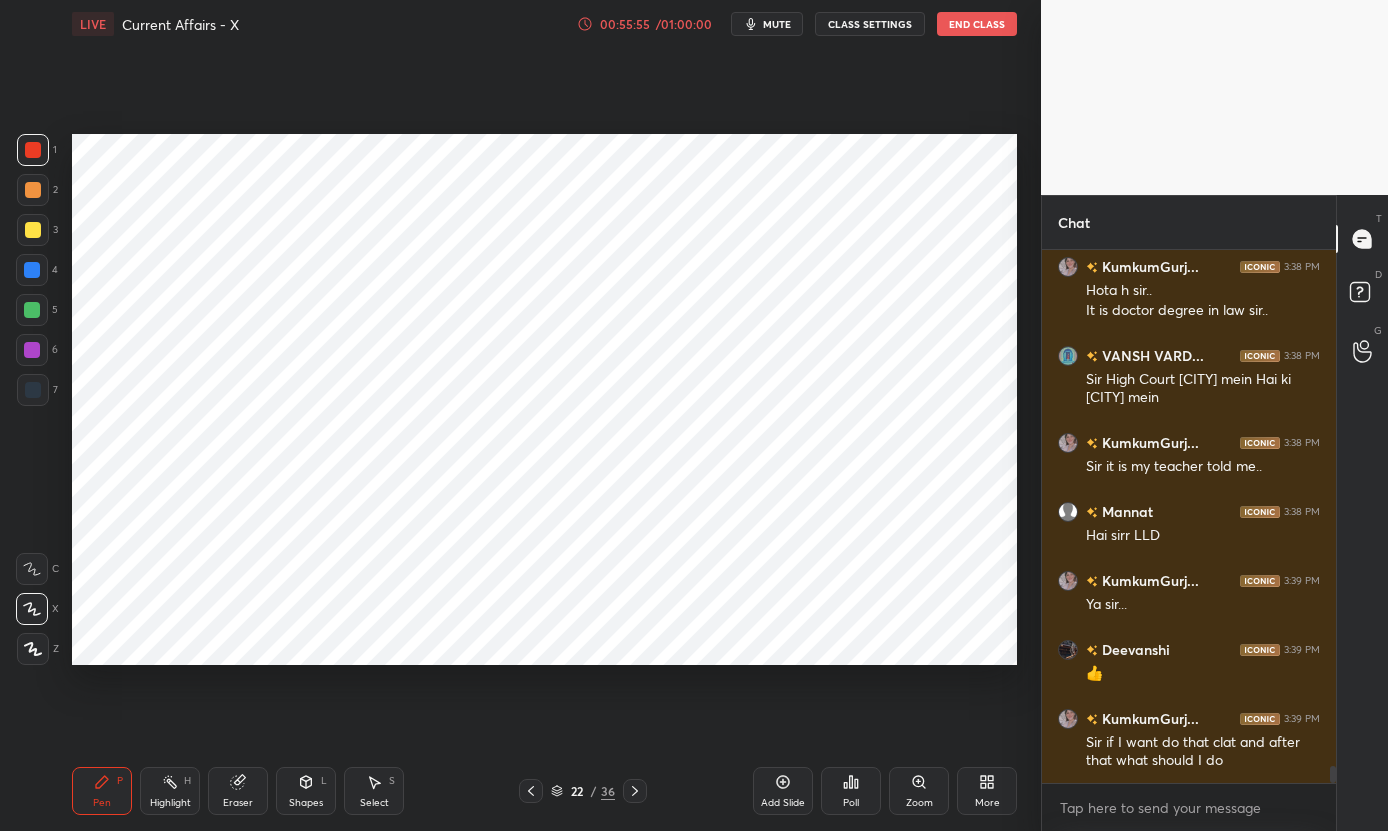 drag, startPoint x: 648, startPoint y: 791, endPoint x: 632, endPoint y: 791, distance: 16 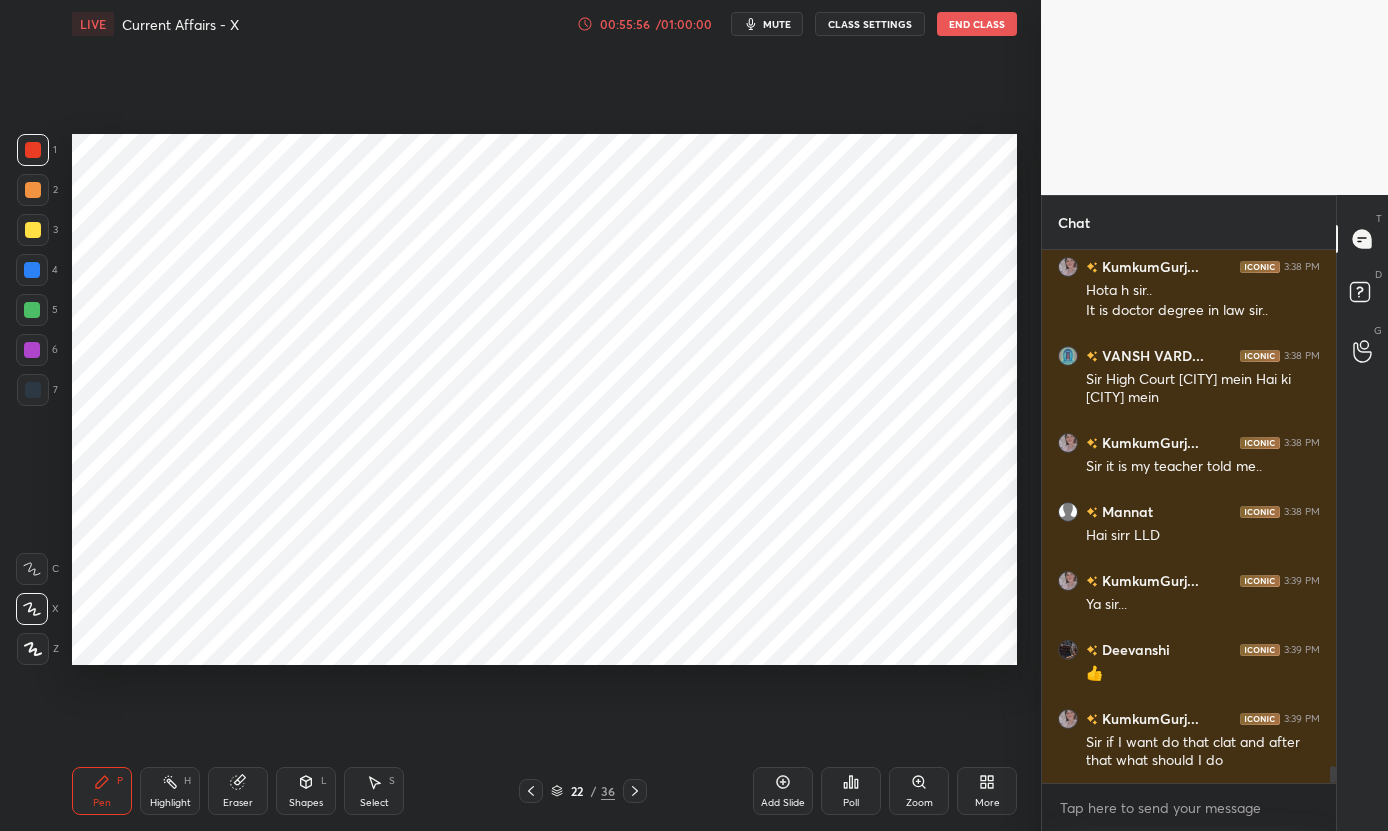 click 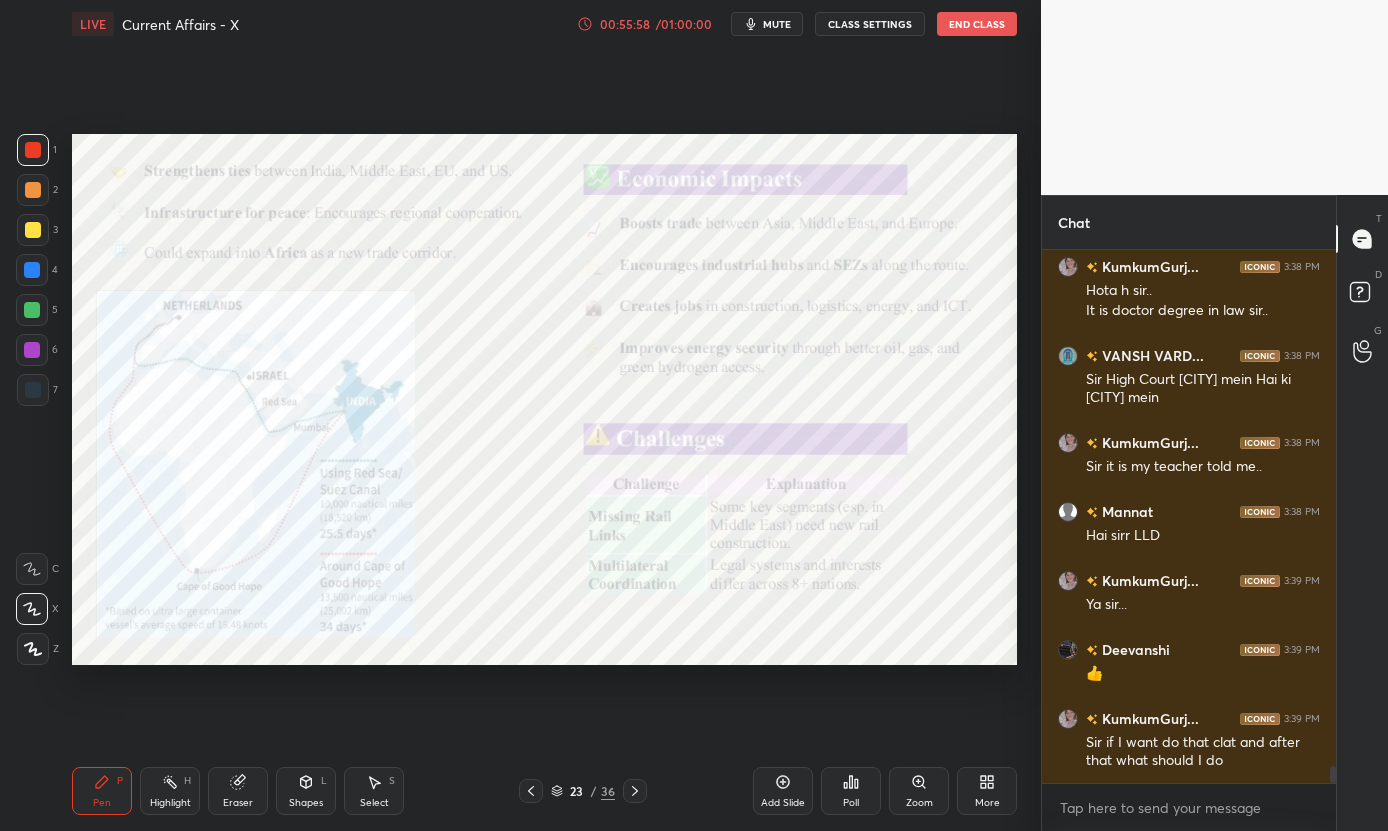 click on "Add Slide" at bounding box center (783, 803) 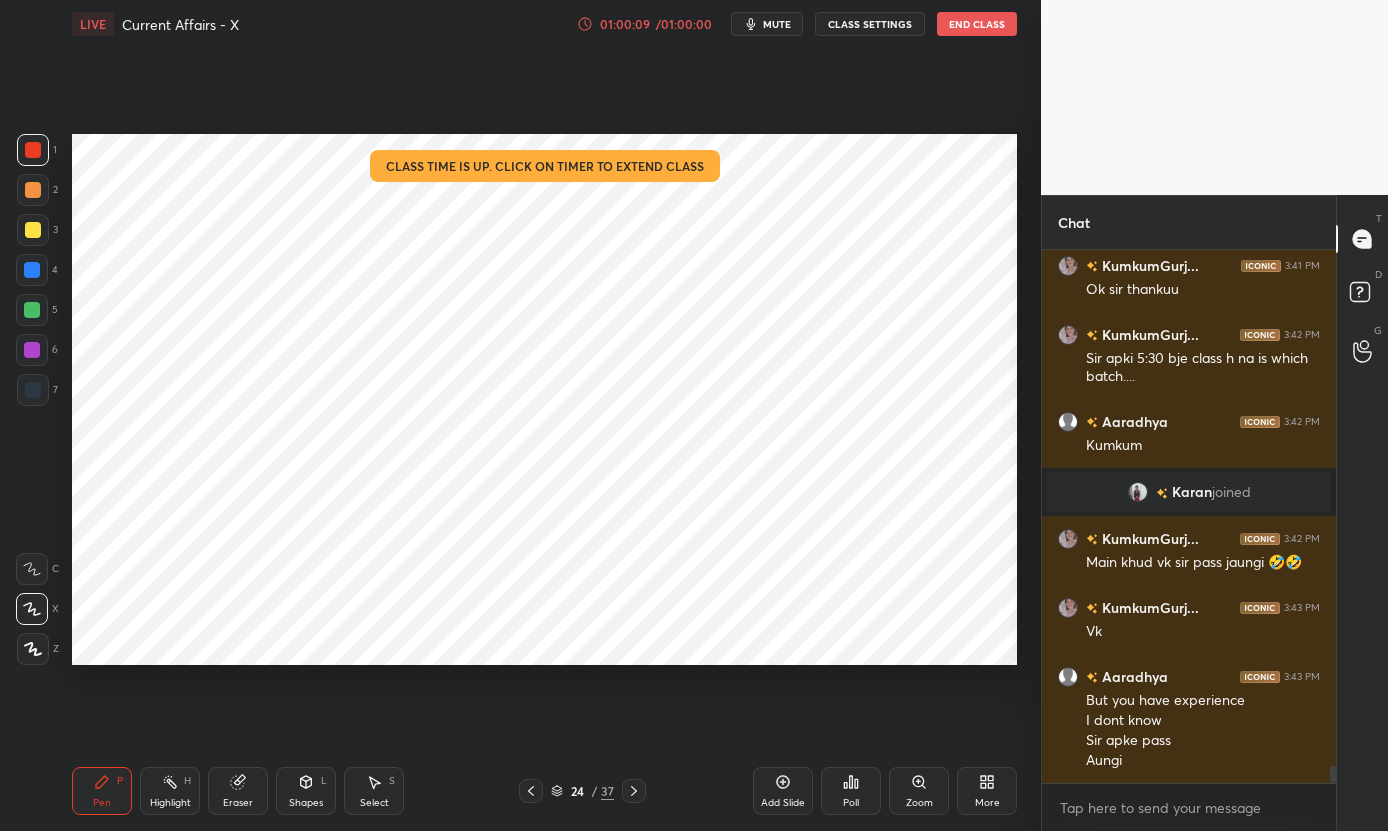 scroll, scrollTop: 16359, scrollLeft: 0, axis: vertical 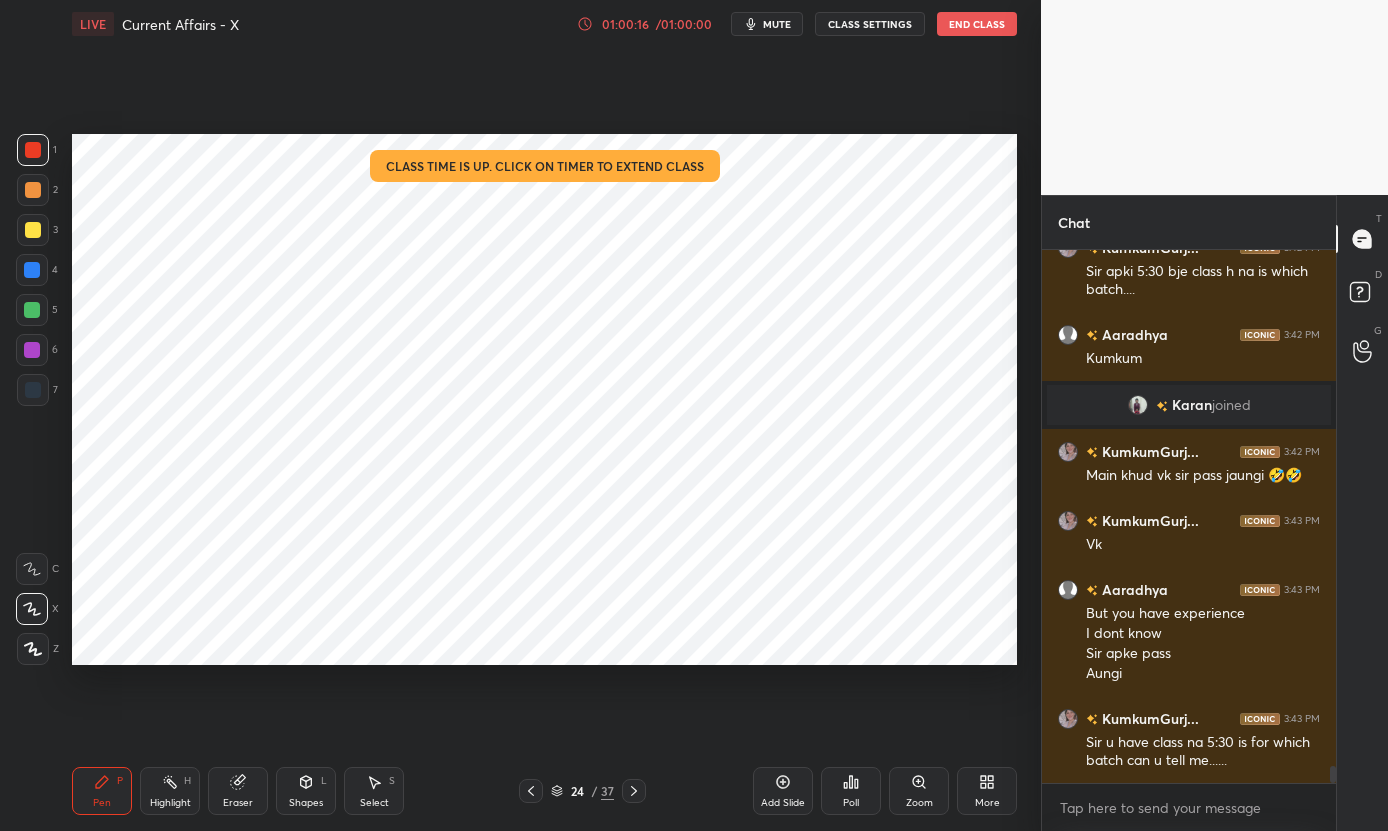 drag, startPoint x: 636, startPoint y: 789, endPoint x: 694, endPoint y: 676, distance: 127.01575 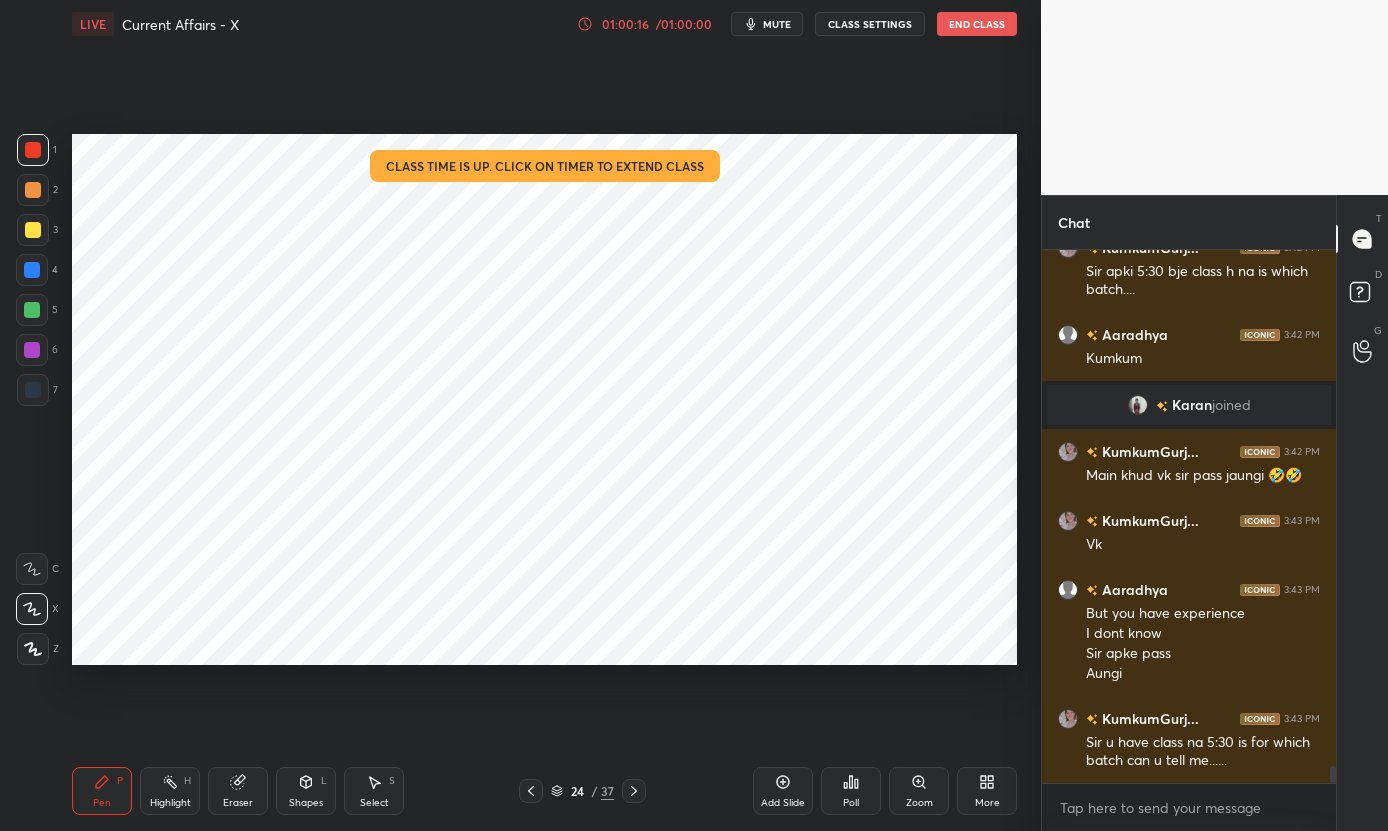 click on "LIVE Current Affairs - X 01:00:16 / 01:00:00 mute CLASS SETTINGS End Class Setting up your live class Class time is up. Click on timer to extend class Poll for secs No correct answer Start poll Back Current Affairs - X • L10 of Course on CA & GK for CLAT - 2027 [PERSON] [PERSON] Pen P Highlight H Eraser Shapes L Select S 24 / 37 Add Slide Poll Zoom More" at bounding box center [544, 415] 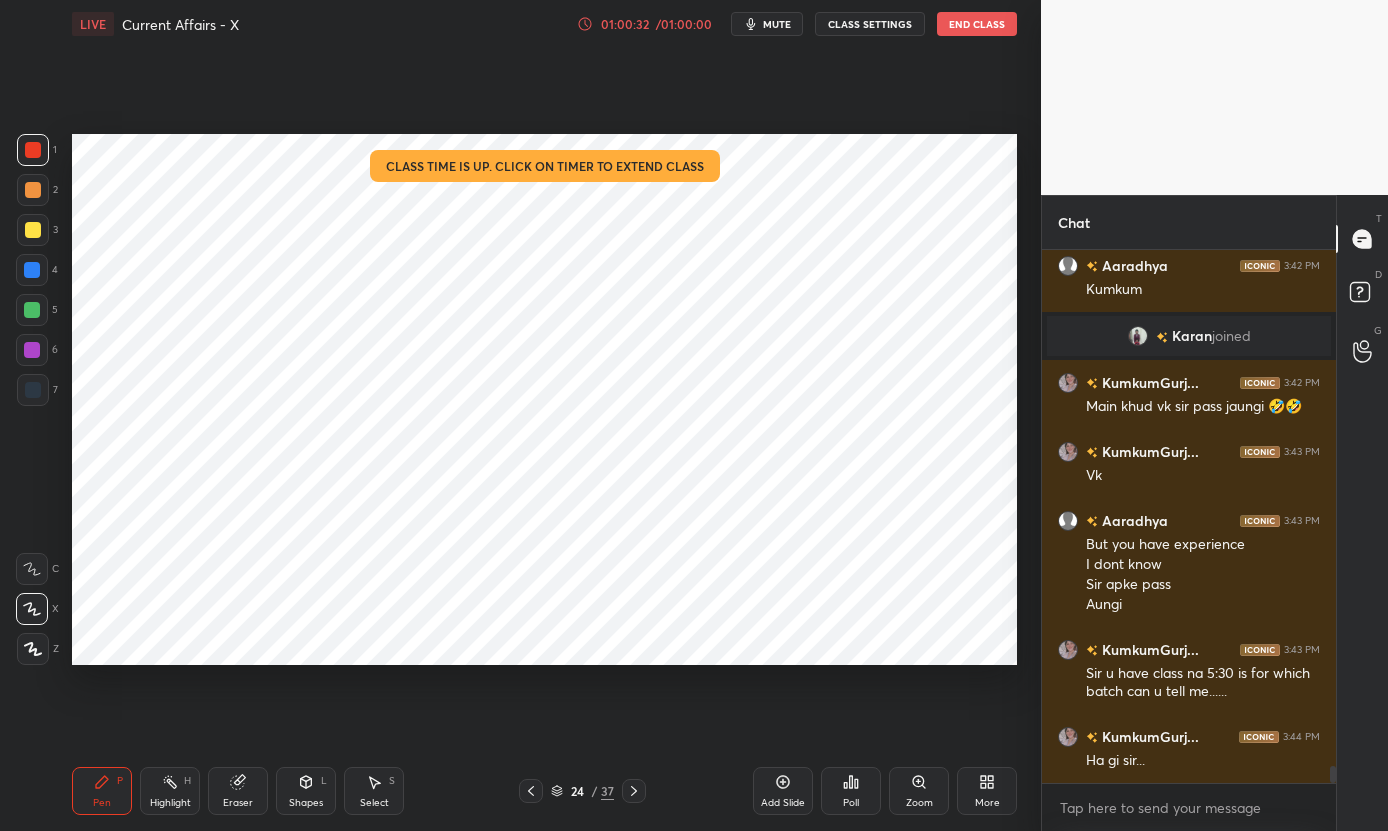 scroll, scrollTop: 16497, scrollLeft: 0, axis: vertical 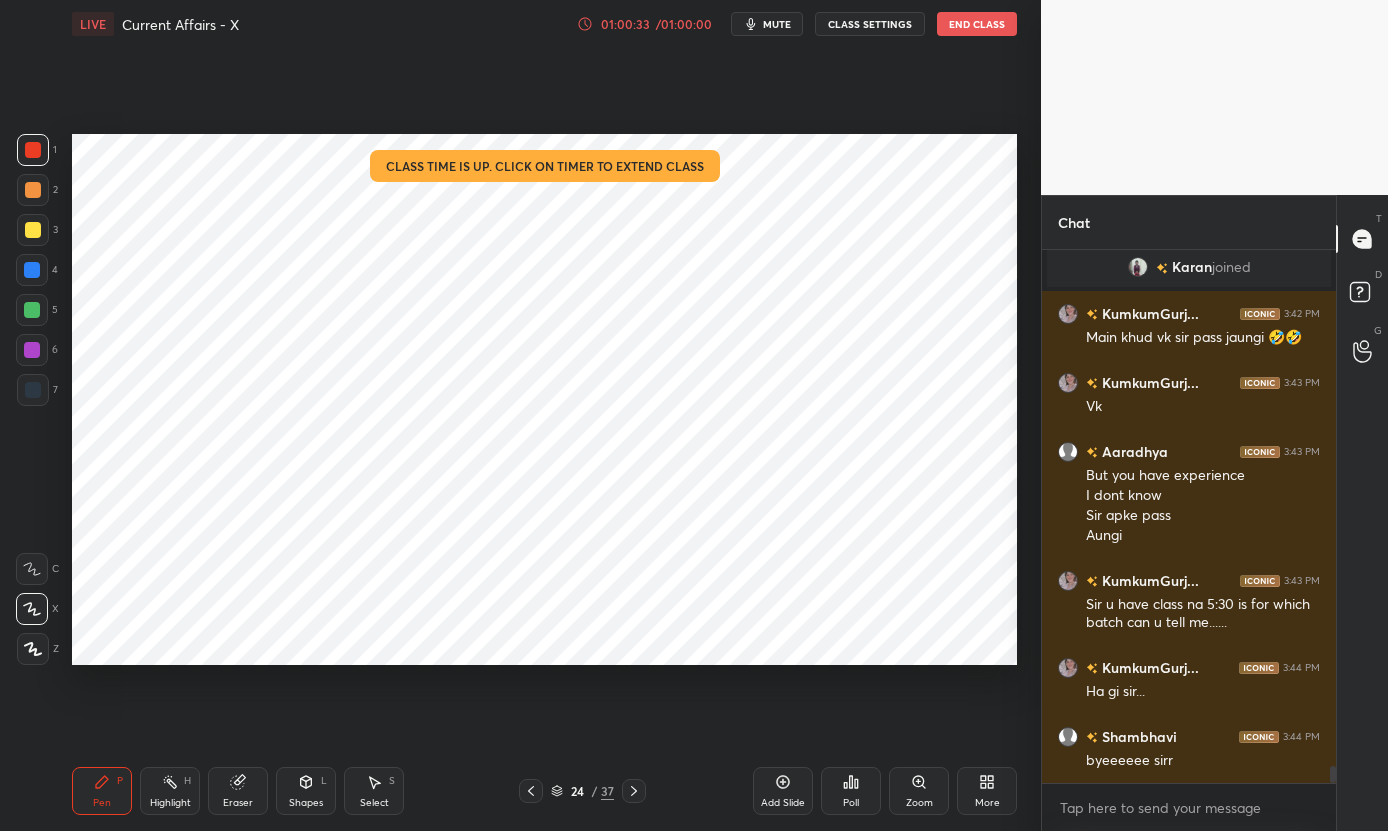 click on "End Class" at bounding box center [977, 24] 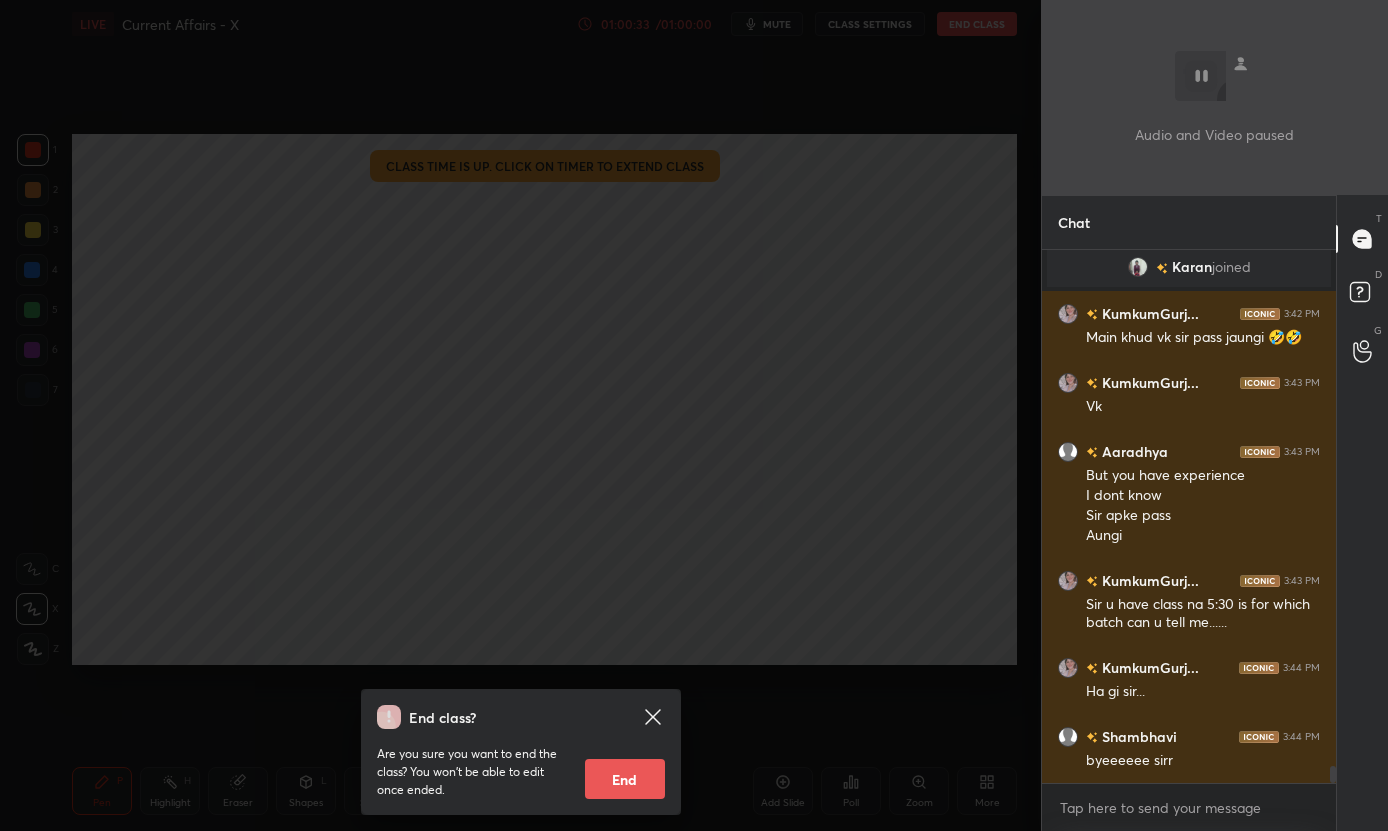 scroll, scrollTop: 16566, scrollLeft: 0, axis: vertical 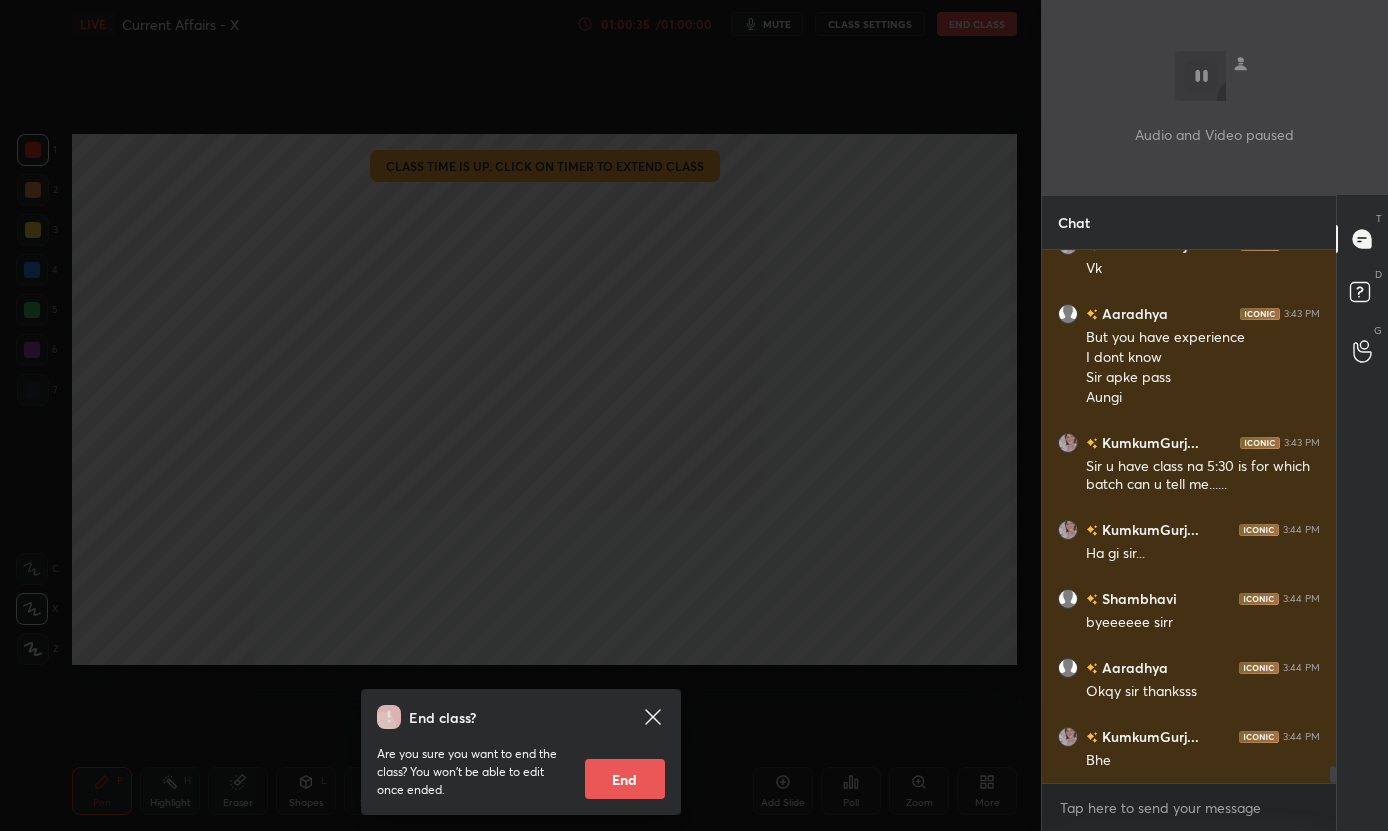 click on "End" at bounding box center [625, 779] 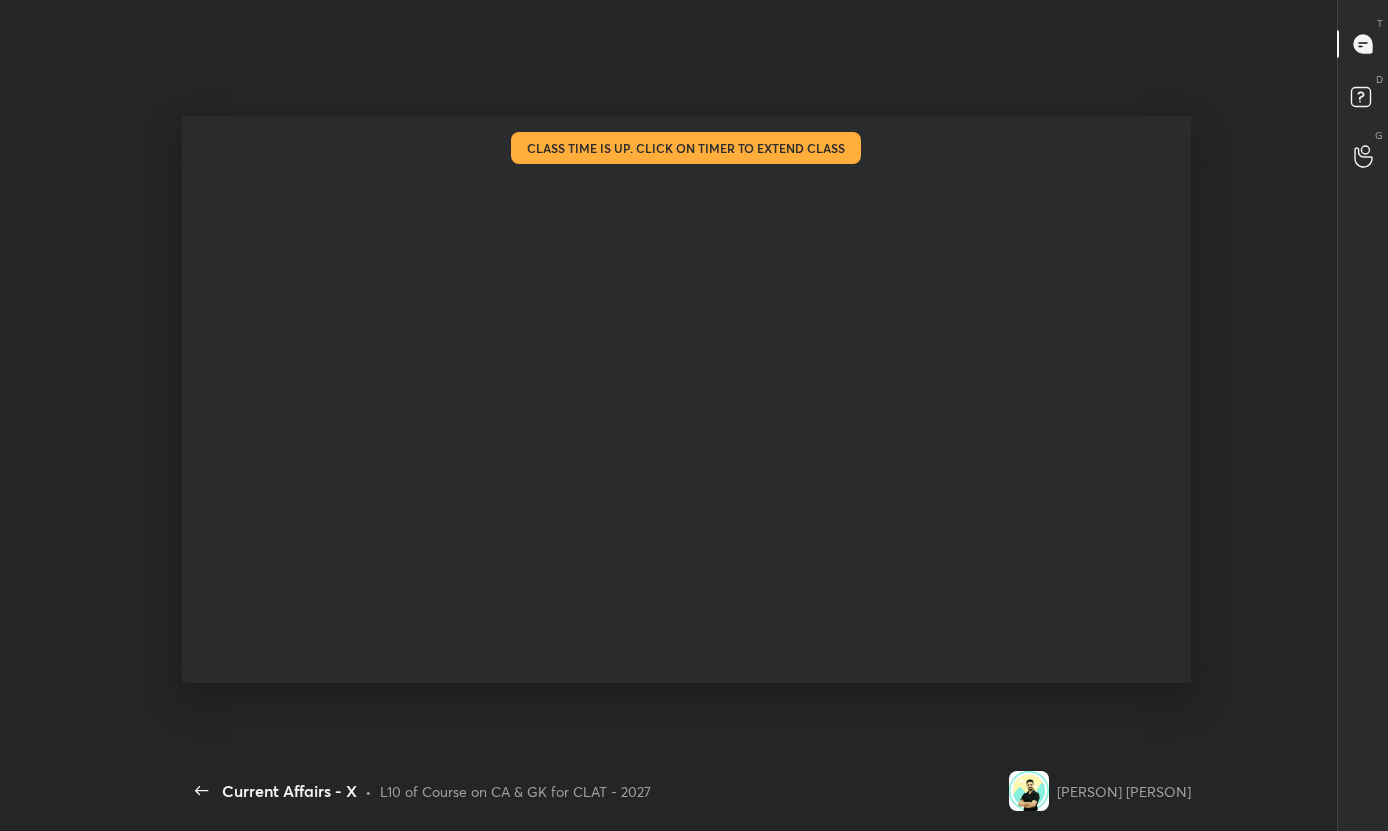 scroll, scrollTop: 99297, scrollLeft: 98895, axis: both 